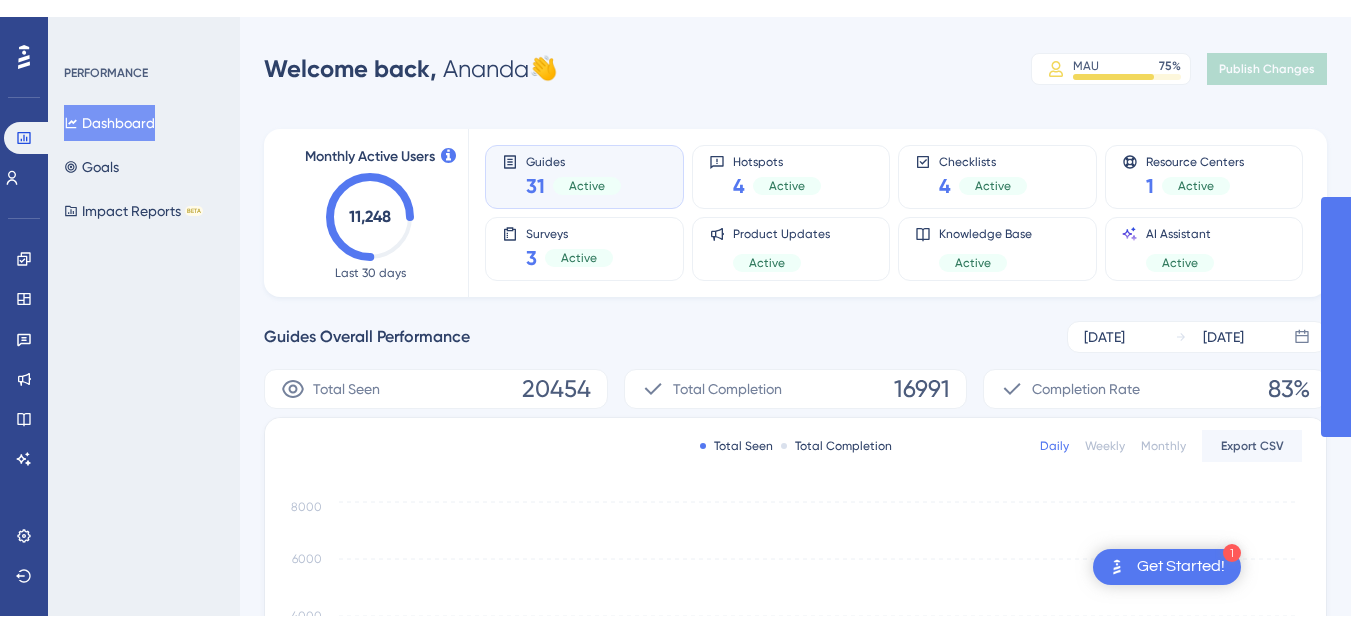 scroll, scrollTop: 0, scrollLeft: 0, axis: both 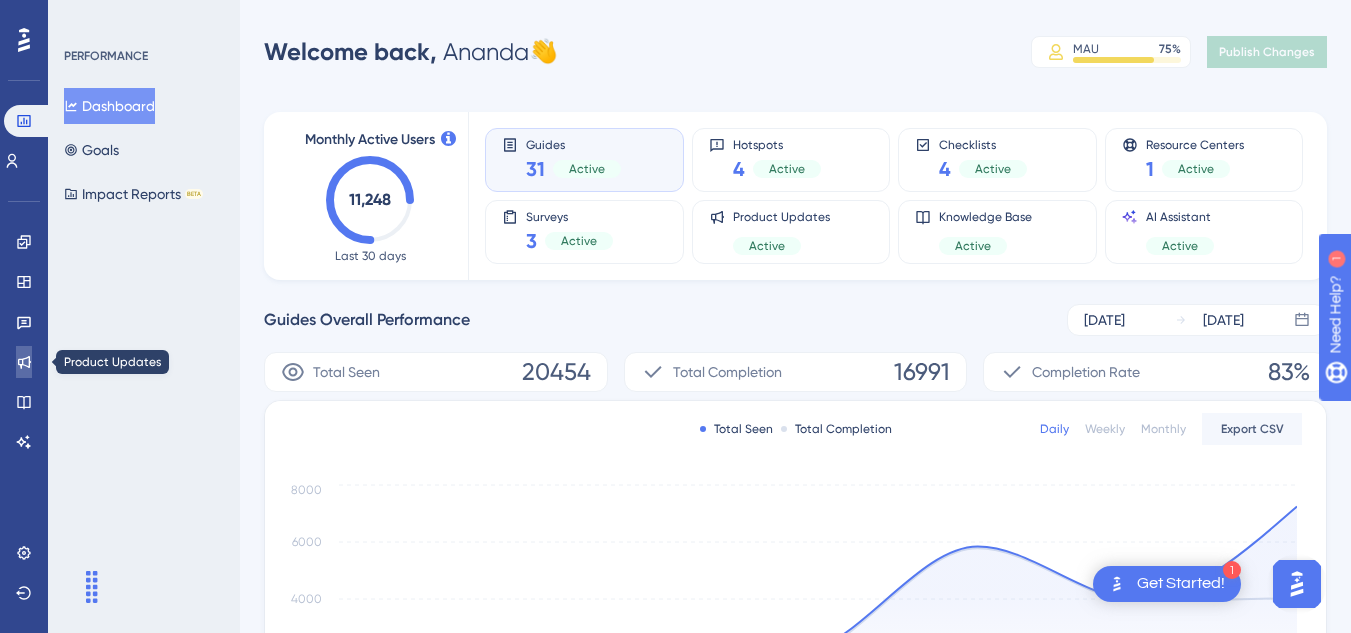 click 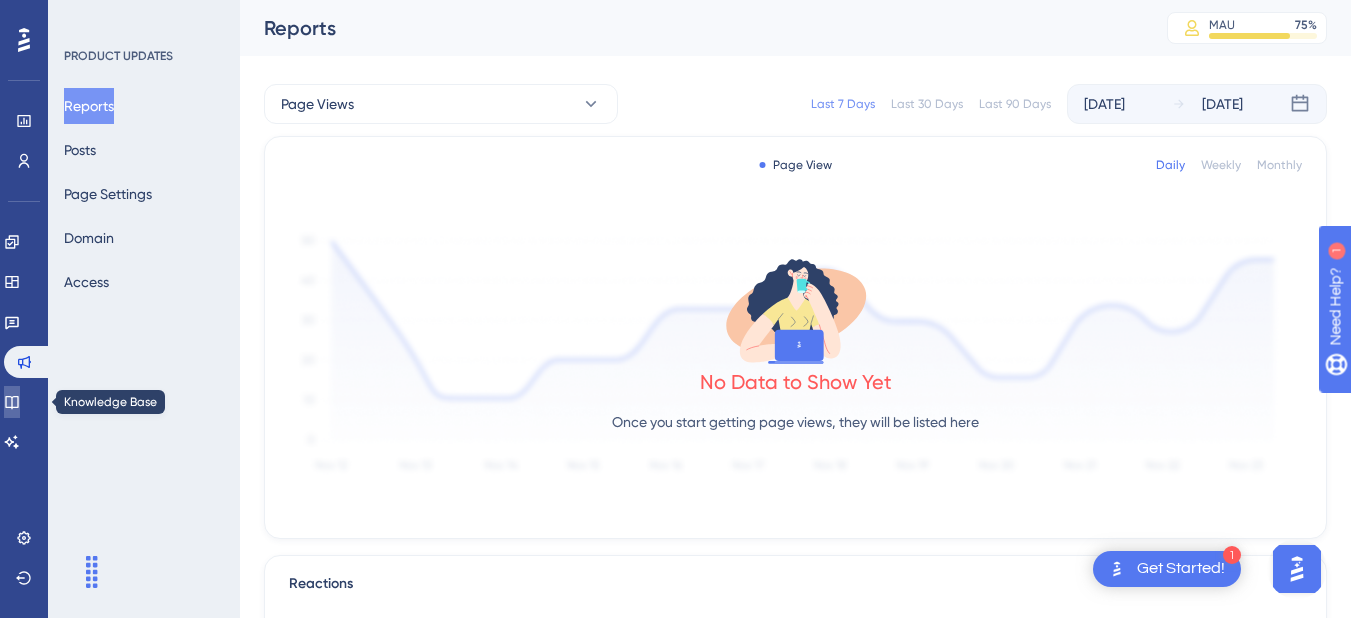 click 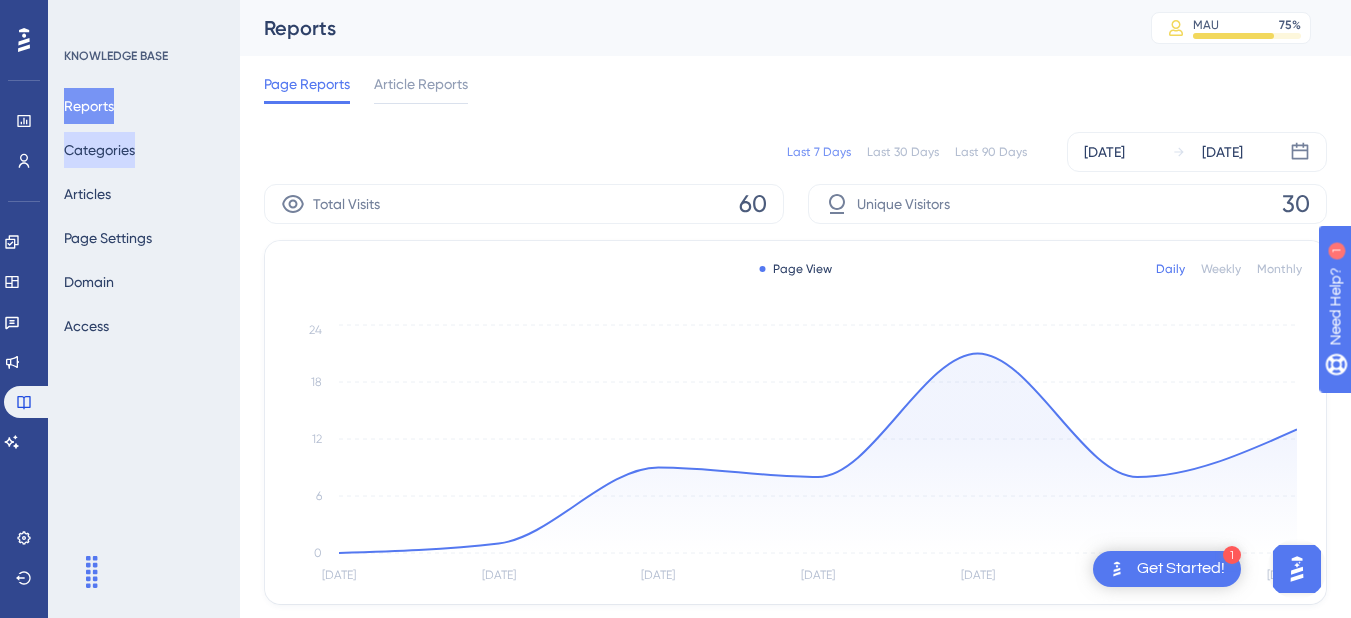 click on "Categories" at bounding box center [99, 150] 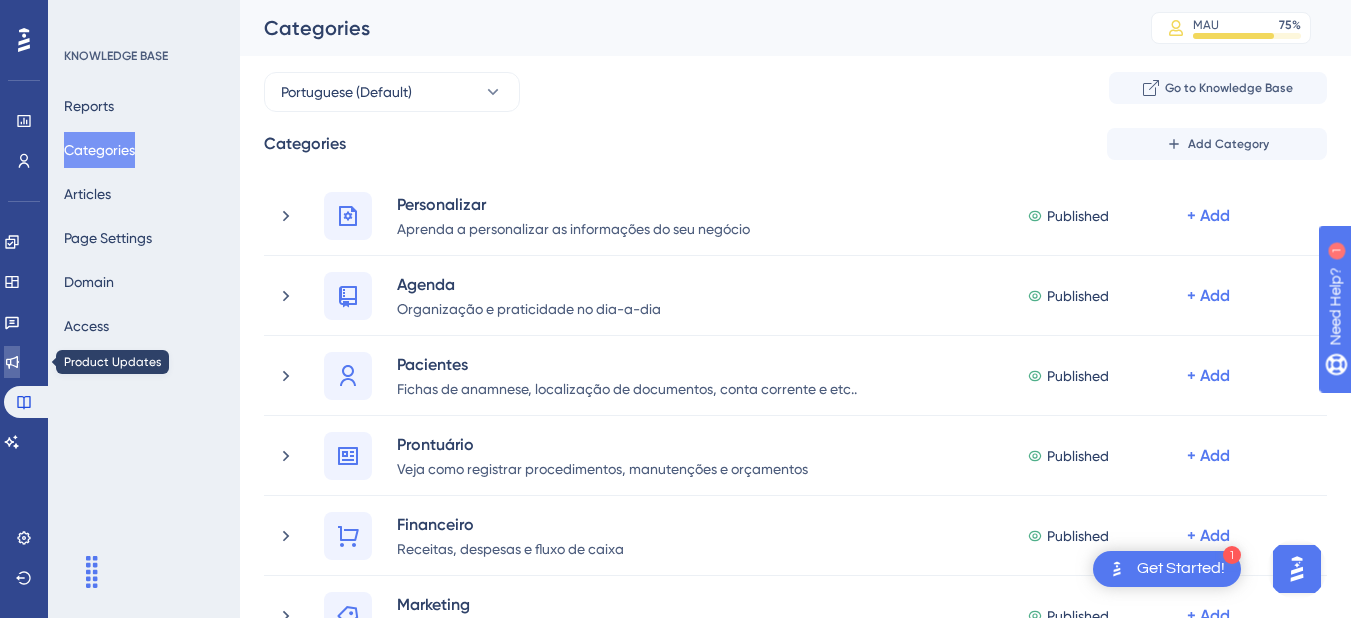 click 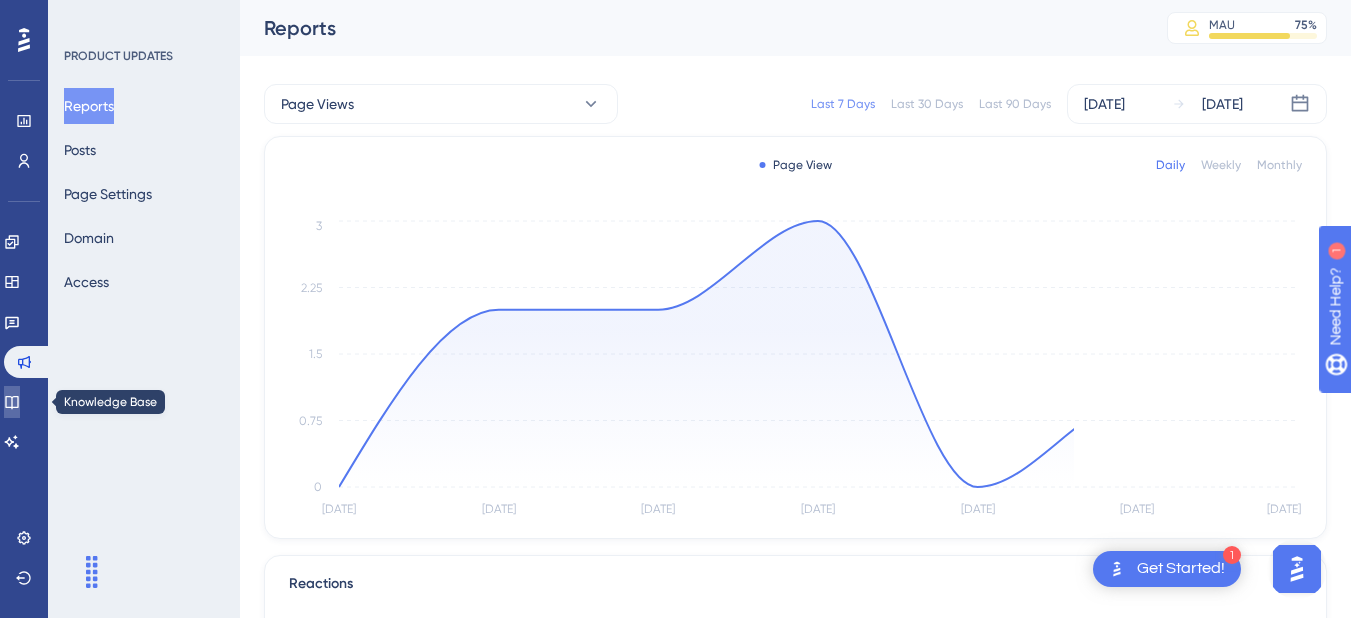 click 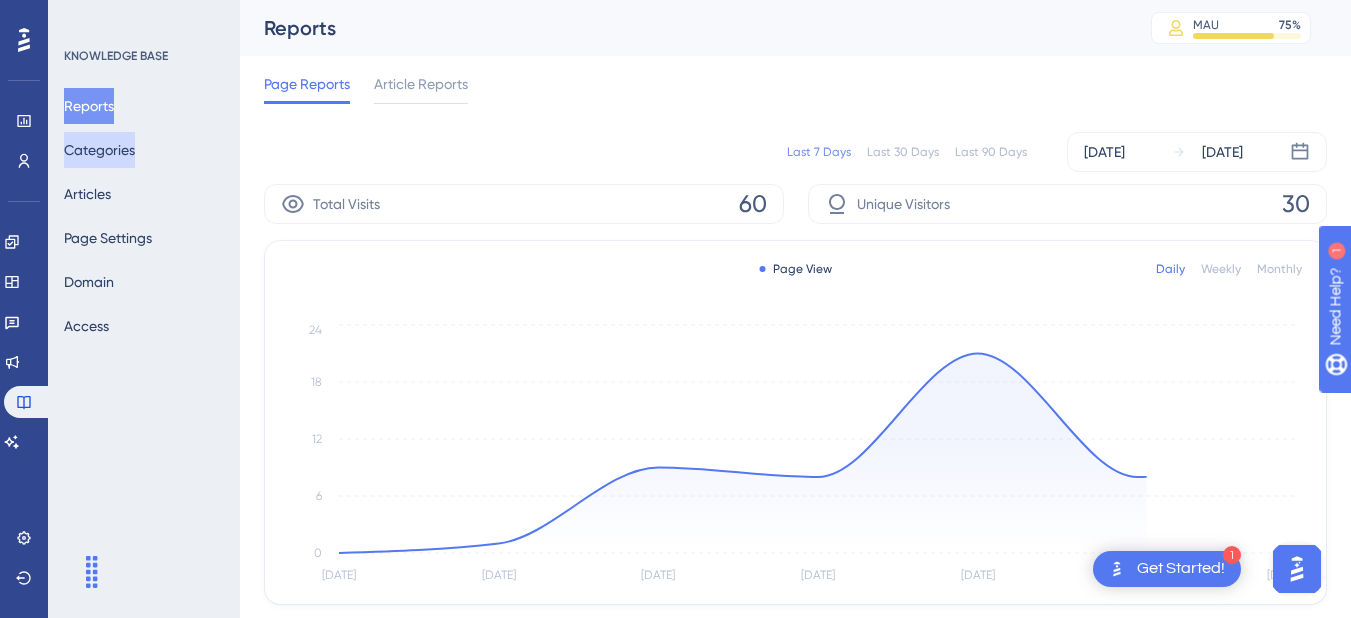 click on "Categories" at bounding box center (99, 150) 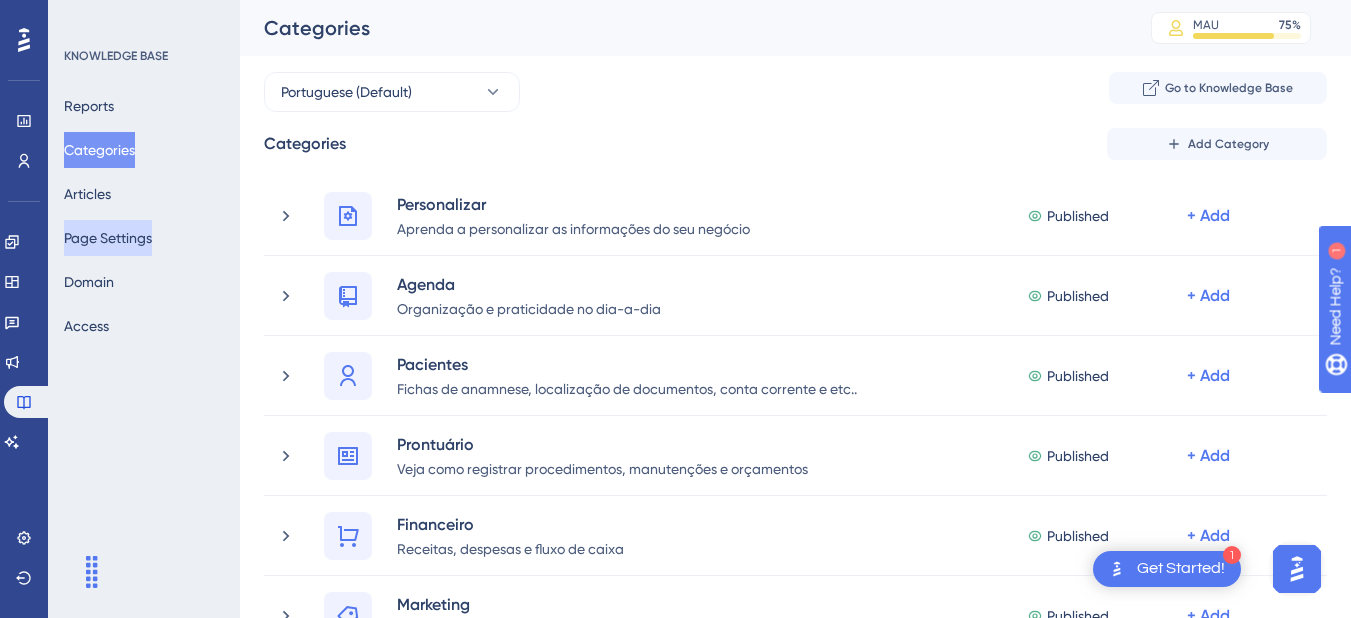 click on "Page Settings" at bounding box center [108, 238] 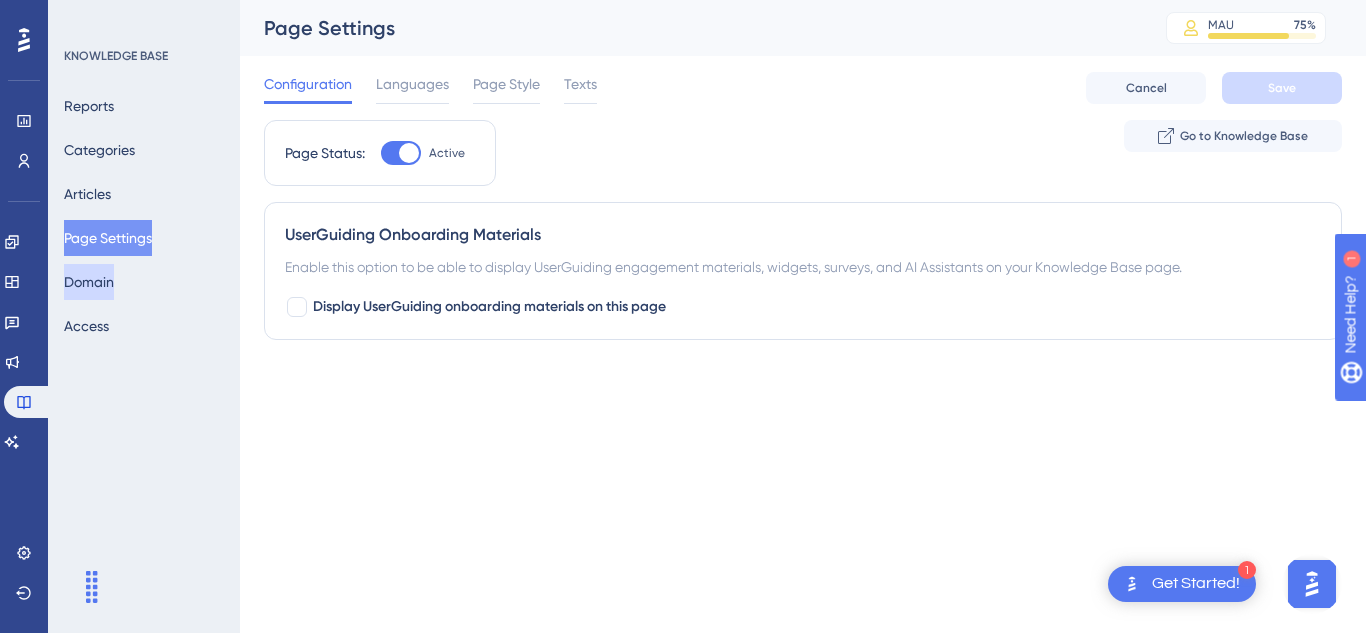 click on "Domain" at bounding box center (89, 282) 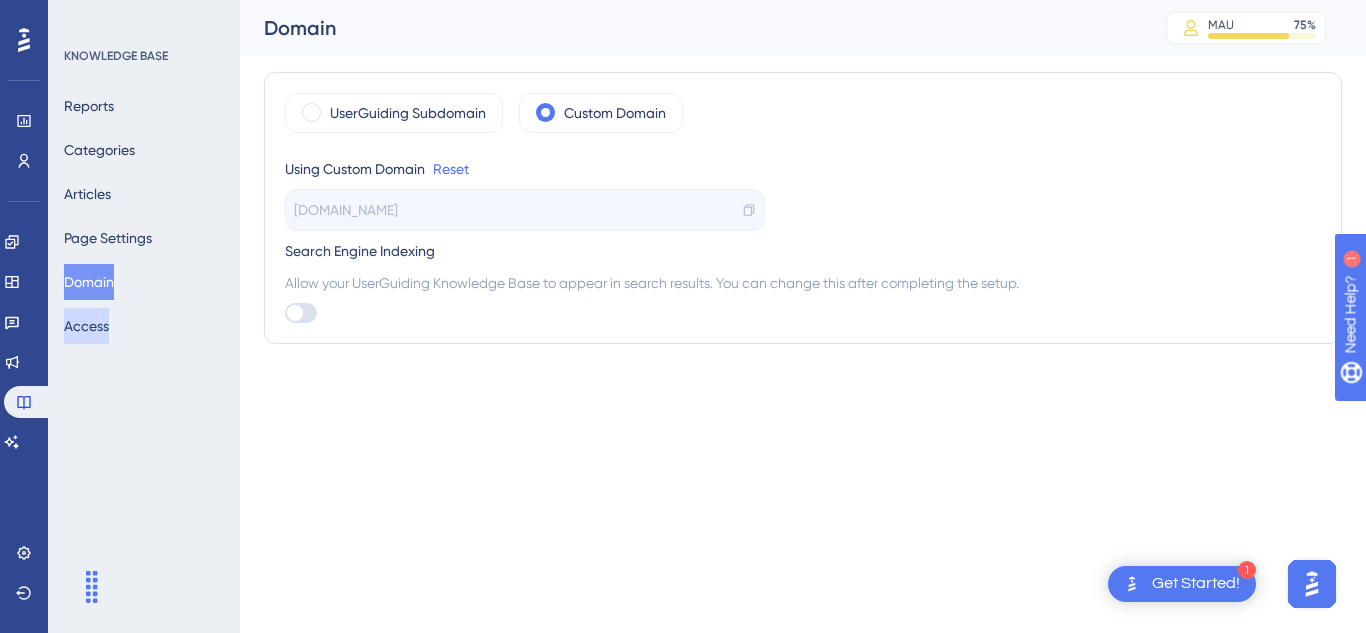 click on "Access" at bounding box center (86, 326) 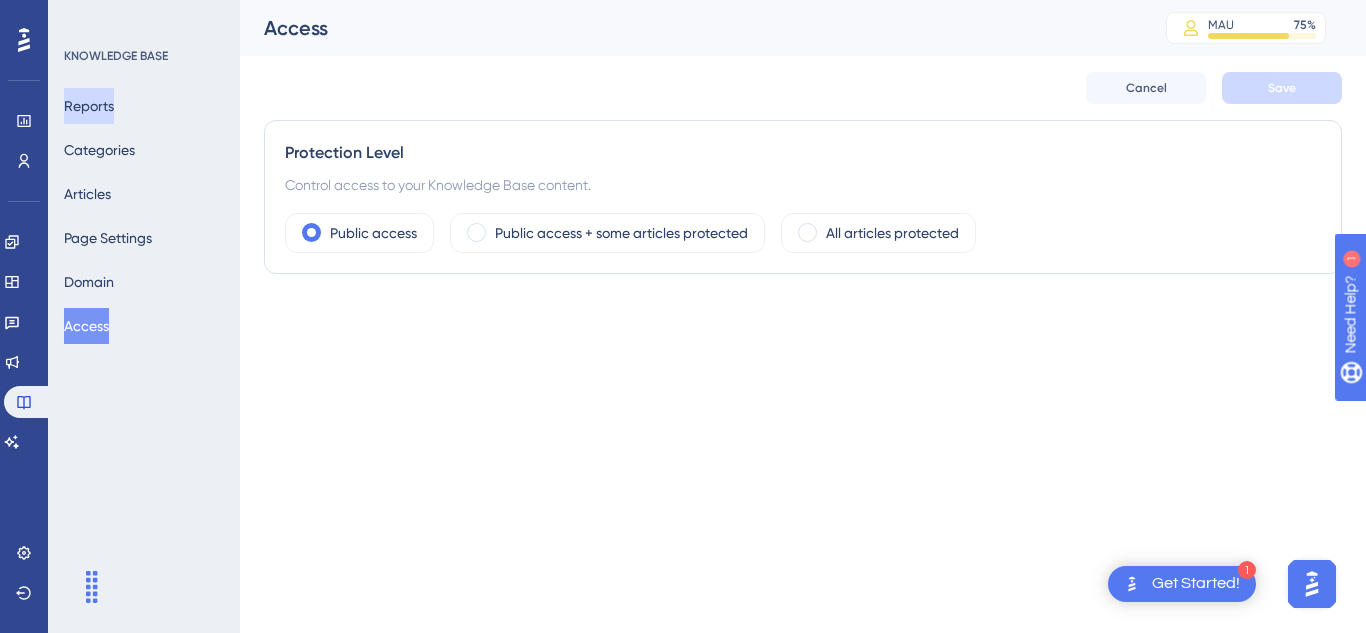 click on "Reports" at bounding box center (89, 106) 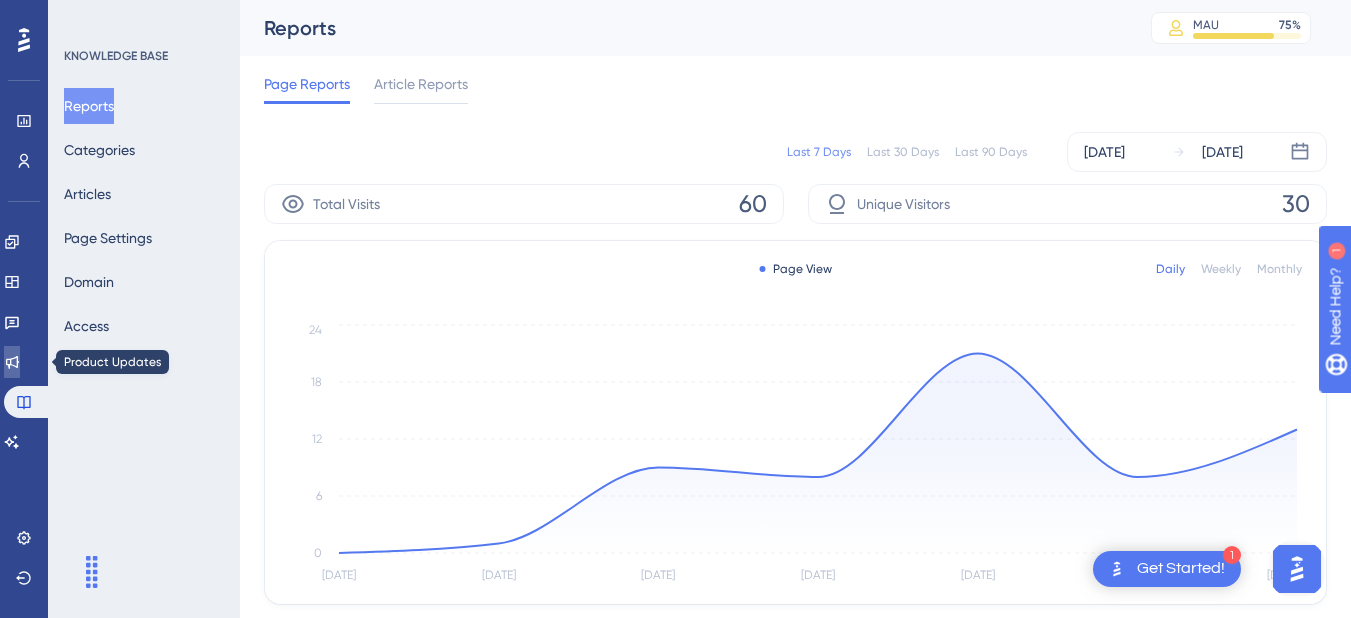 click 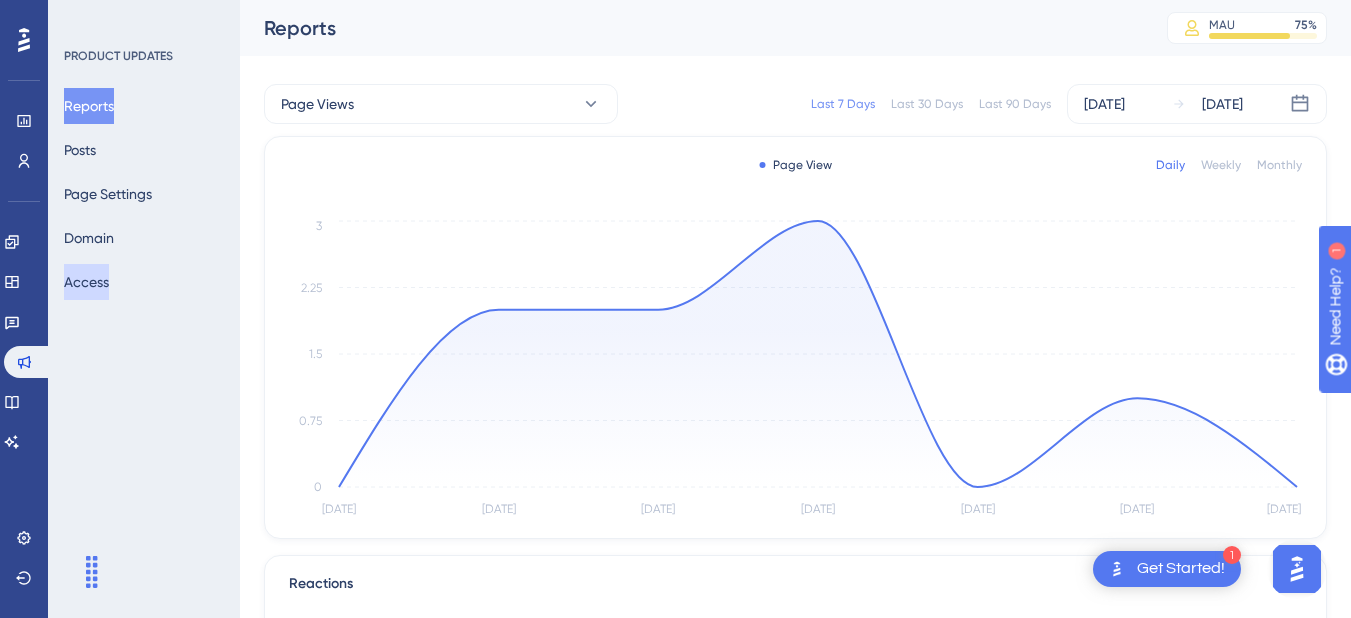 click on "Access" at bounding box center [86, 282] 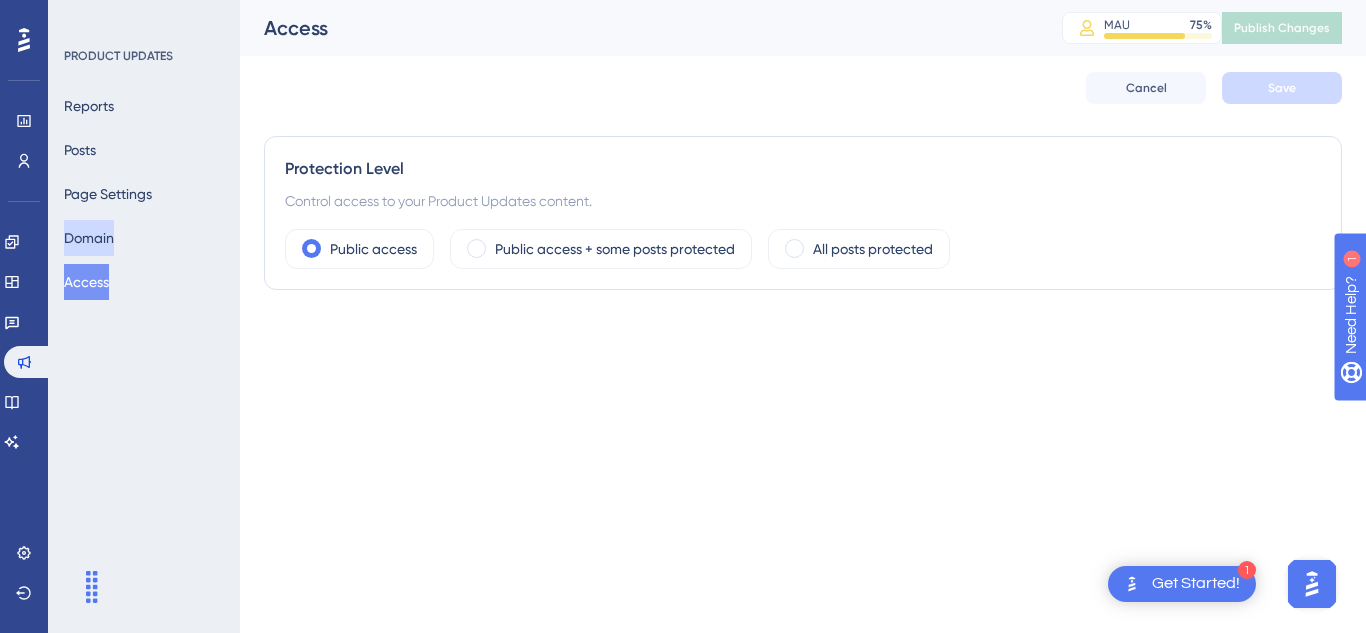 click on "Domain" at bounding box center [89, 238] 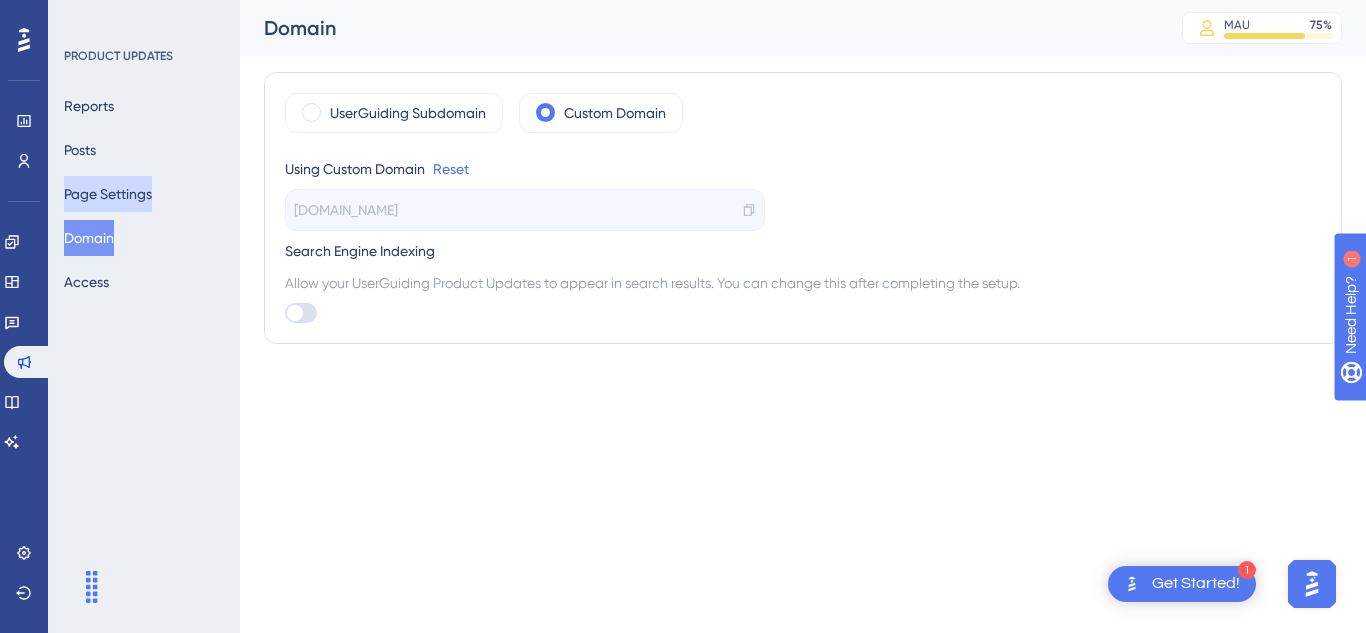 click on "Page Settings" at bounding box center [108, 194] 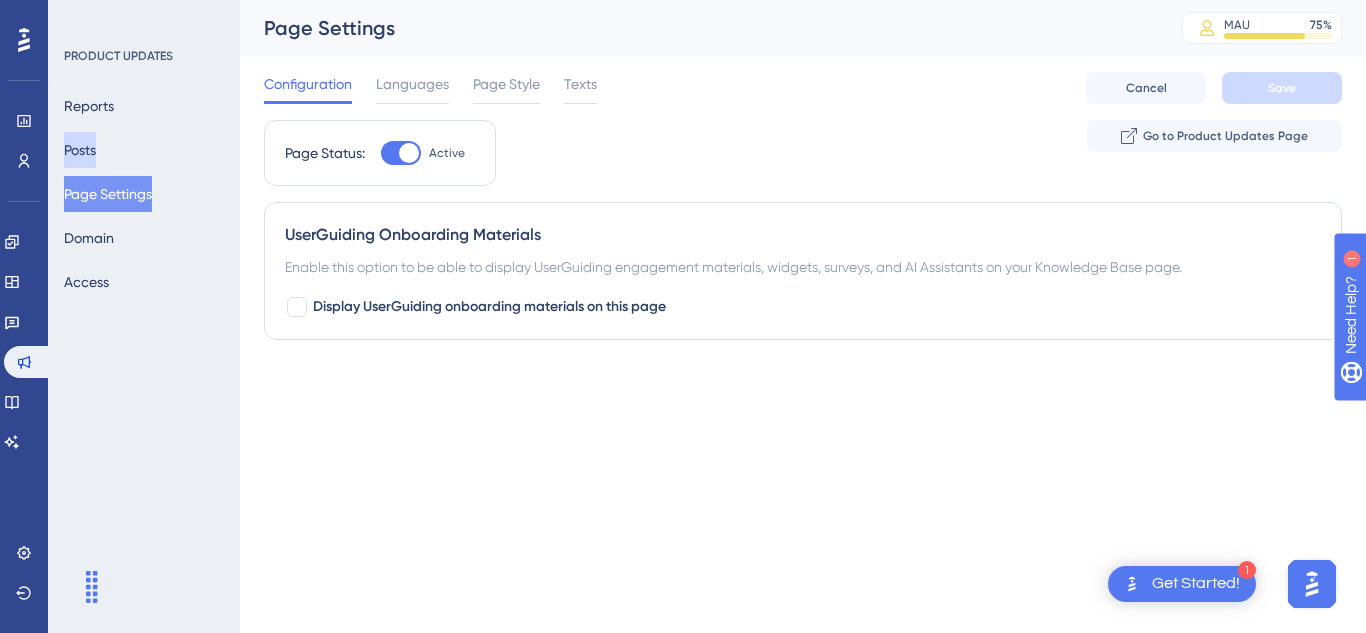 click on "Posts" at bounding box center (80, 150) 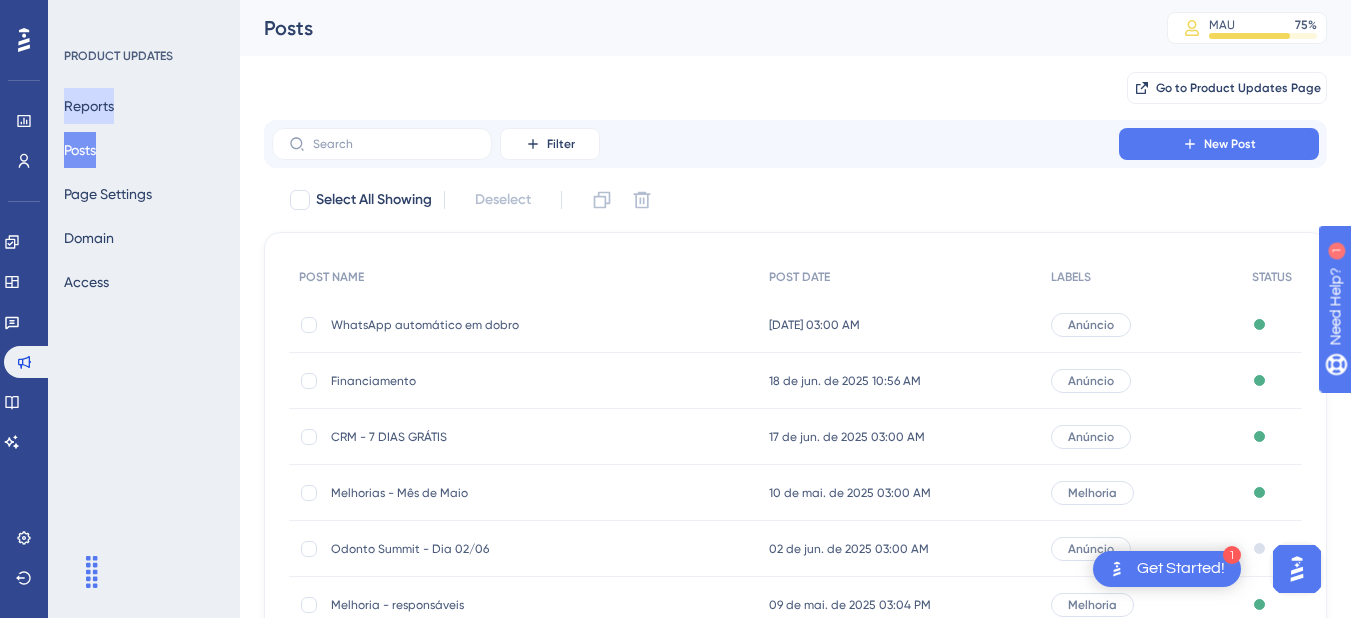 click on "Reports" at bounding box center [89, 106] 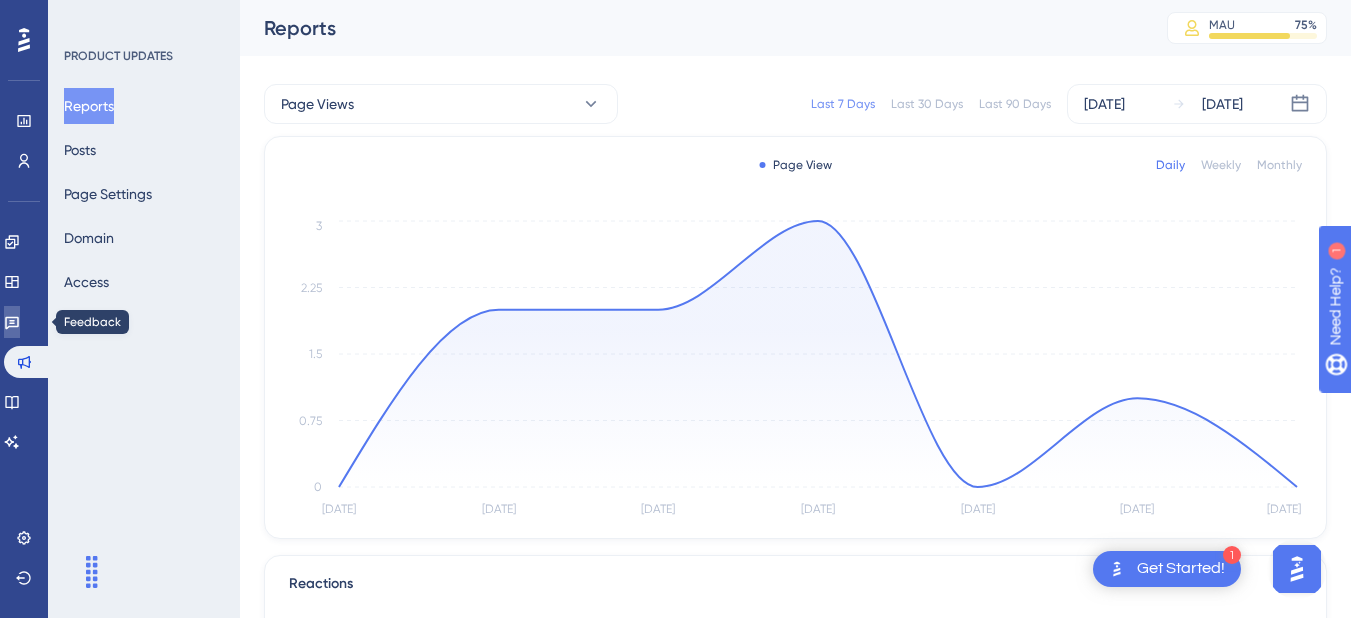click at bounding box center [12, 322] 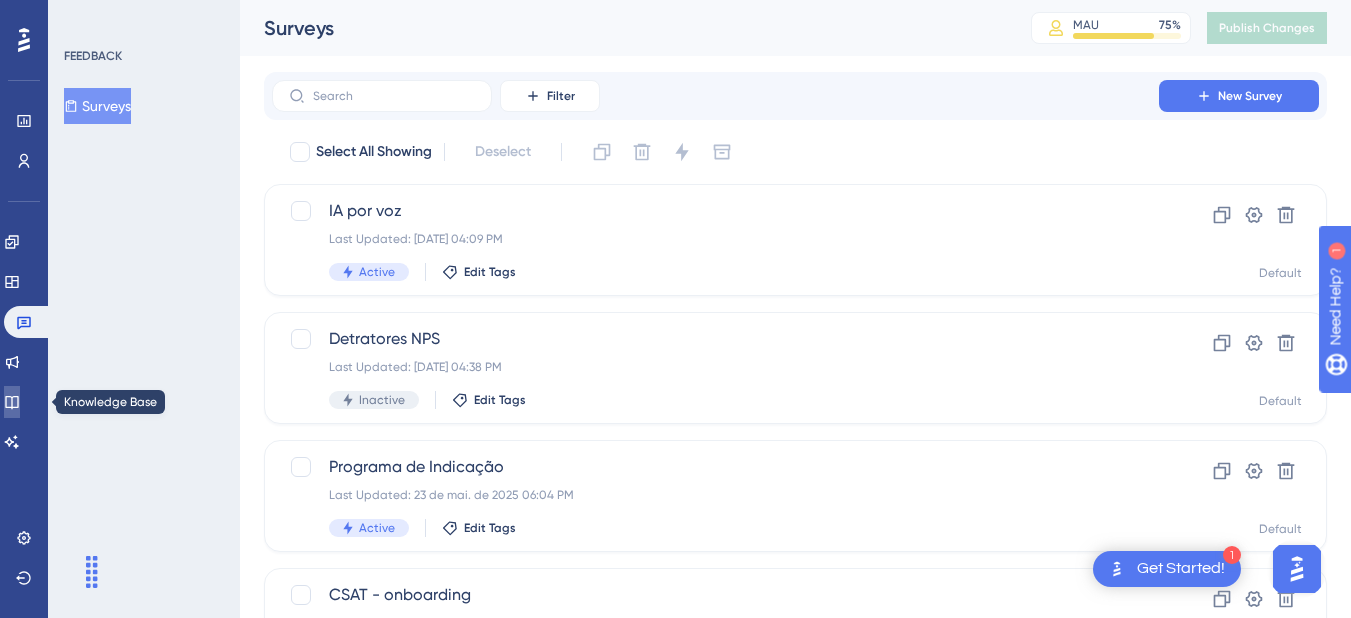 click at bounding box center (12, 402) 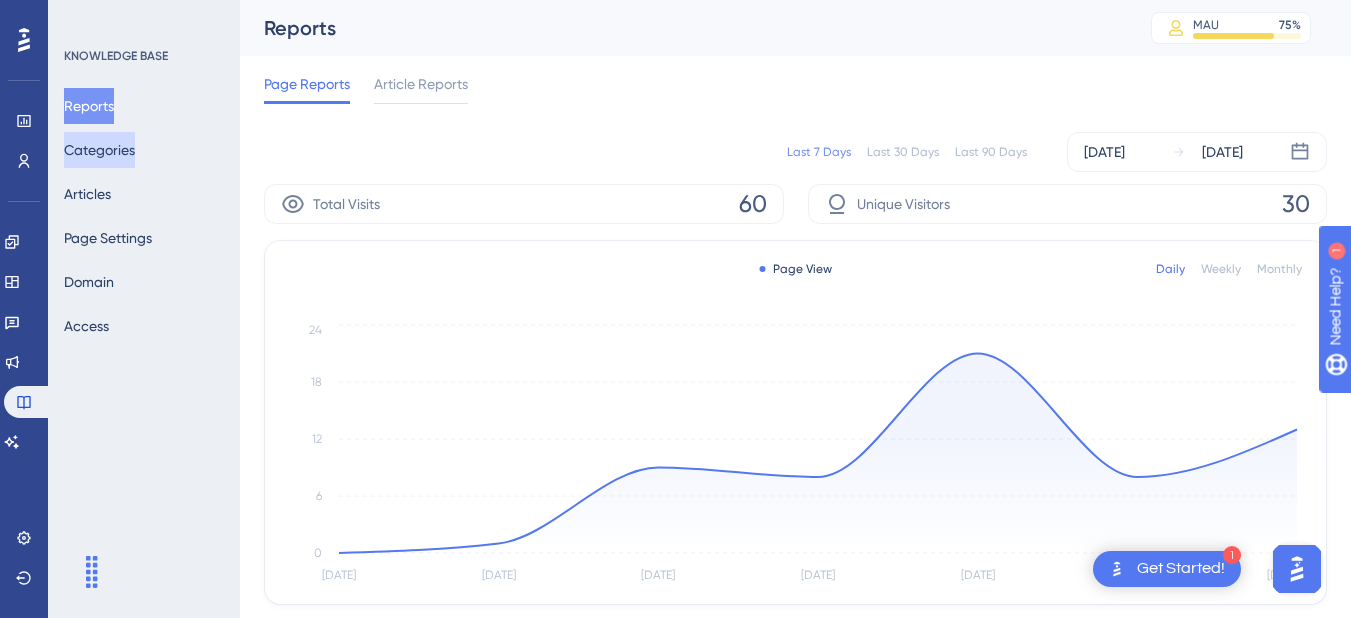click on "Categories" at bounding box center [99, 150] 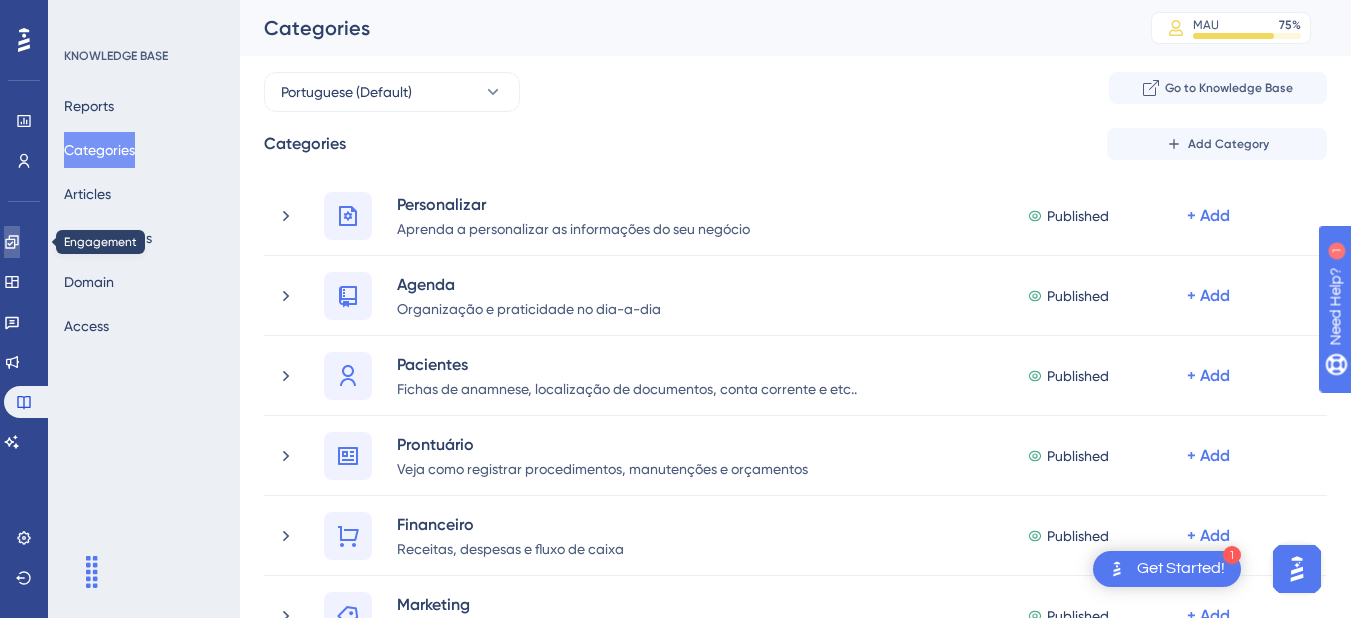 click 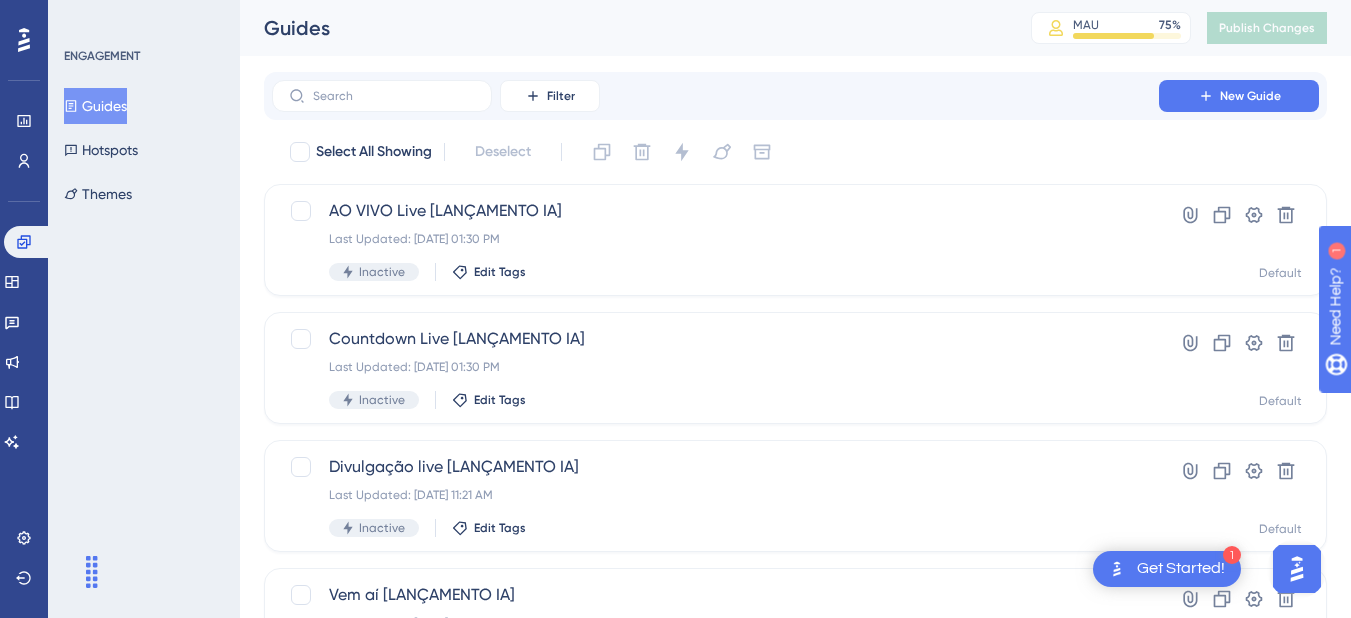 click at bounding box center (224, 317) 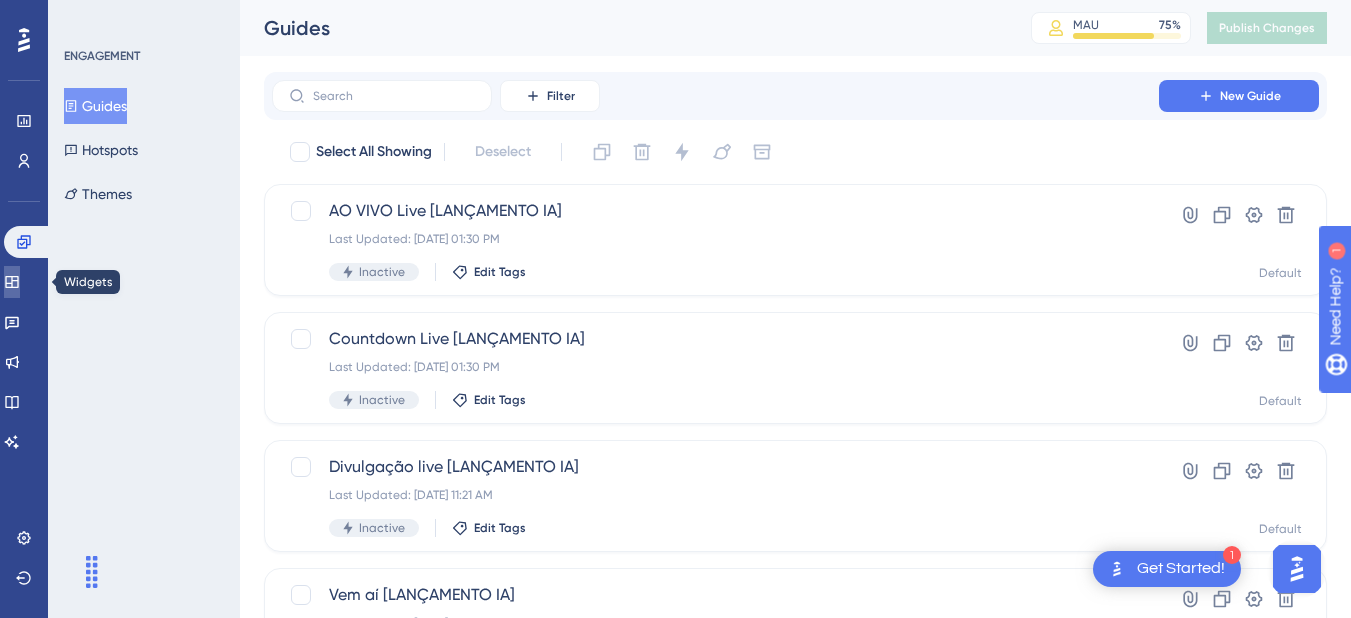 click 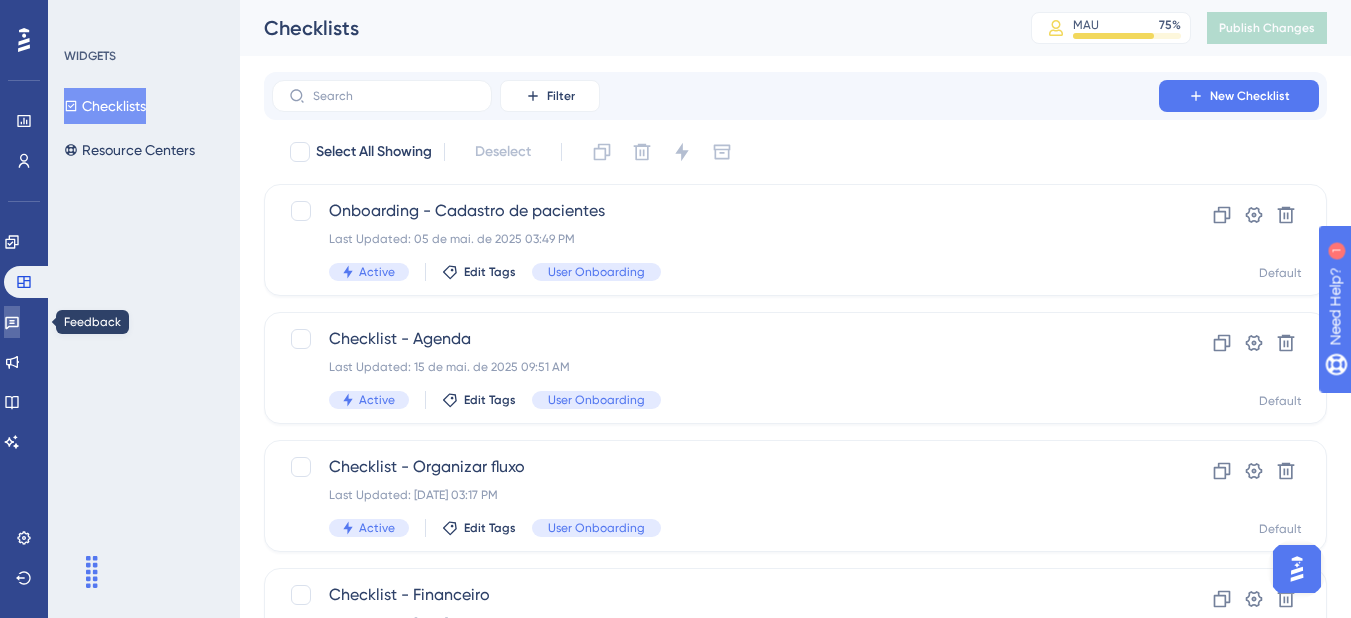 click at bounding box center (12, 322) 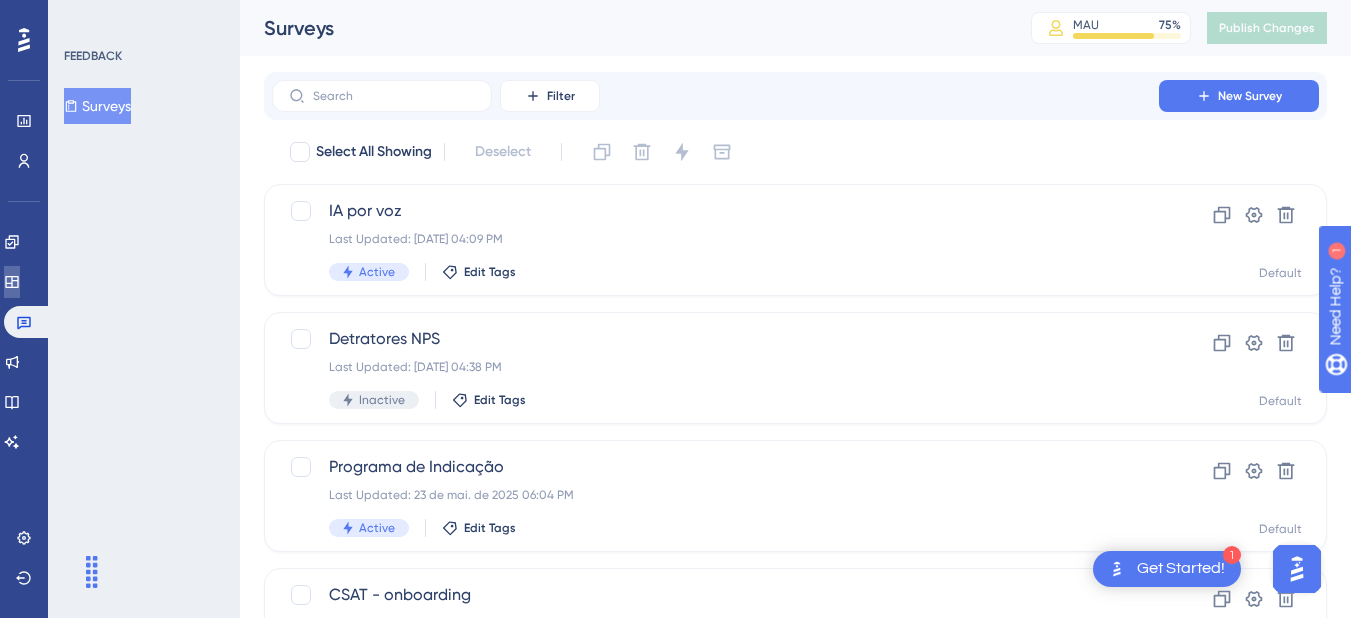 click at bounding box center [12, 282] 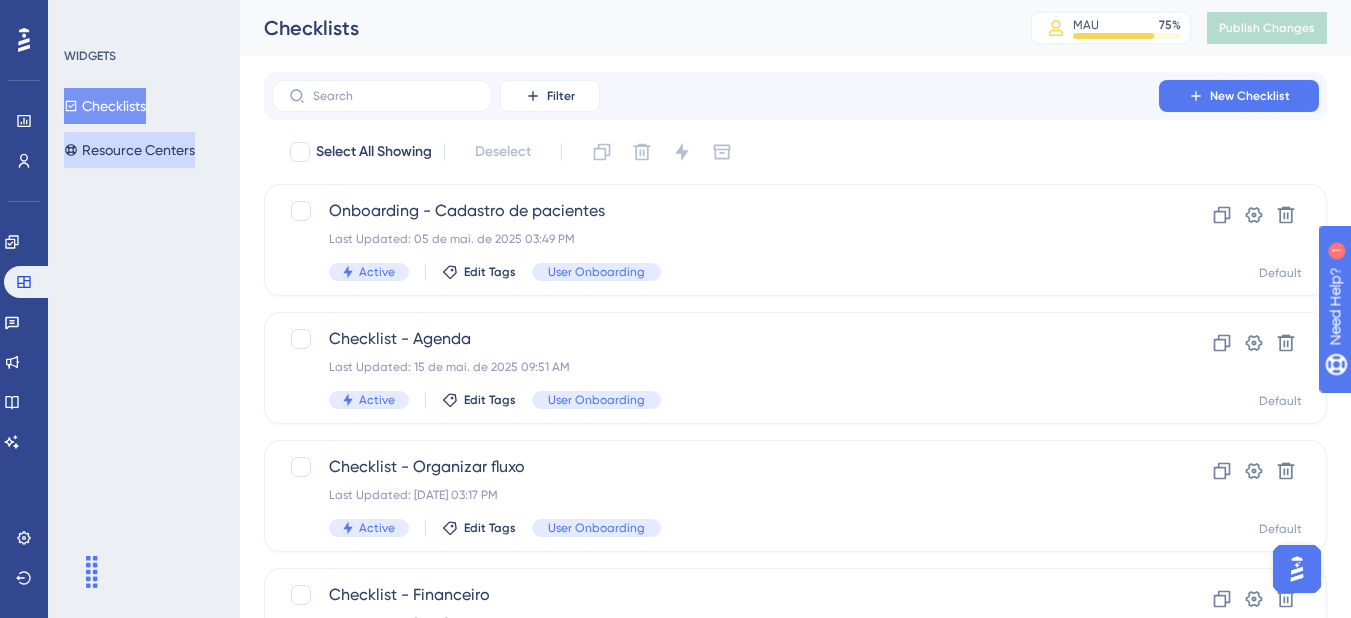 click on "Resource Centers" at bounding box center (129, 150) 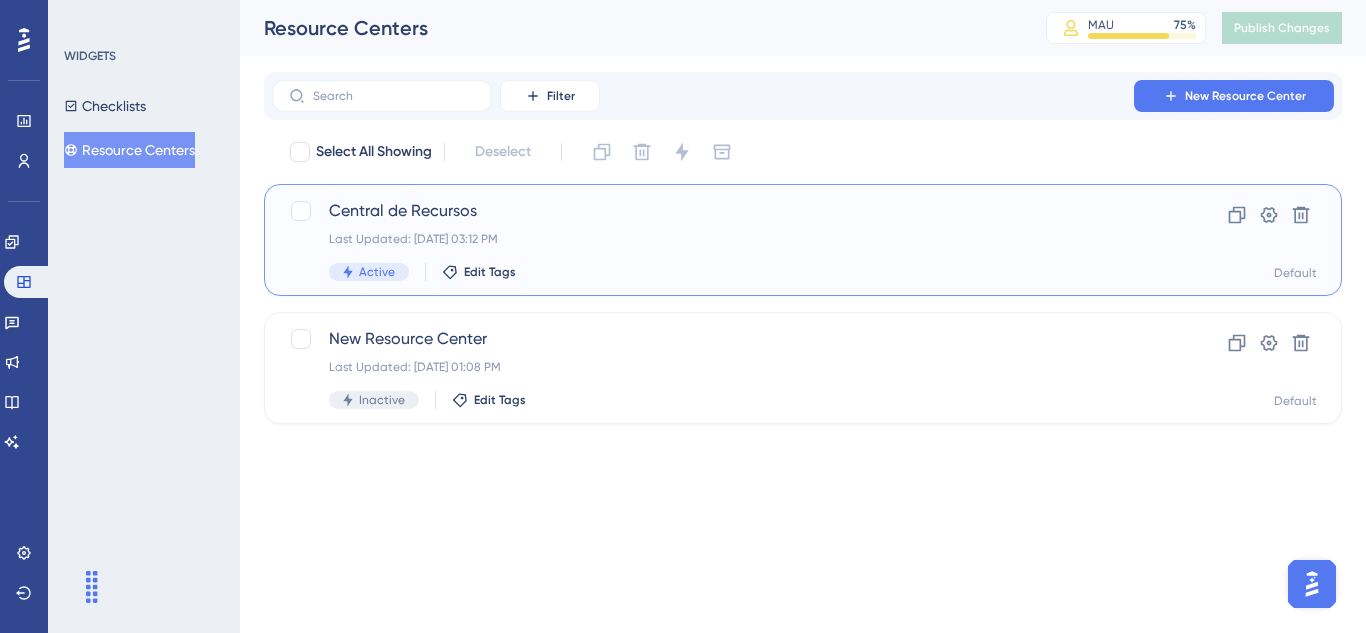 click on "Central de Recursos Last Updated: [DATE] 03:12 PM Active Edit Tags" at bounding box center [723, 240] 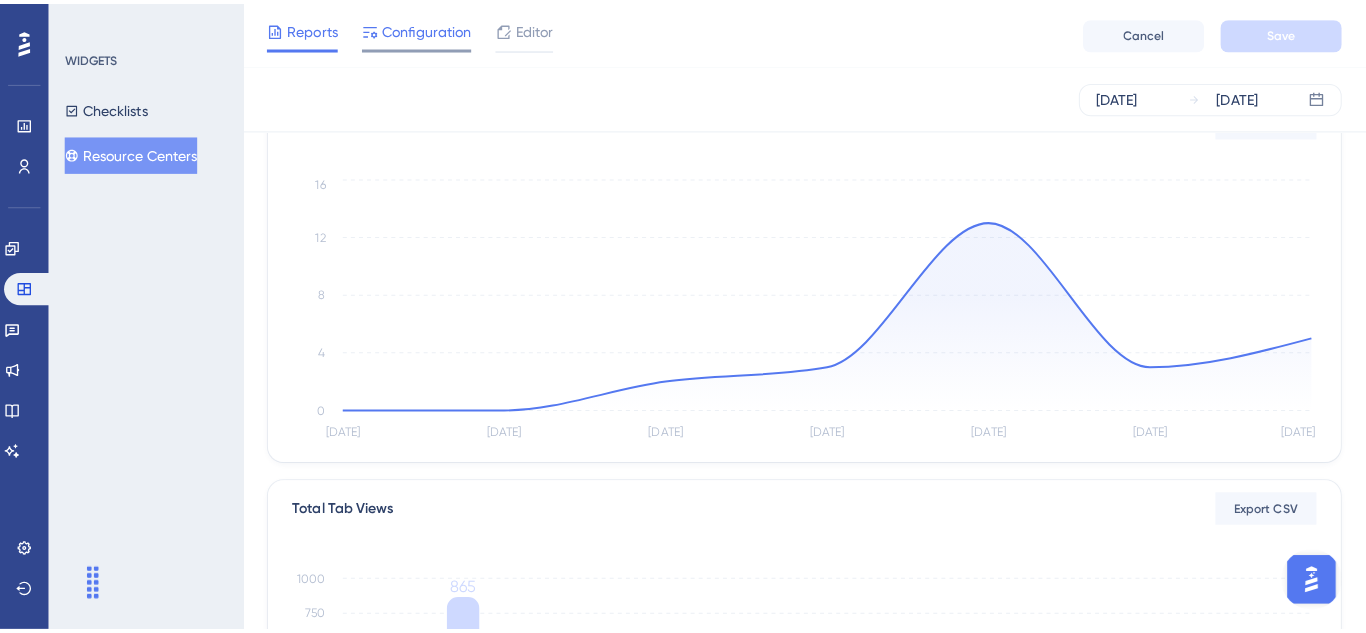 scroll, scrollTop: 0, scrollLeft: 0, axis: both 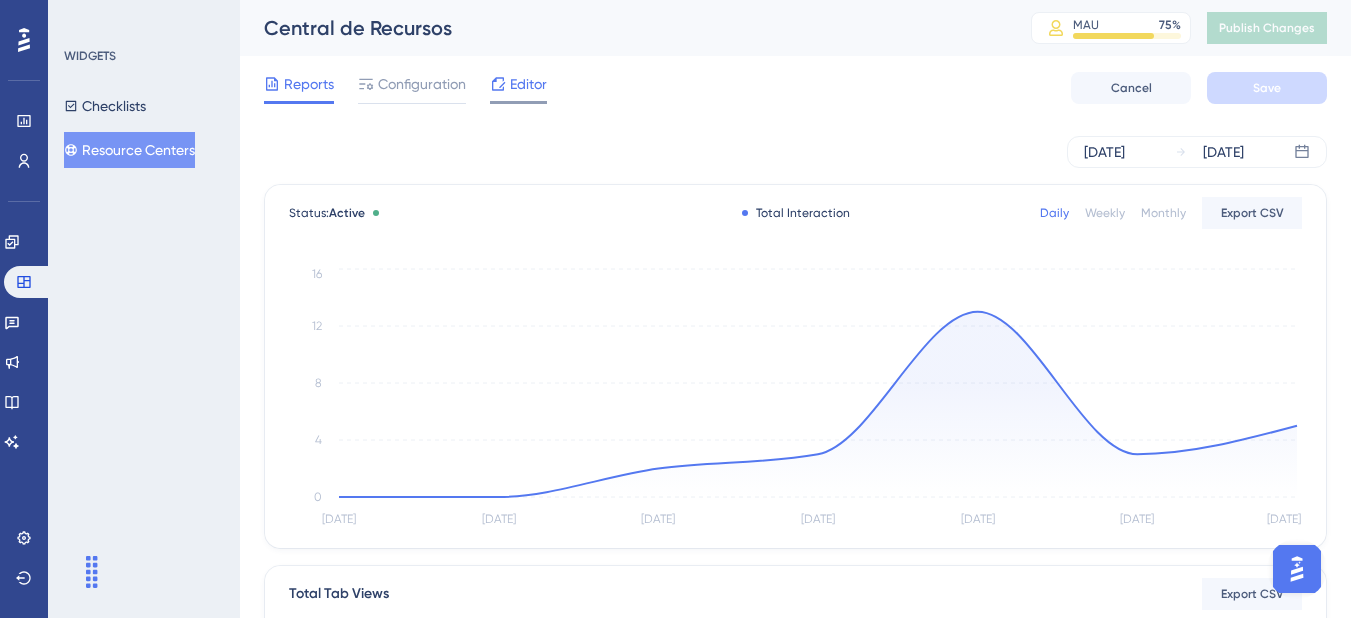 click 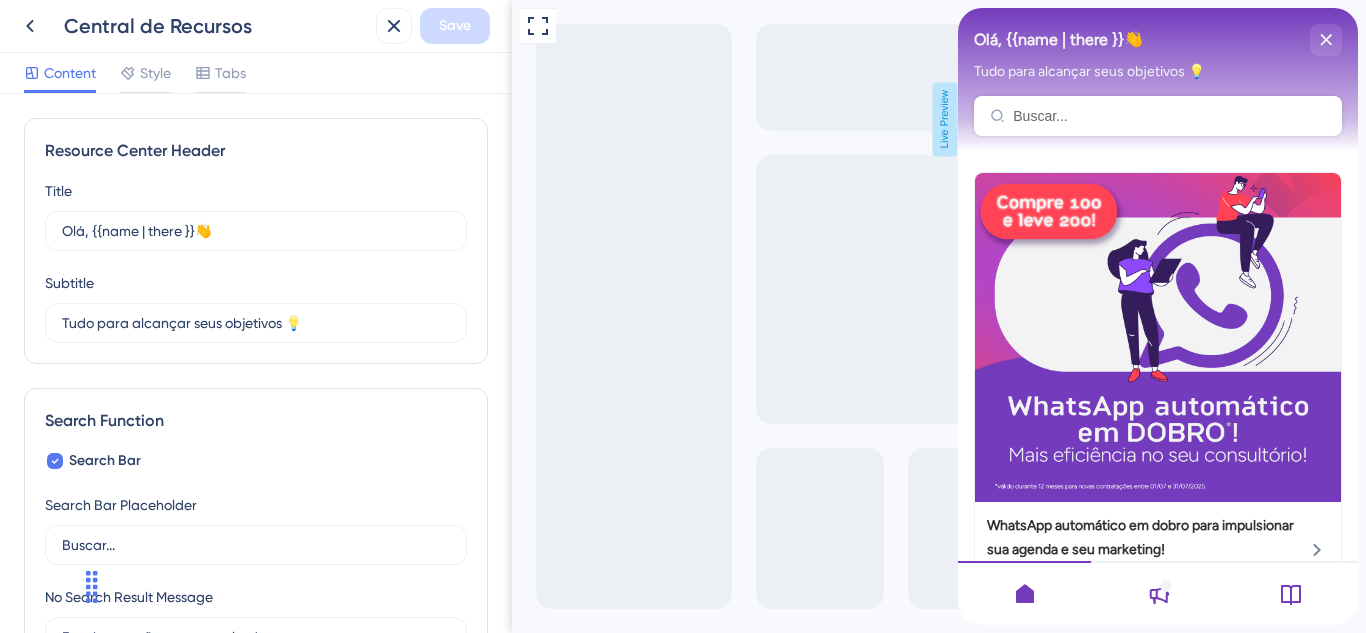 scroll, scrollTop: 0, scrollLeft: 0, axis: both 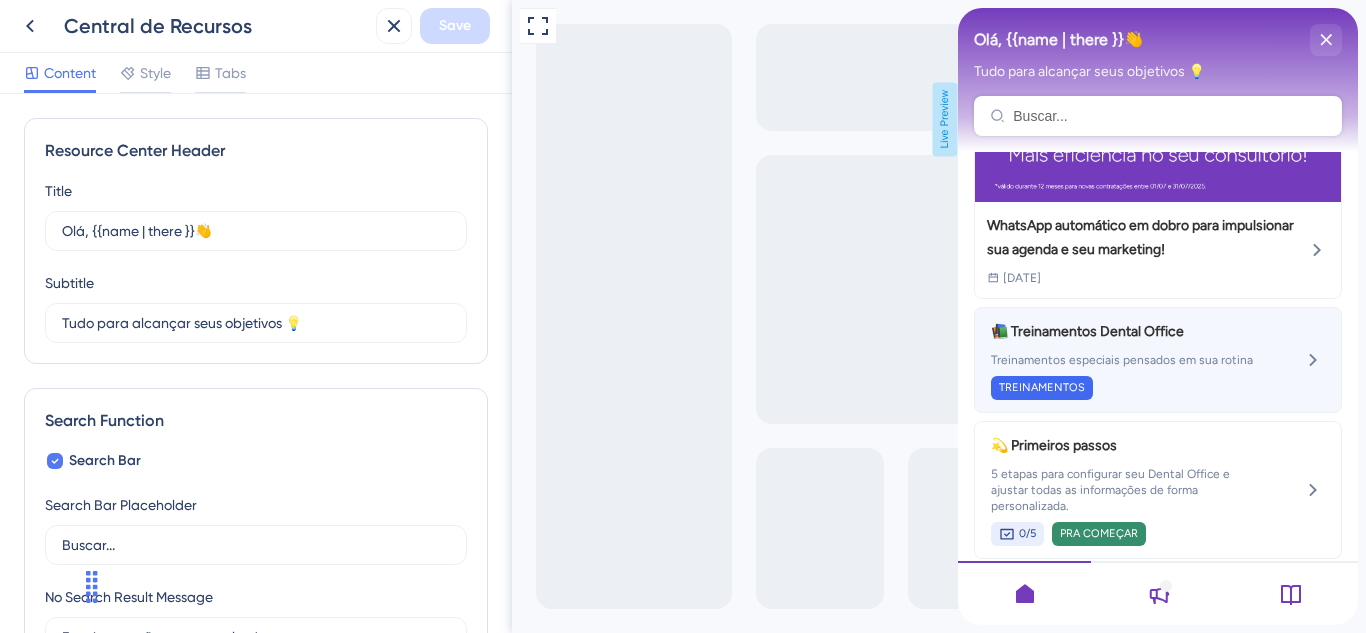 click on "Treinamentos especiais pensados em sua rotina" at bounding box center (1124, 360) 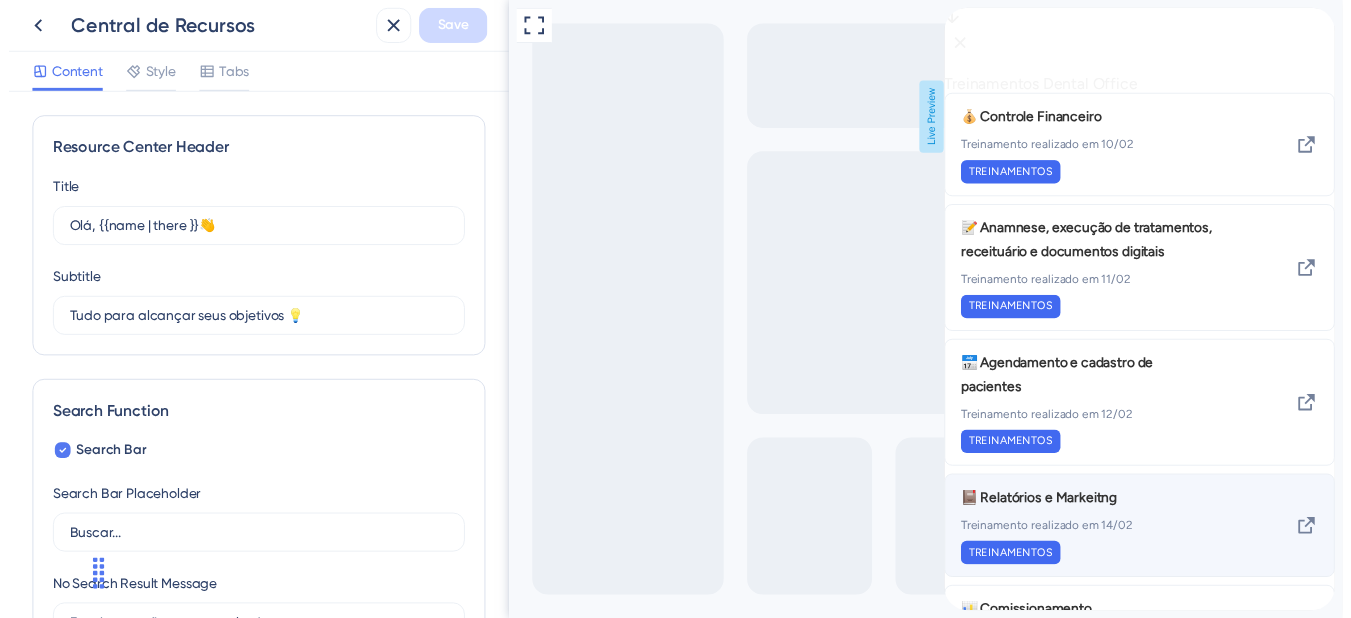 scroll, scrollTop: 179, scrollLeft: 0, axis: vertical 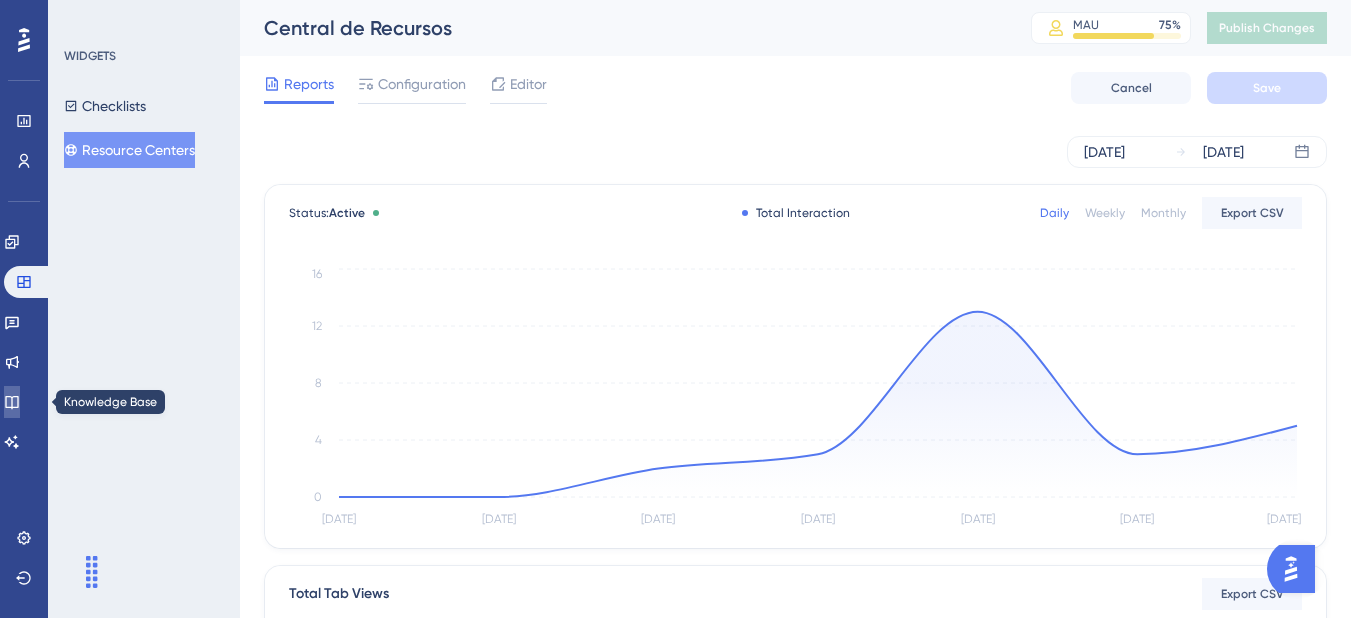 click 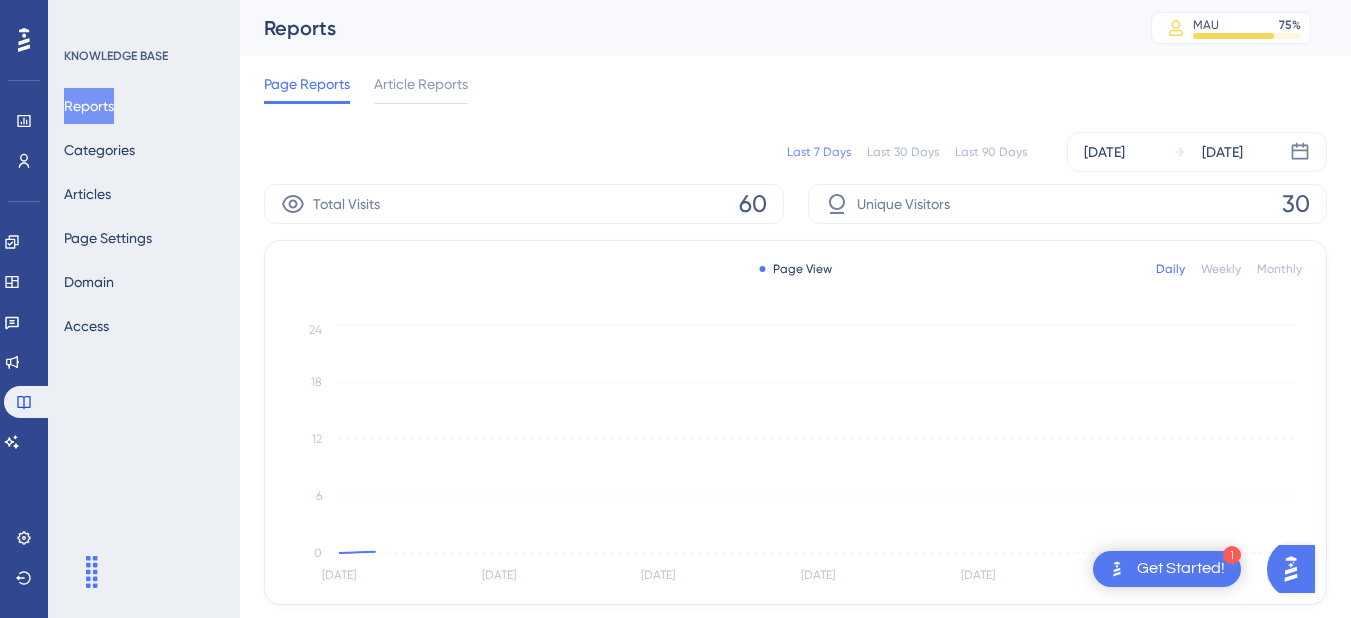 scroll, scrollTop: 0, scrollLeft: 0, axis: both 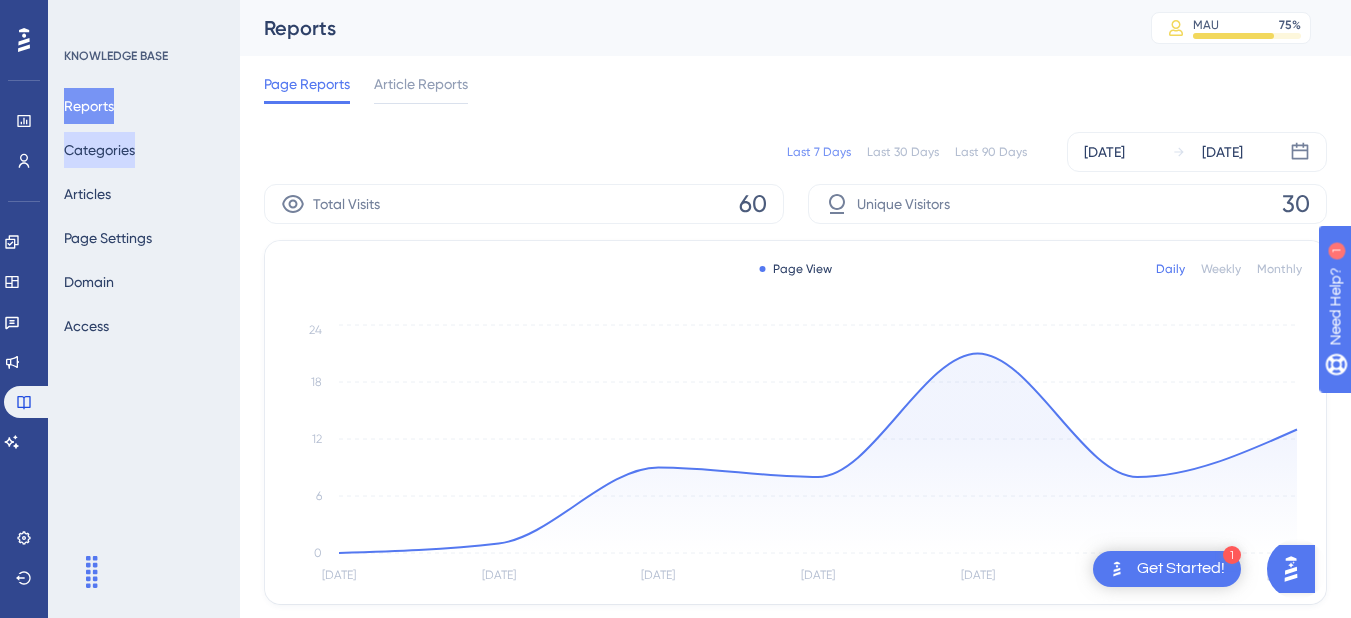 click on "Categories" at bounding box center (99, 150) 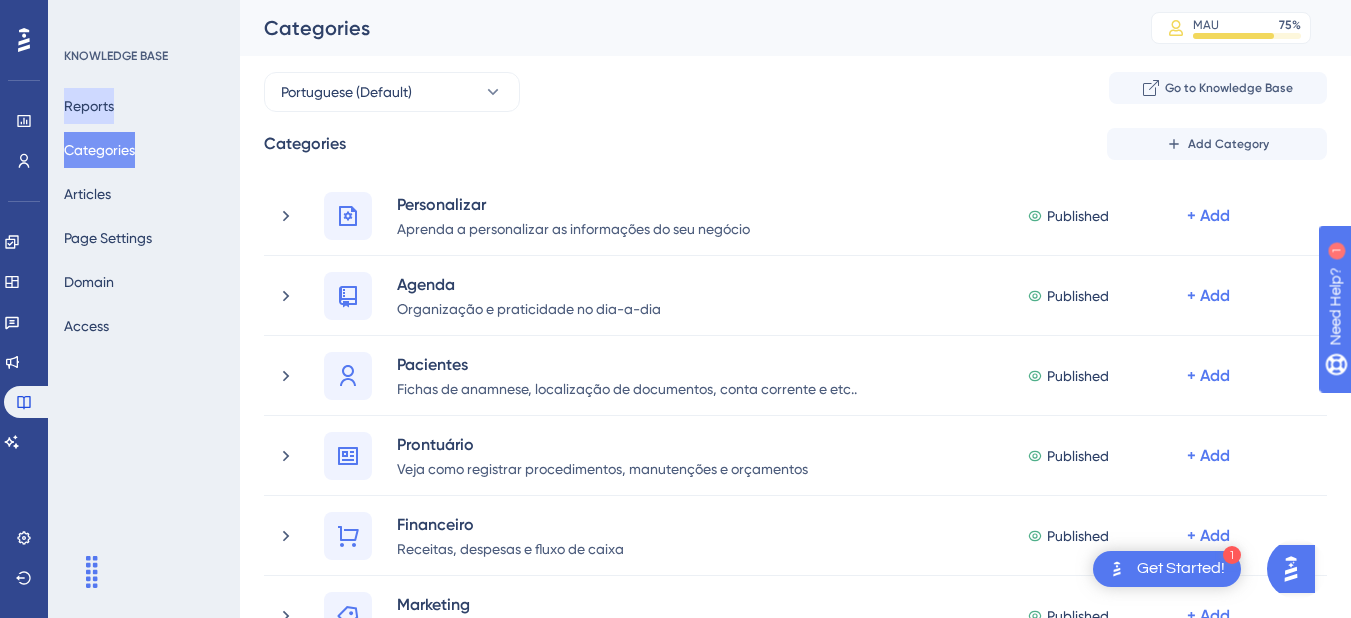 click on "Reports" at bounding box center (89, 106) 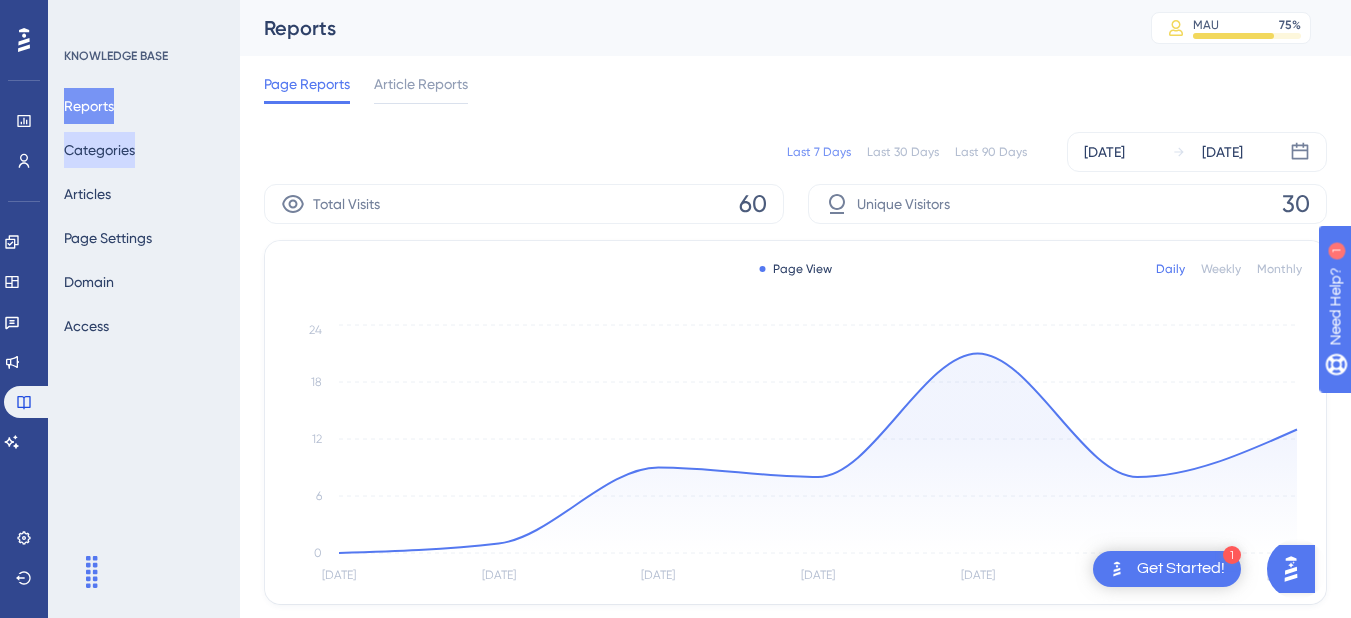 click on "Categories" at bounding box center [99, 150] 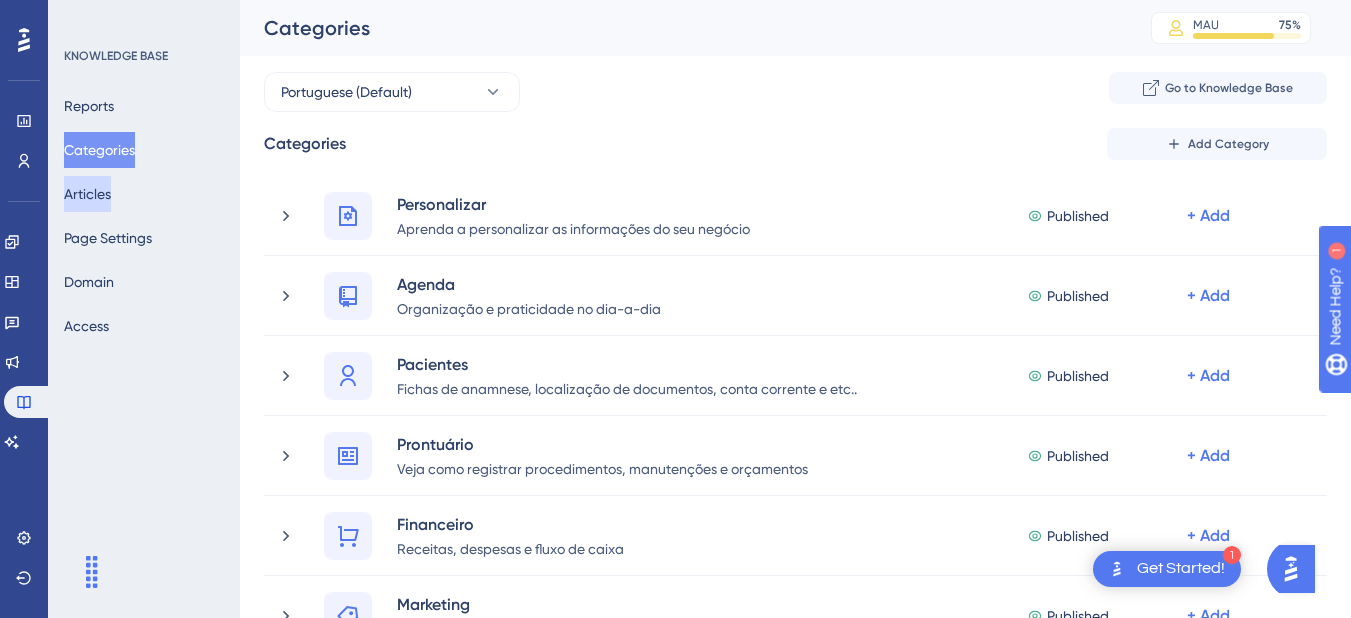 click on "Articles" at bounding box center (87, 194) 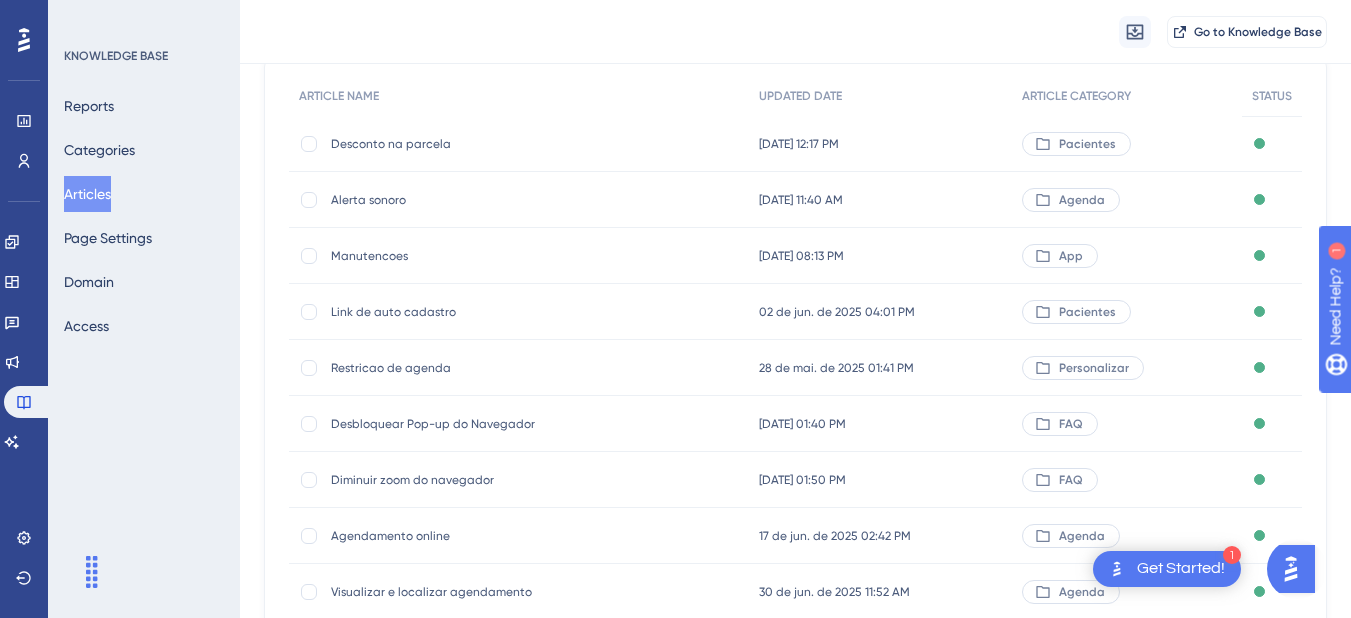 scroll, scrollTop: 0, scrollLeft: 0, axis: both 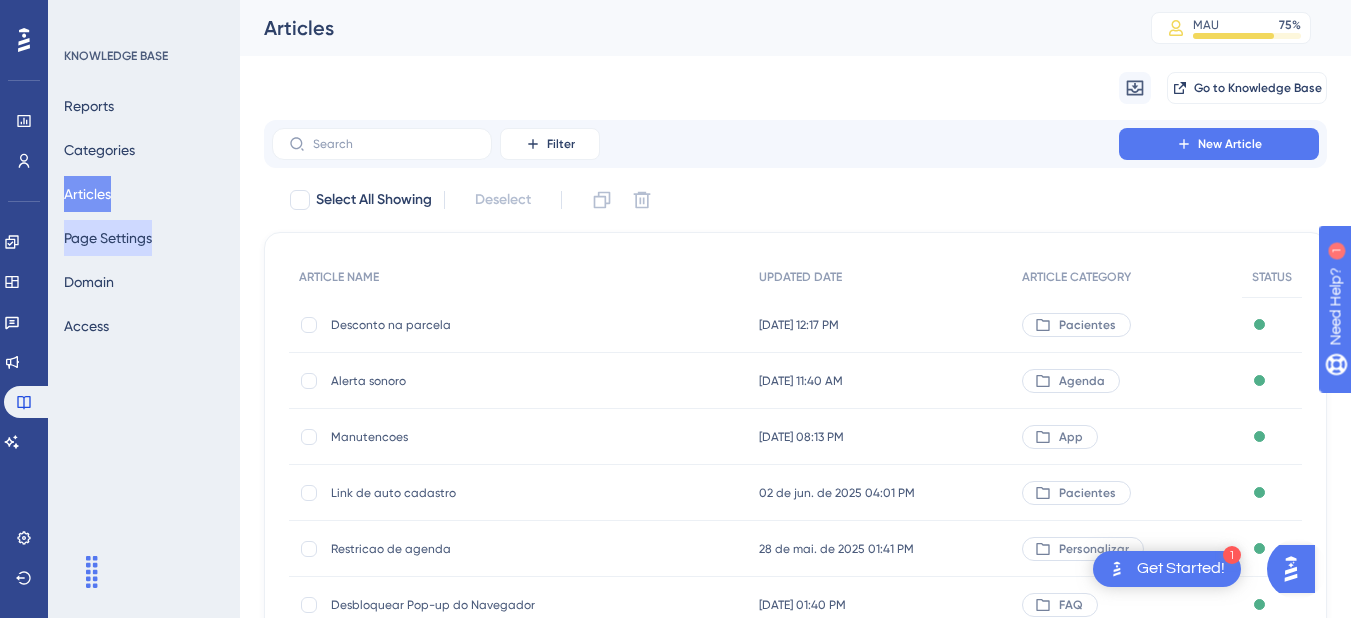 click on "Page Settings" at bounding box center (108, 238) 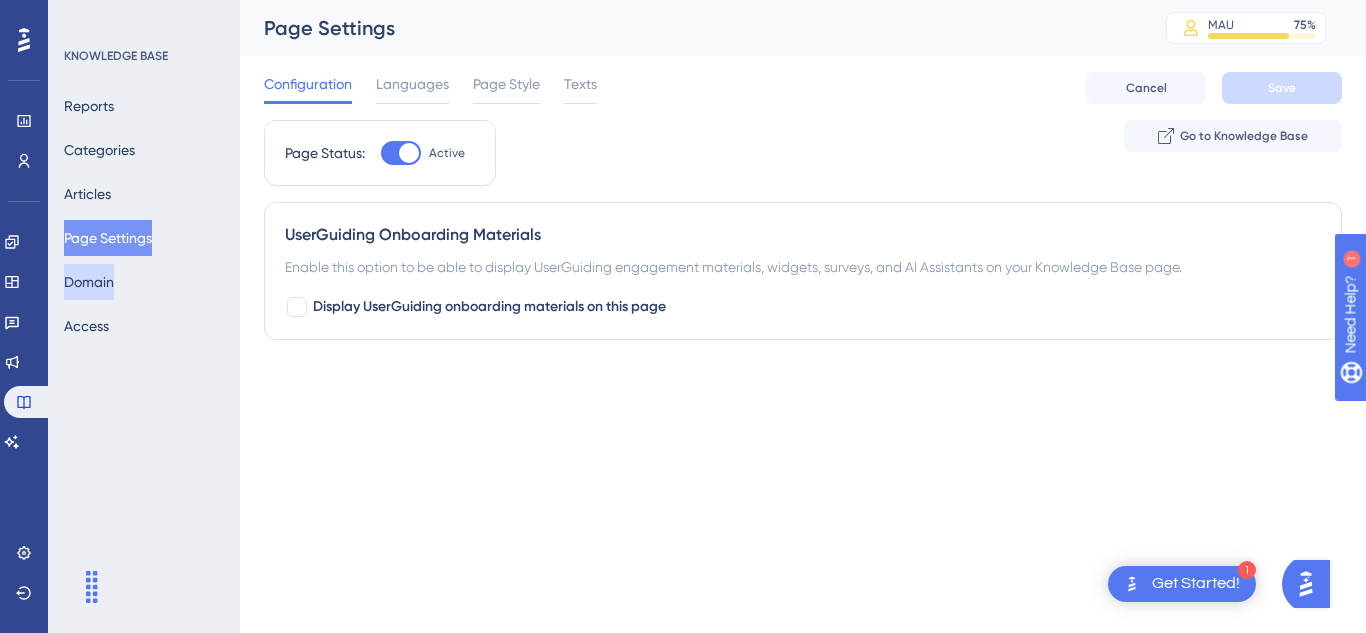 click on "Domain" at bounding box center (89, 282) 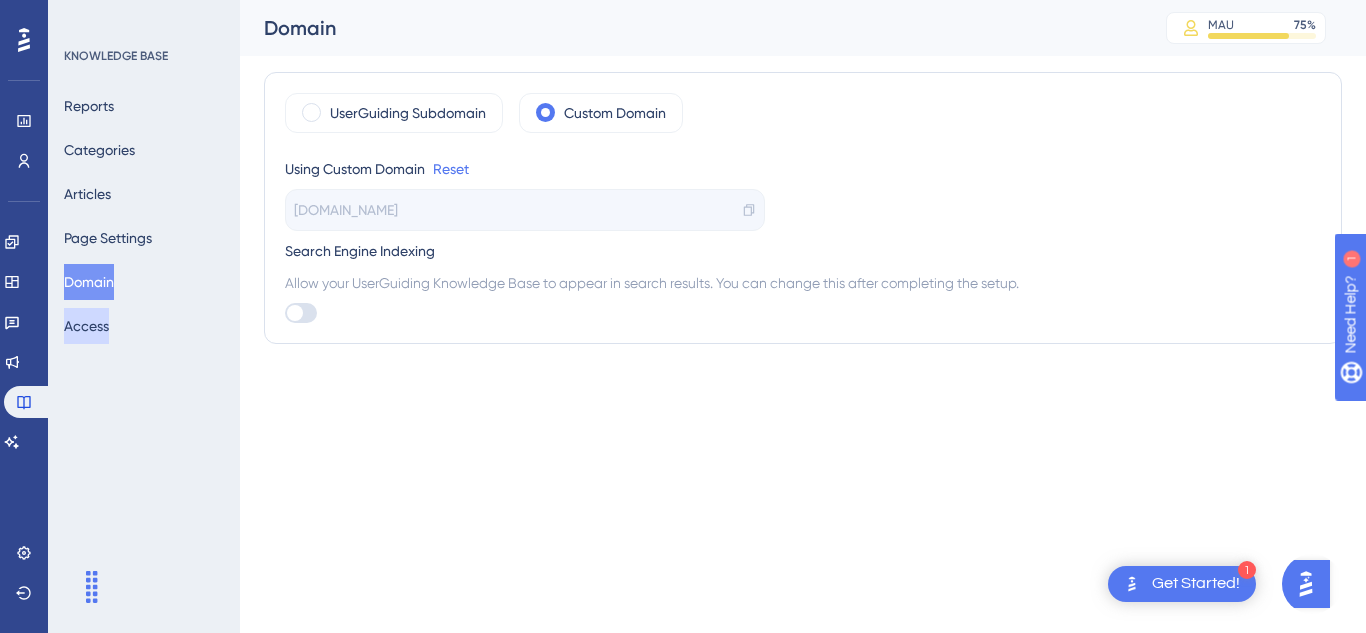 click on "Access" at bounding box center (86, 326) 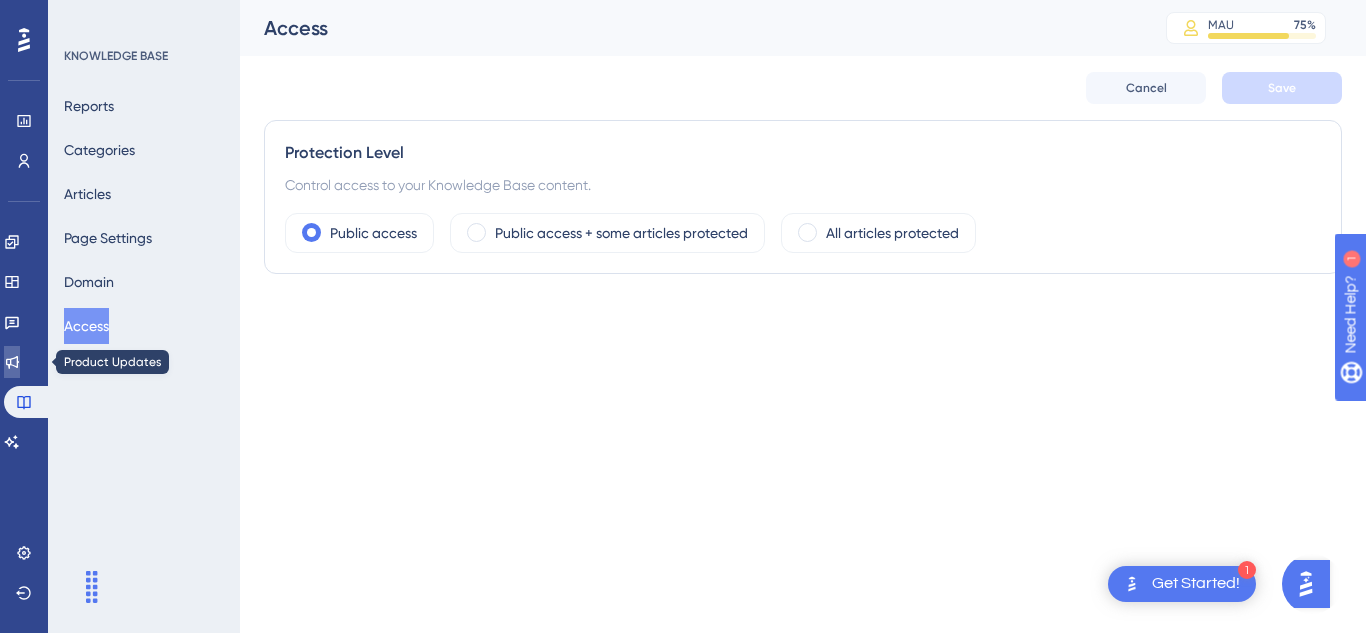 click 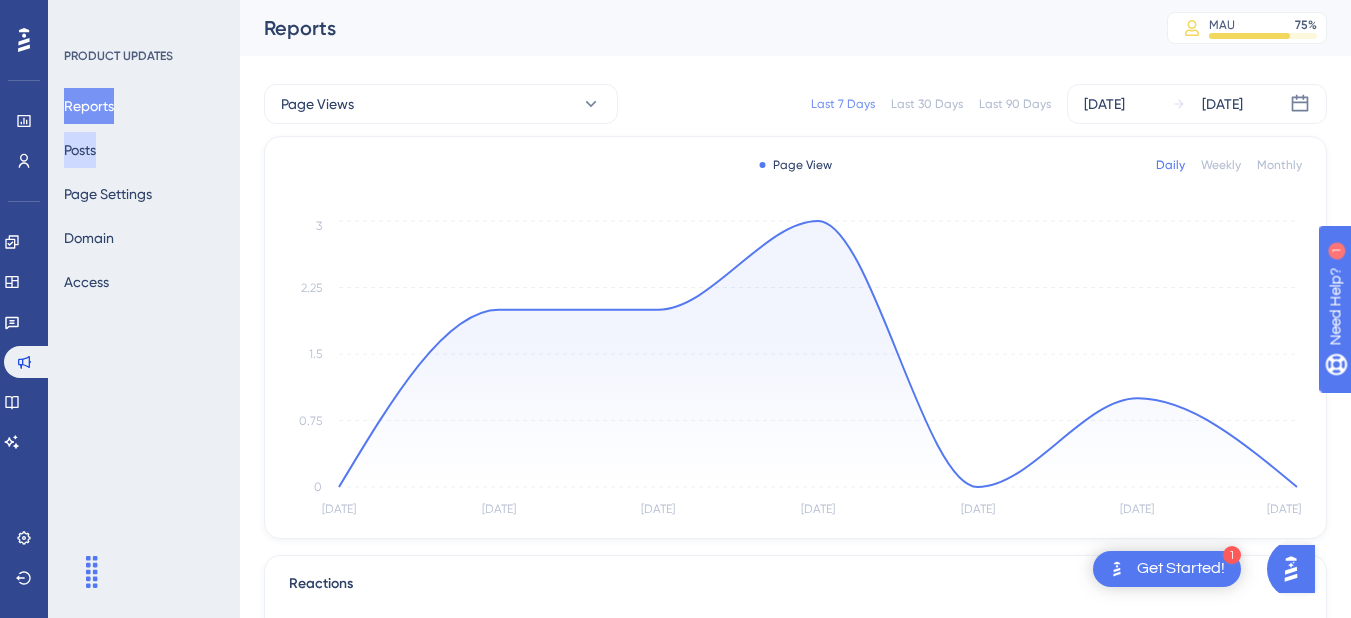click on "Posts" at bounding box center [80, 150] 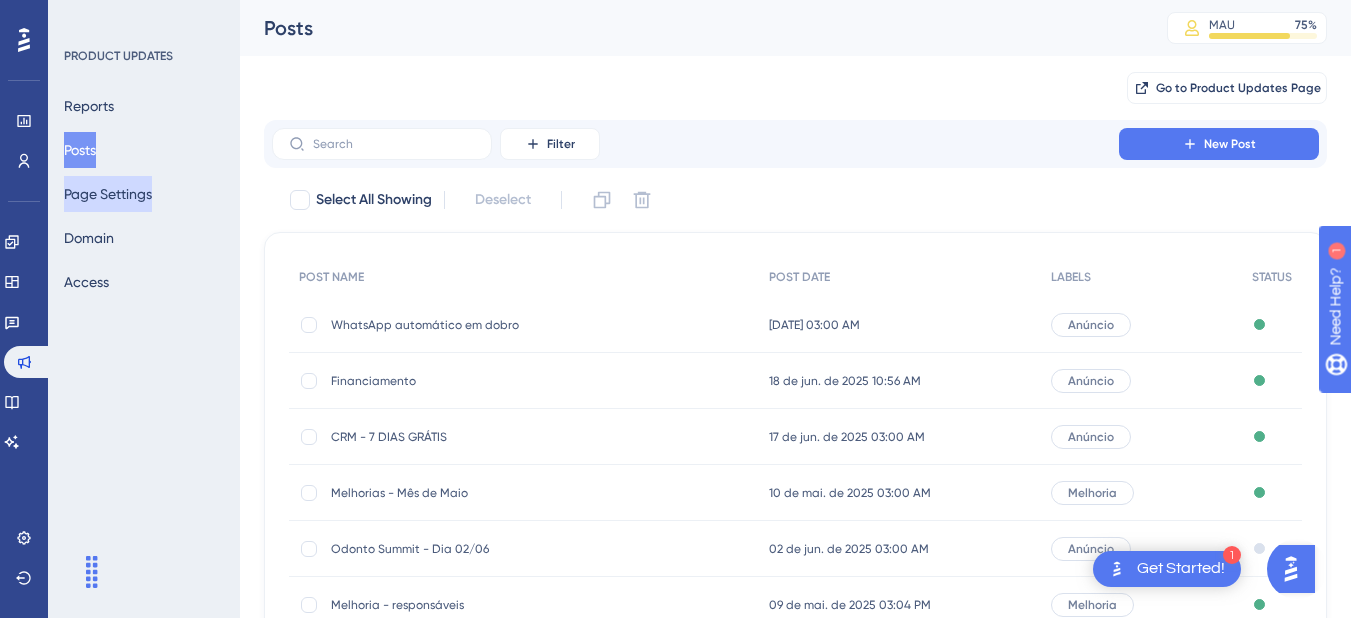 click on "Page Settings" at bounding box center (108, 194) 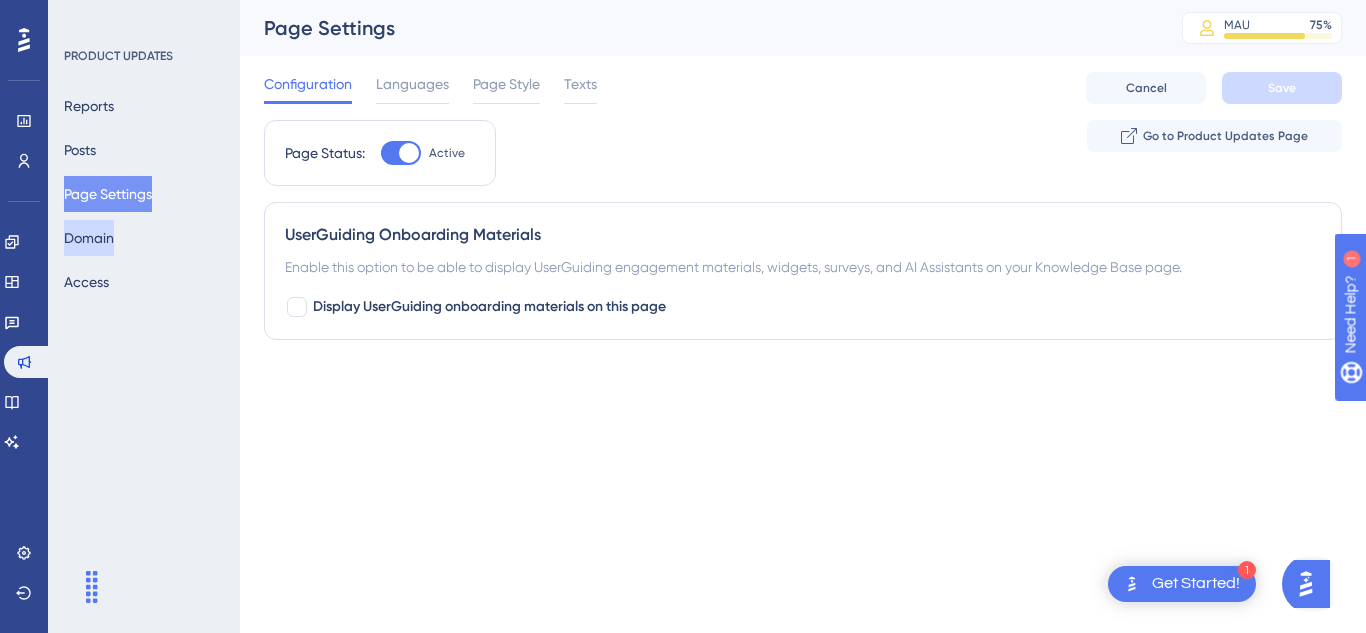 click on "Domain" at bounding box center [89, 238] 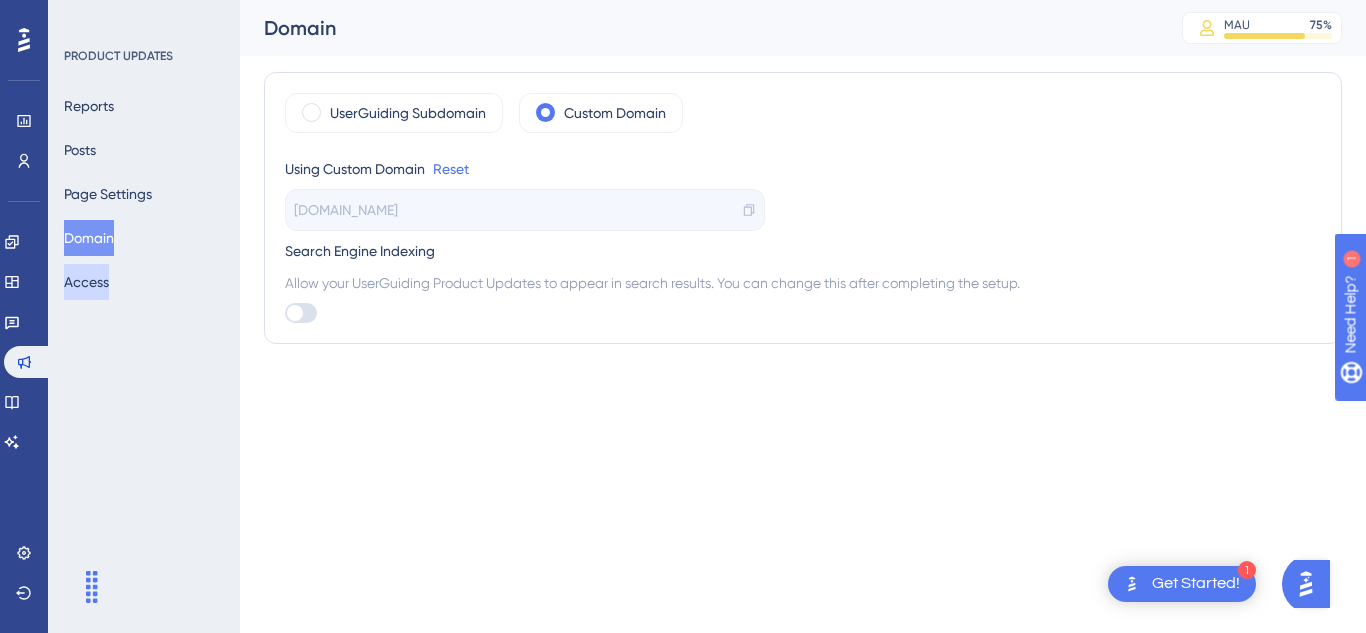click on "Access" at bounding box center [86, 282] 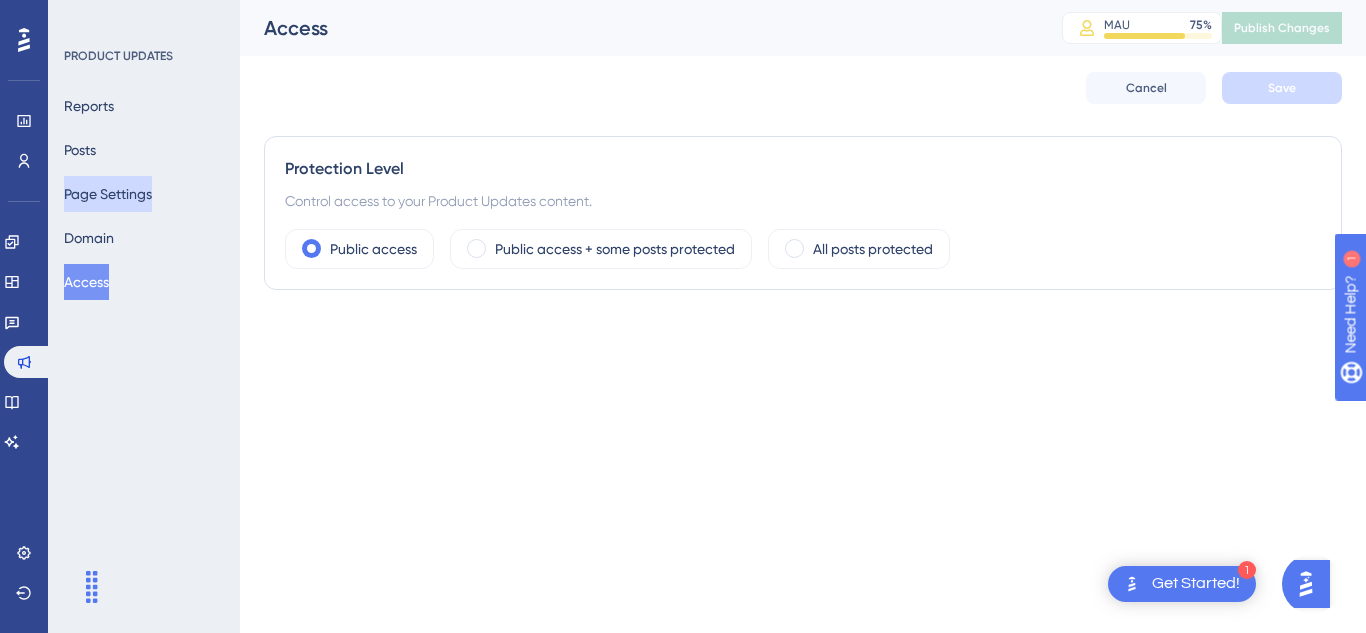 click on "Page Settings" at bounding box center (108, 194) 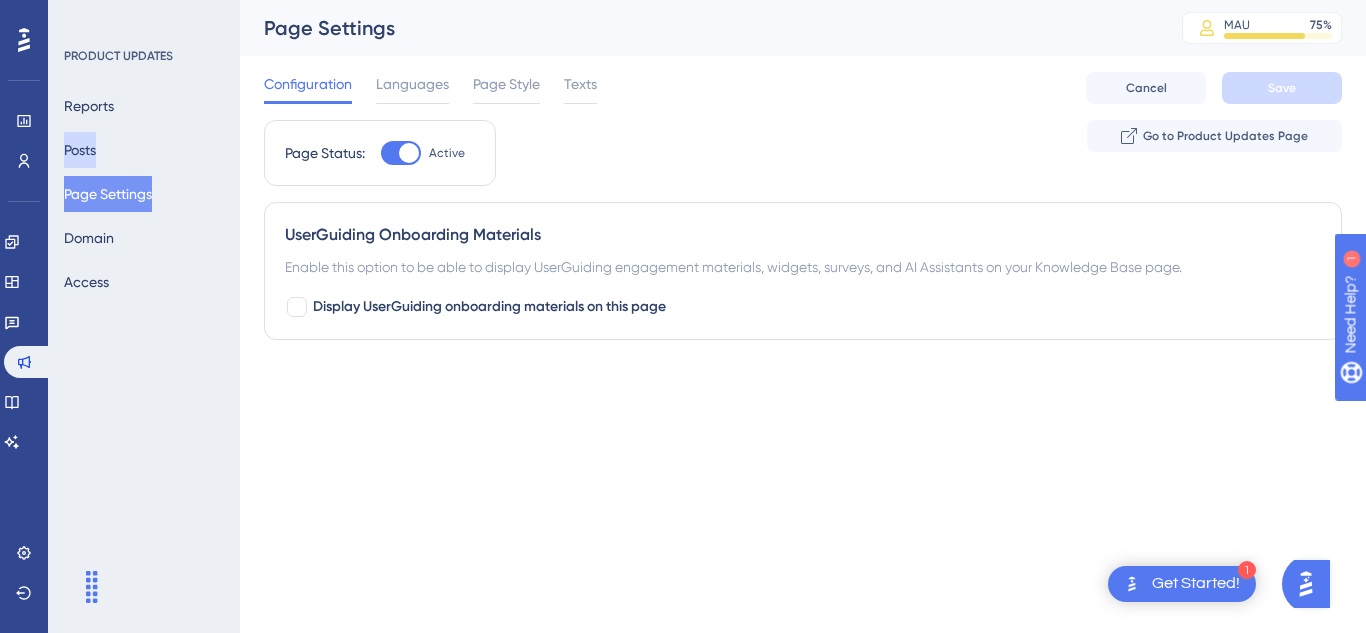 click on "Posts" at bounding box center (80, 150) 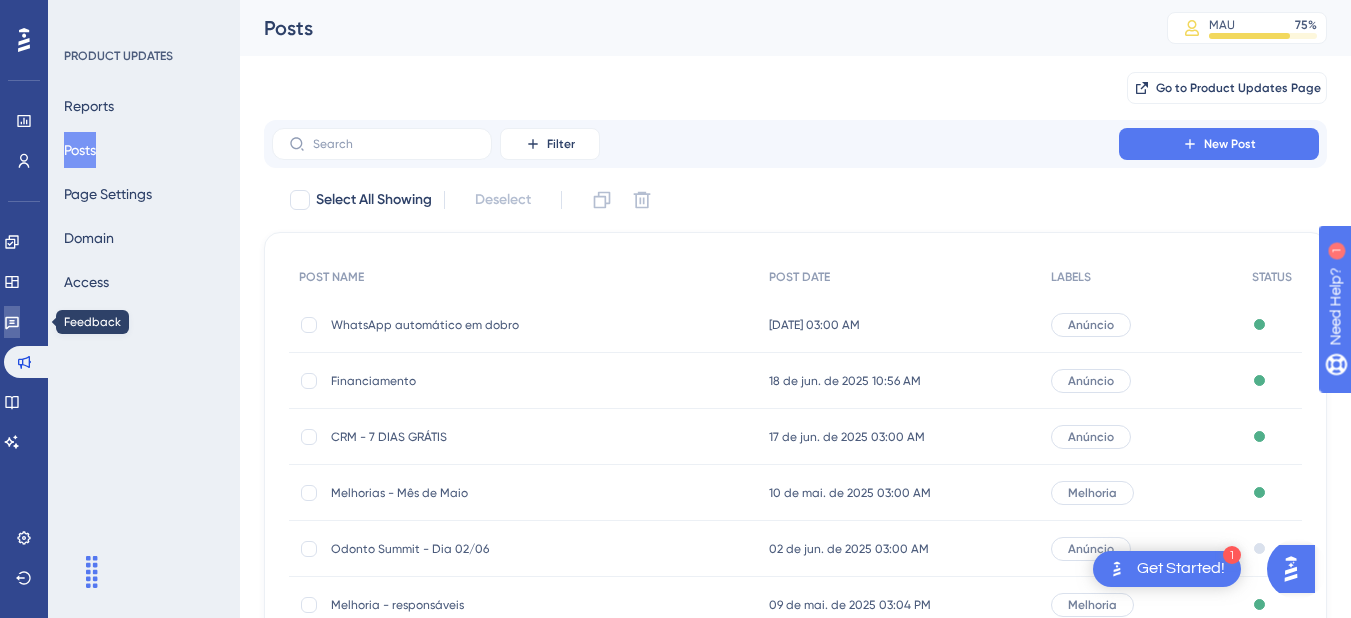 click 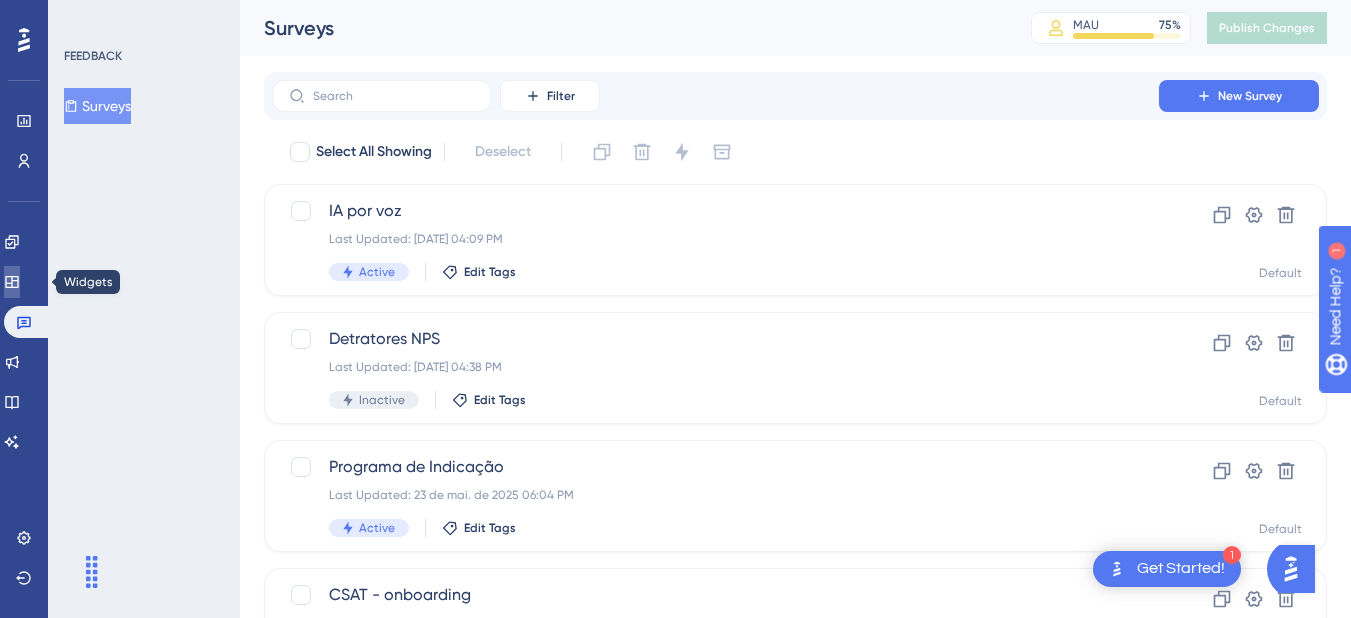 click 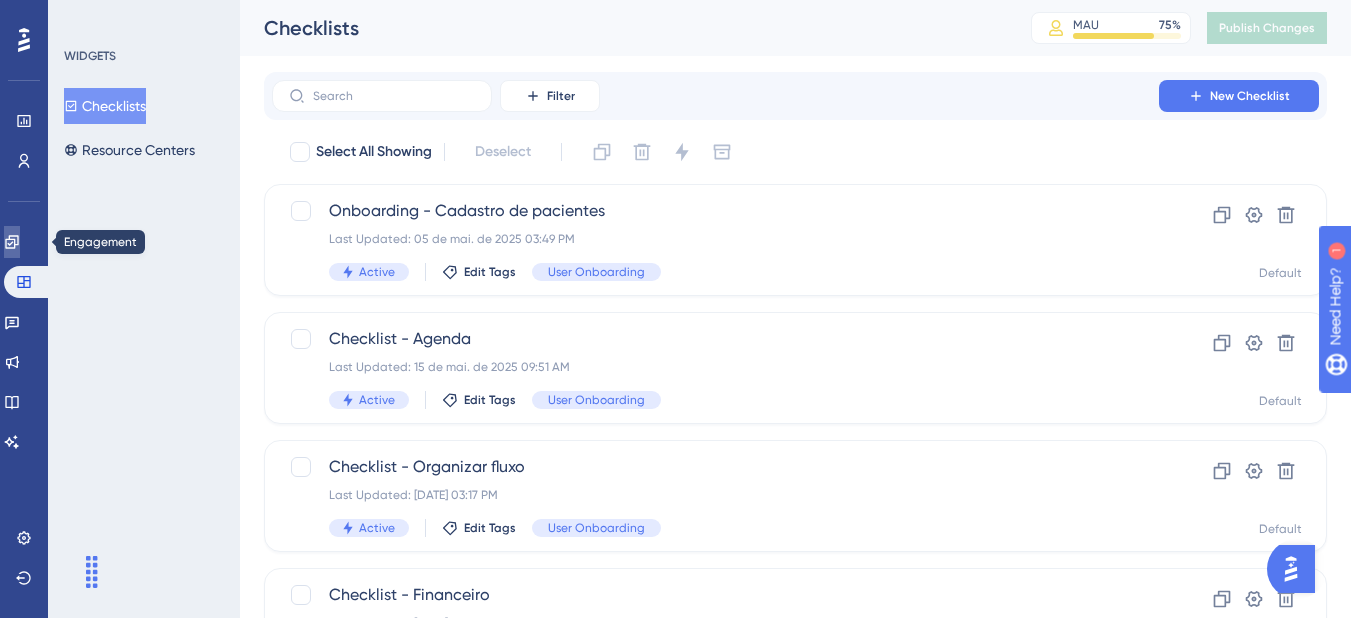 click 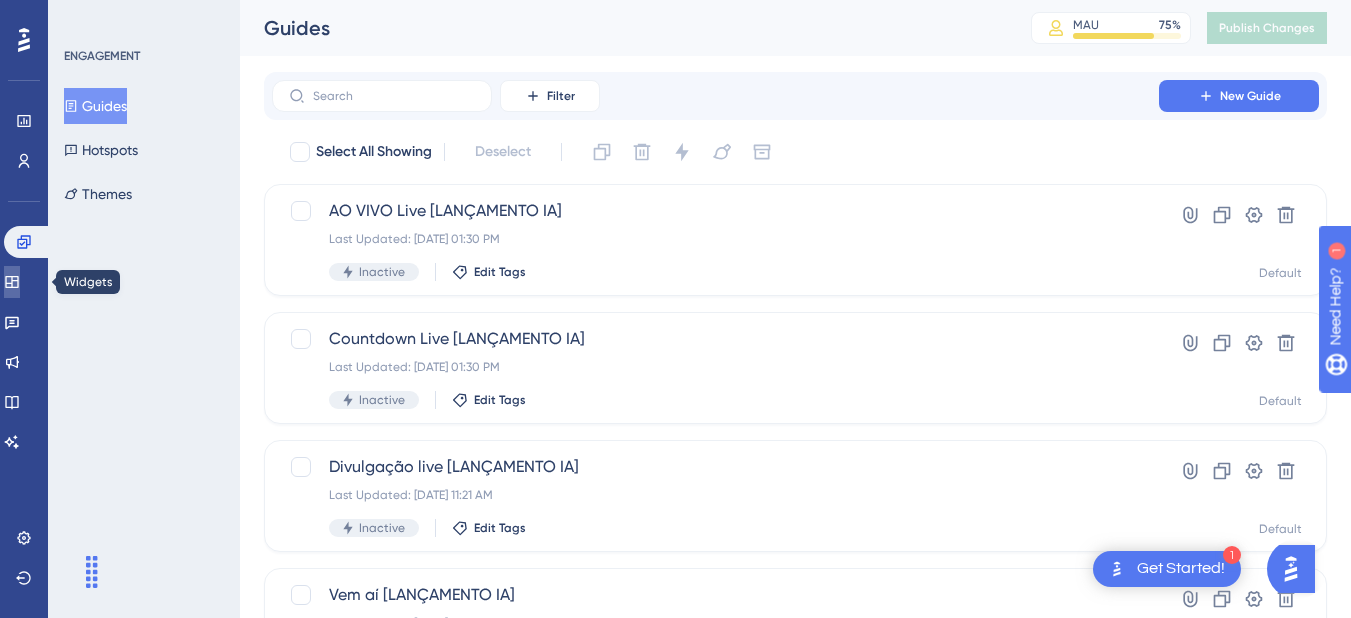click at bounding box center (12, 282) 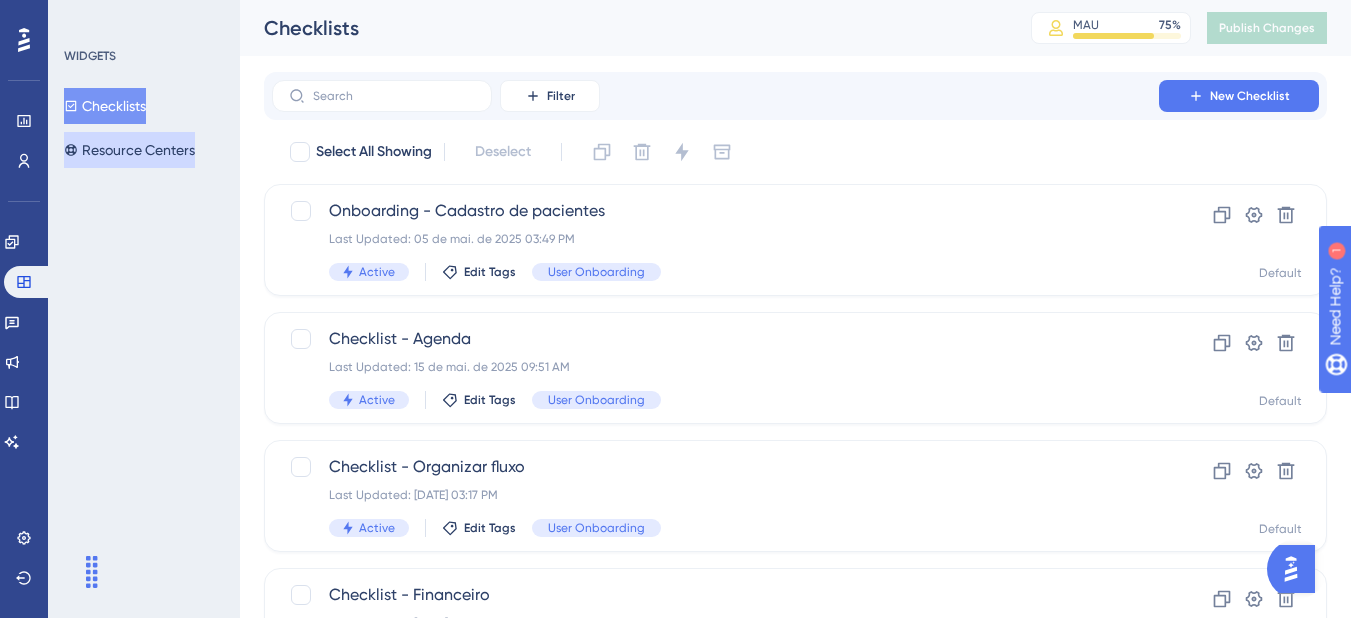 click on "Resource Centers" at bounding box center [129, 150] 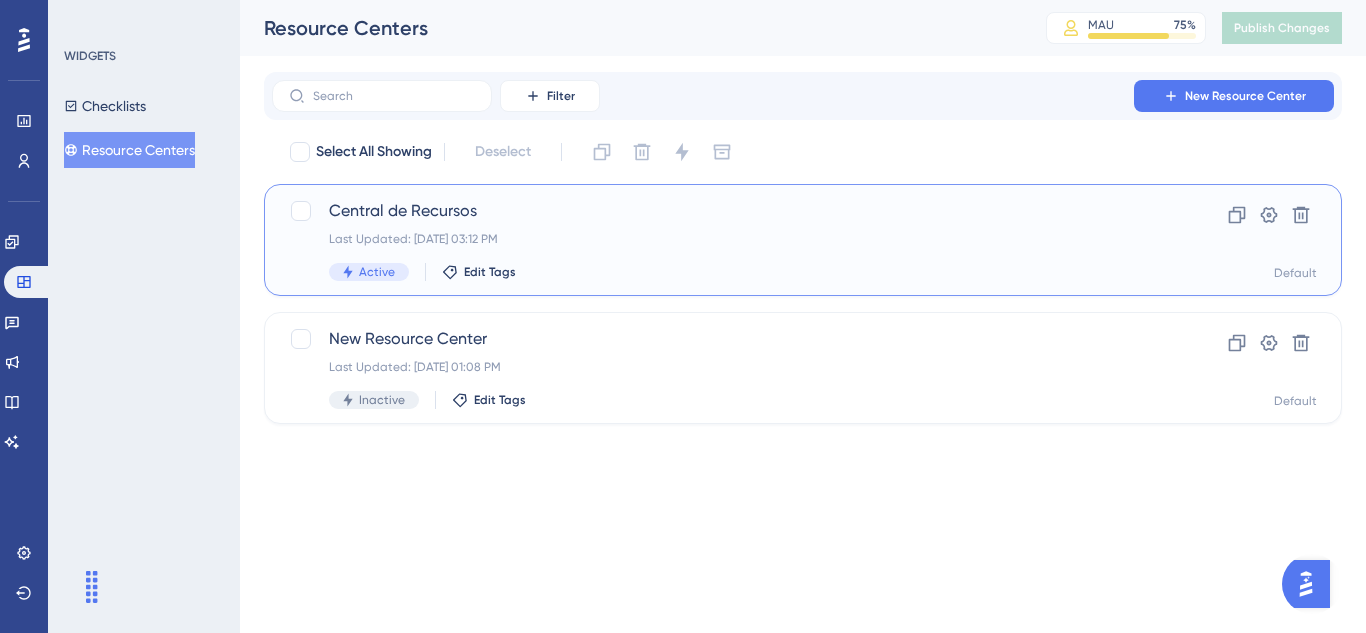 click on "Central de Recursos" at bounding box center [723, 211] 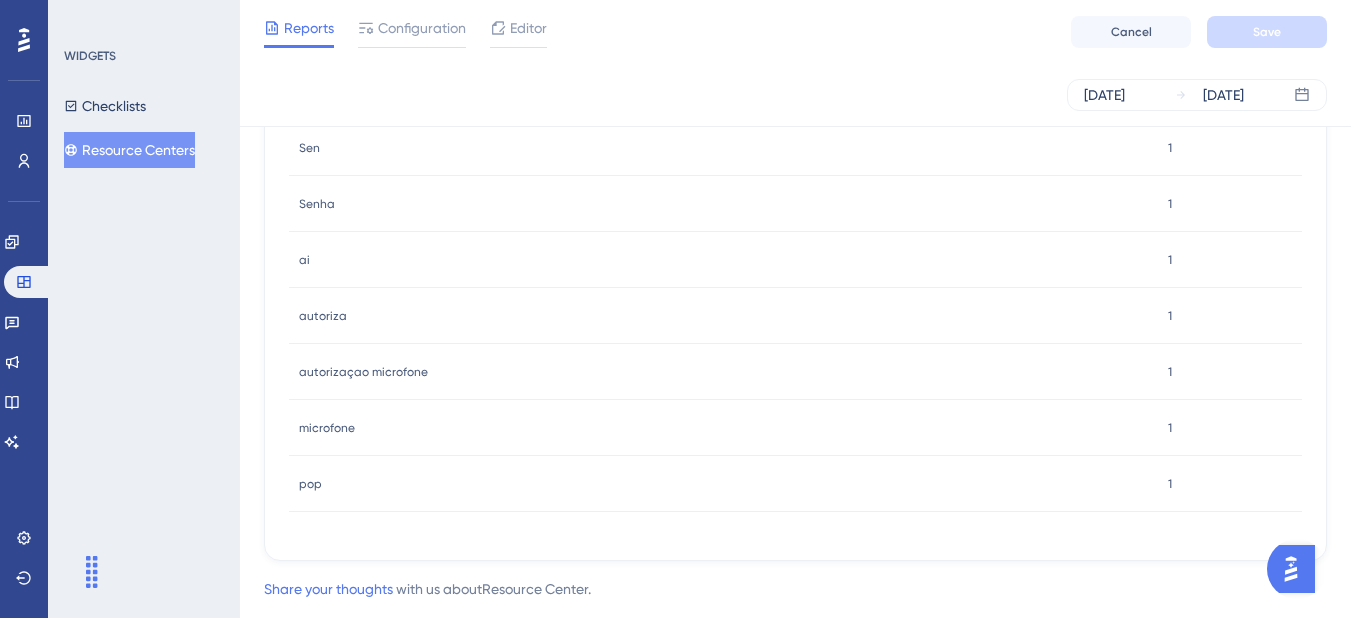 scroll, scrollTop: 1485, scrollLeft: 0, axis: vertical 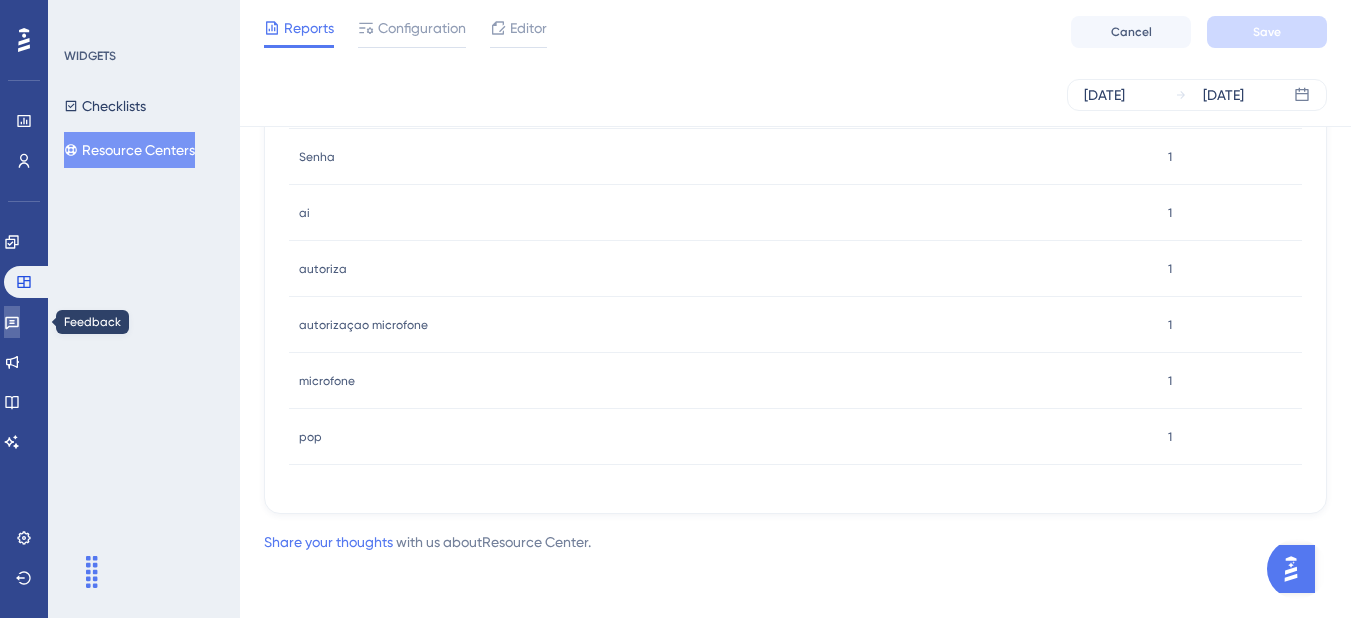 click 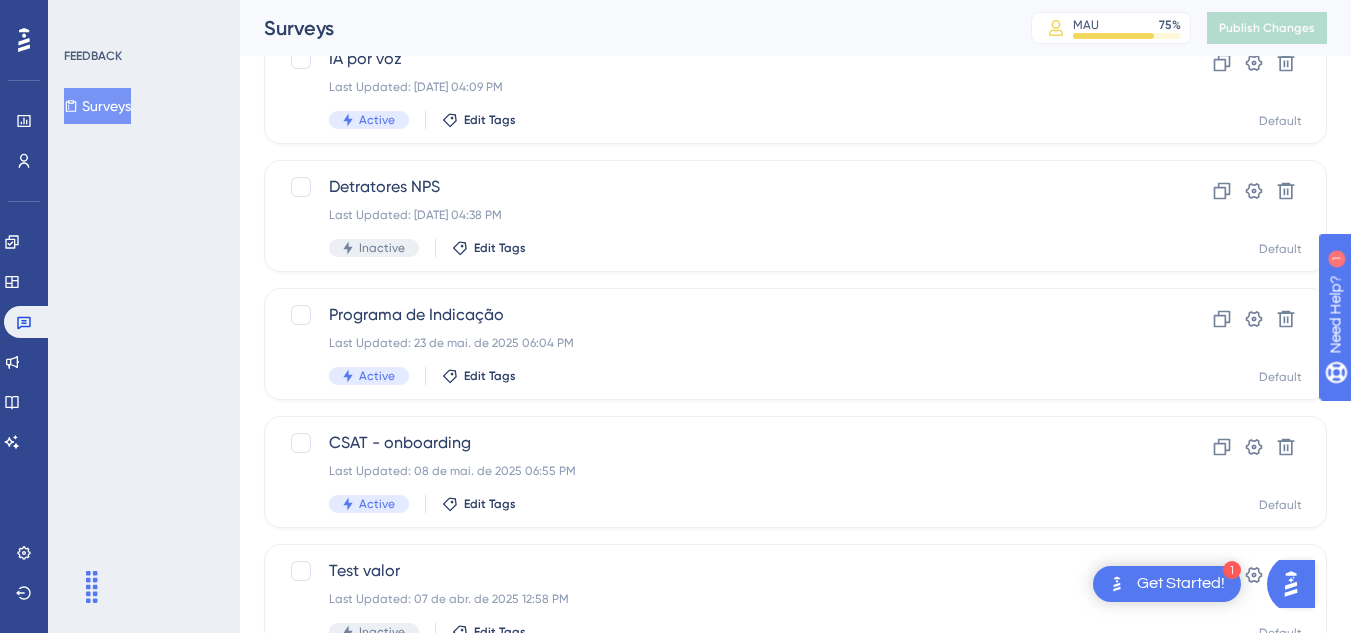 scroll, scrollTop: 300, scrollLeft: 0, axis: vertical 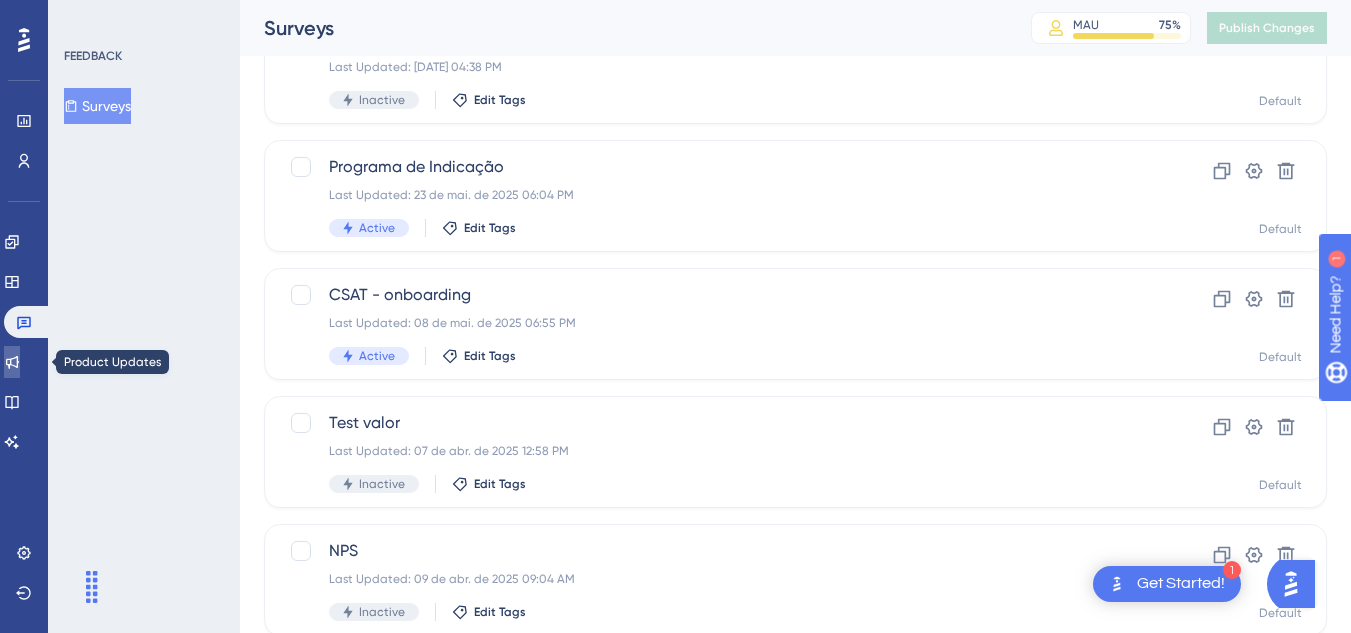 click 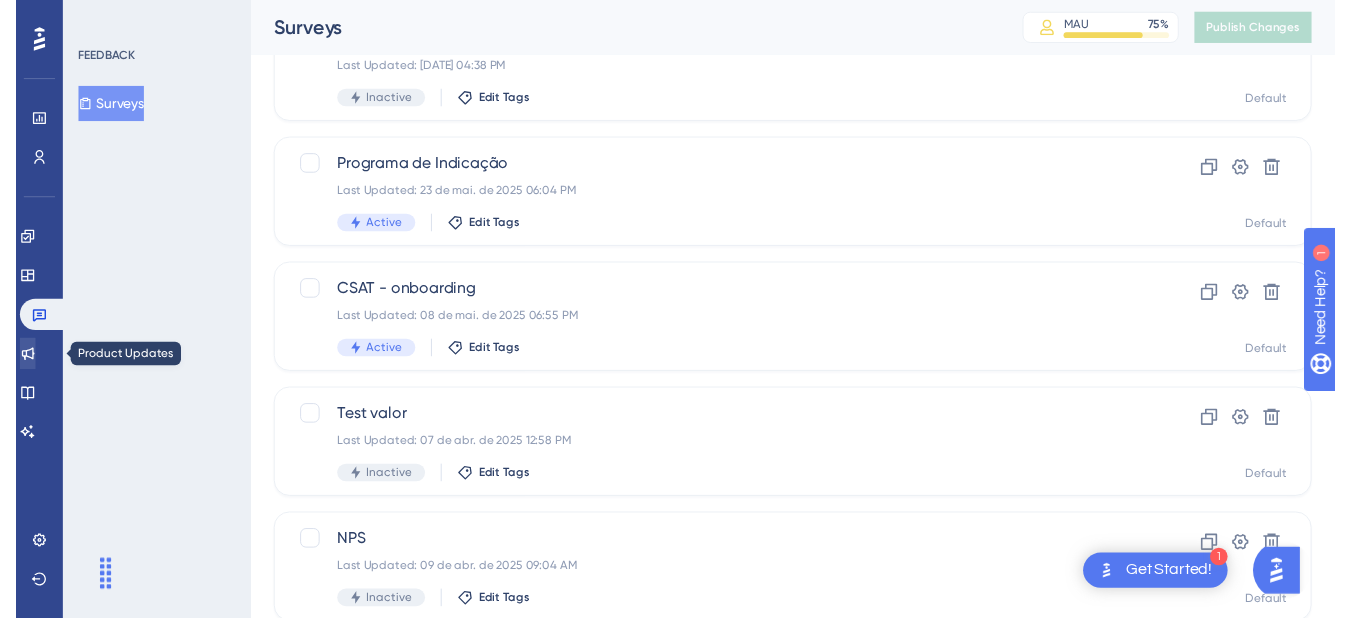 scroll, scrollTop: 0, scrollLeft: 0, axis: both 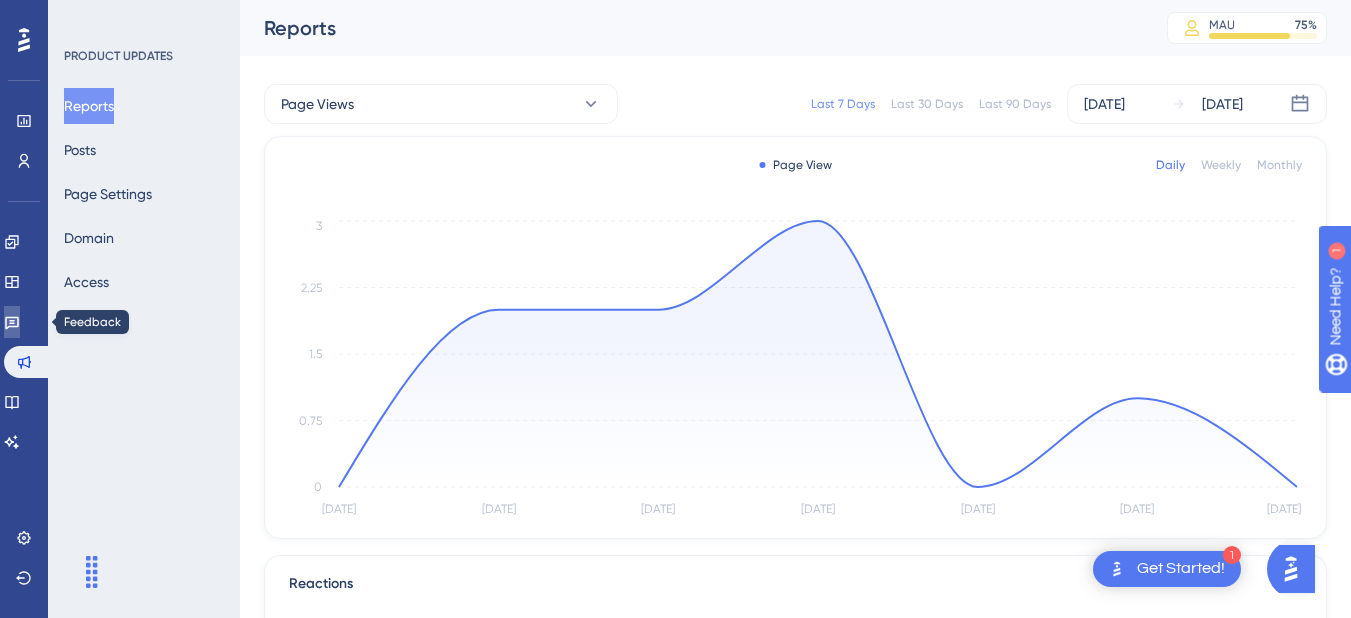 click 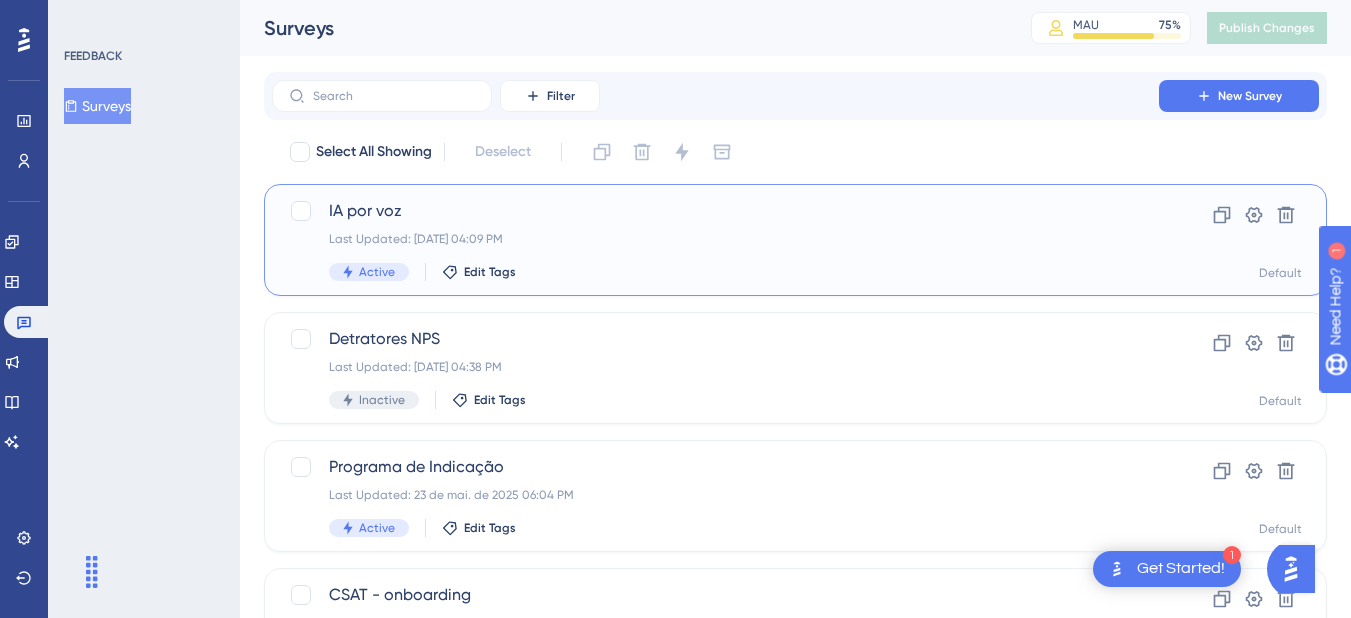 click on "IA por voz Last Updated: [DATE] 04:09 PM Active Edit Tags" at bounding box center [715, 240] 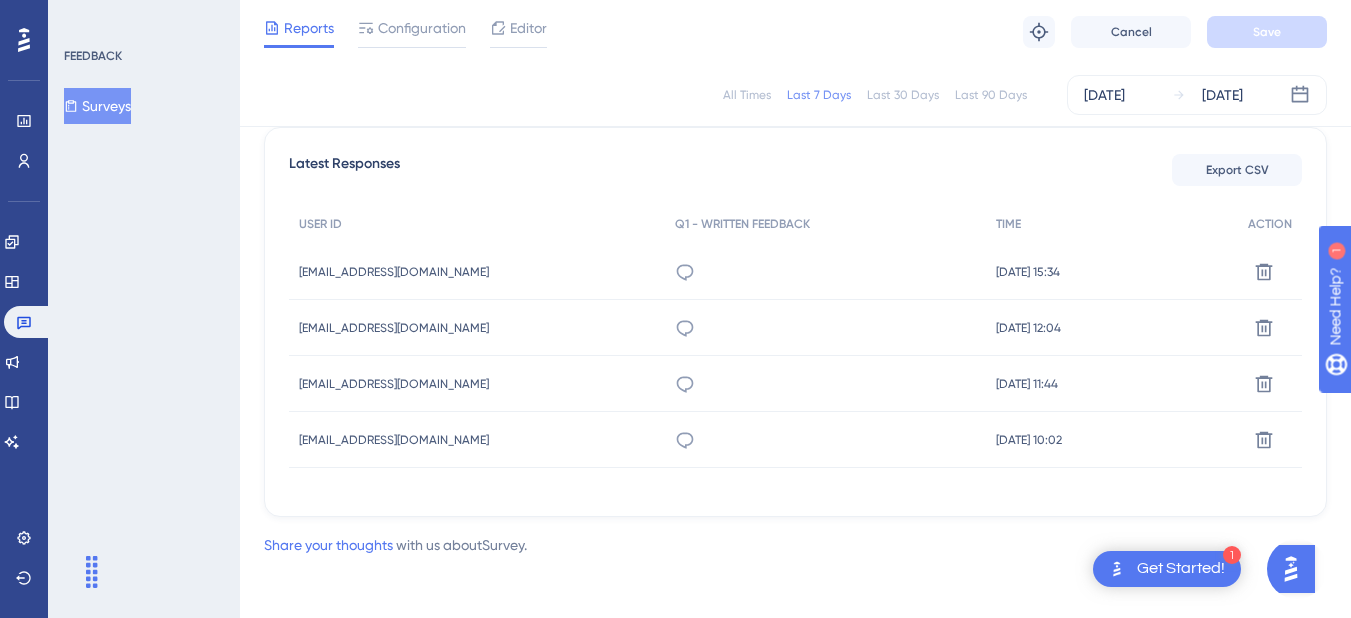 scroll, scrollTop: 568, scrollLeft: 0, axis: vertical 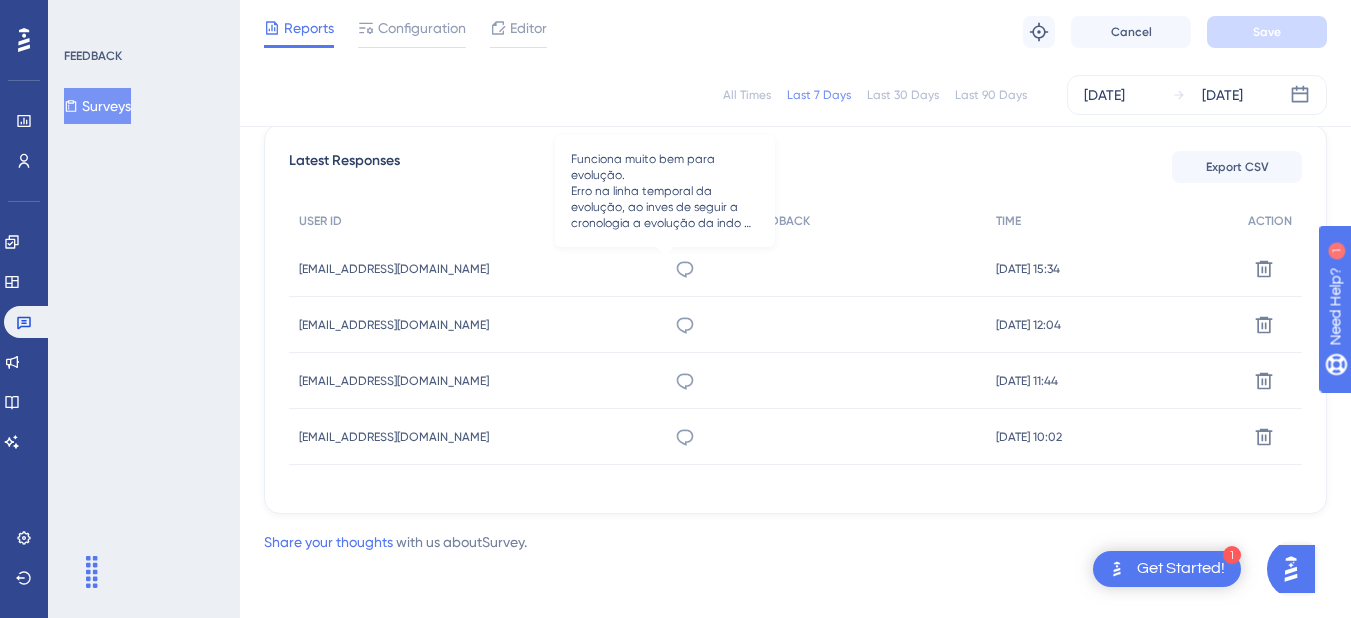 click 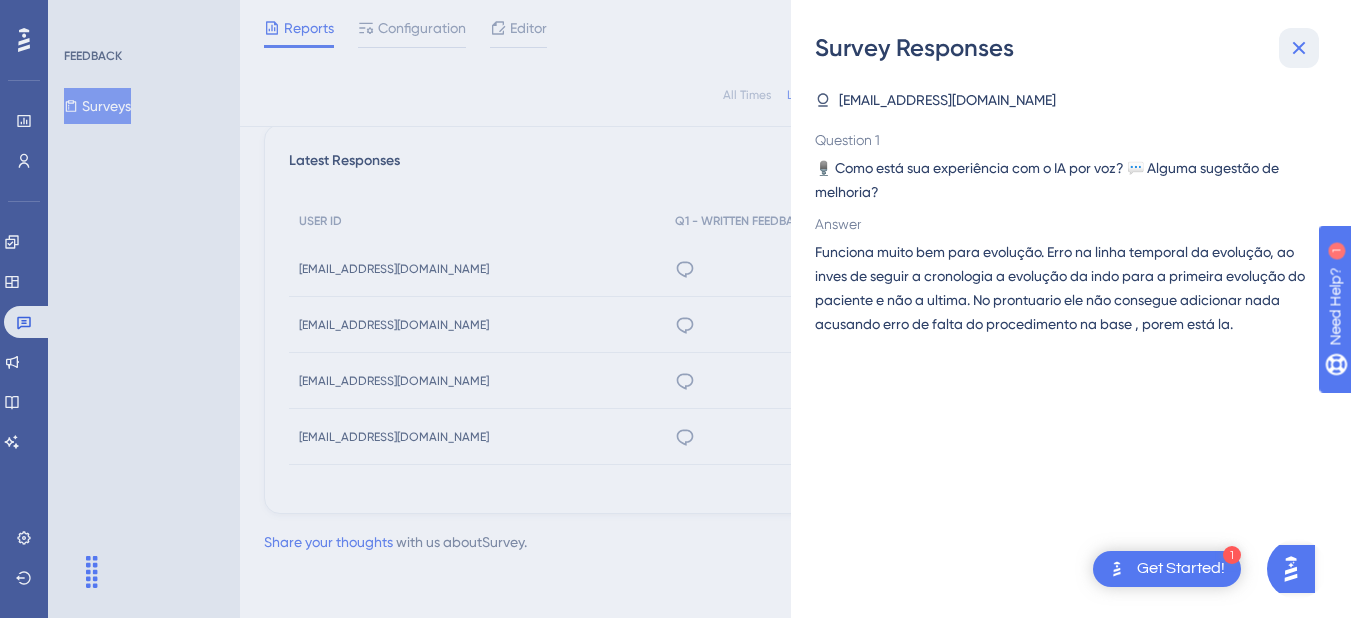 click 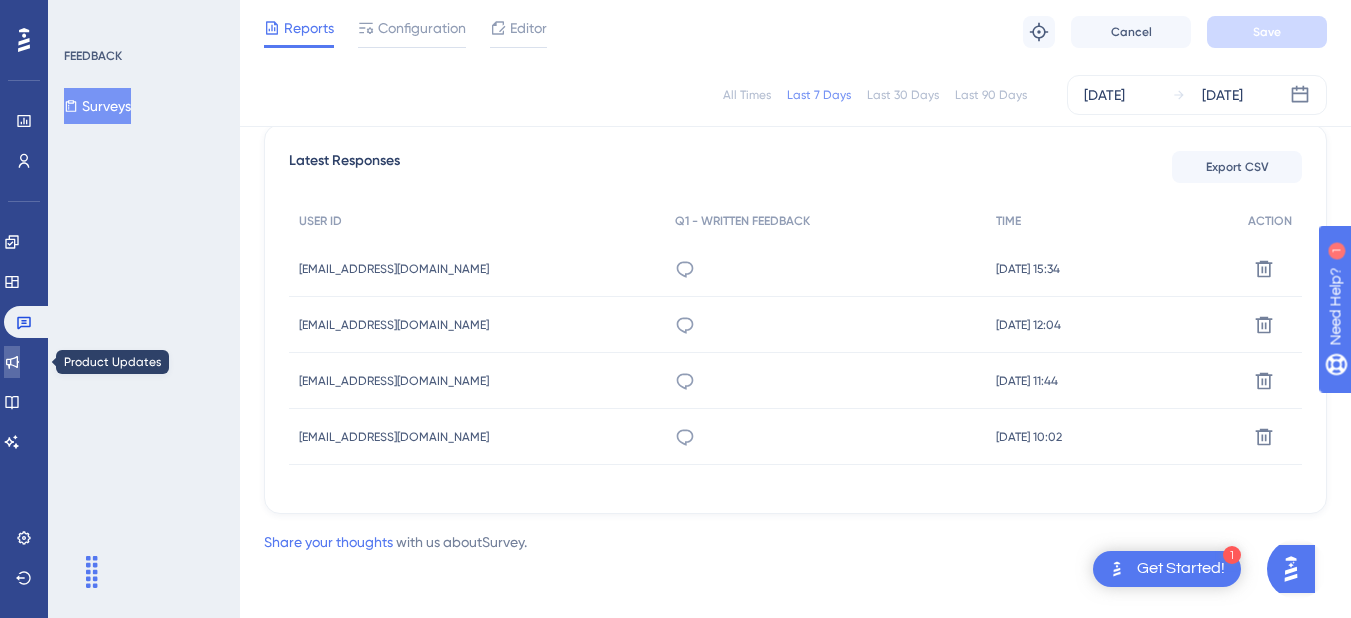 click 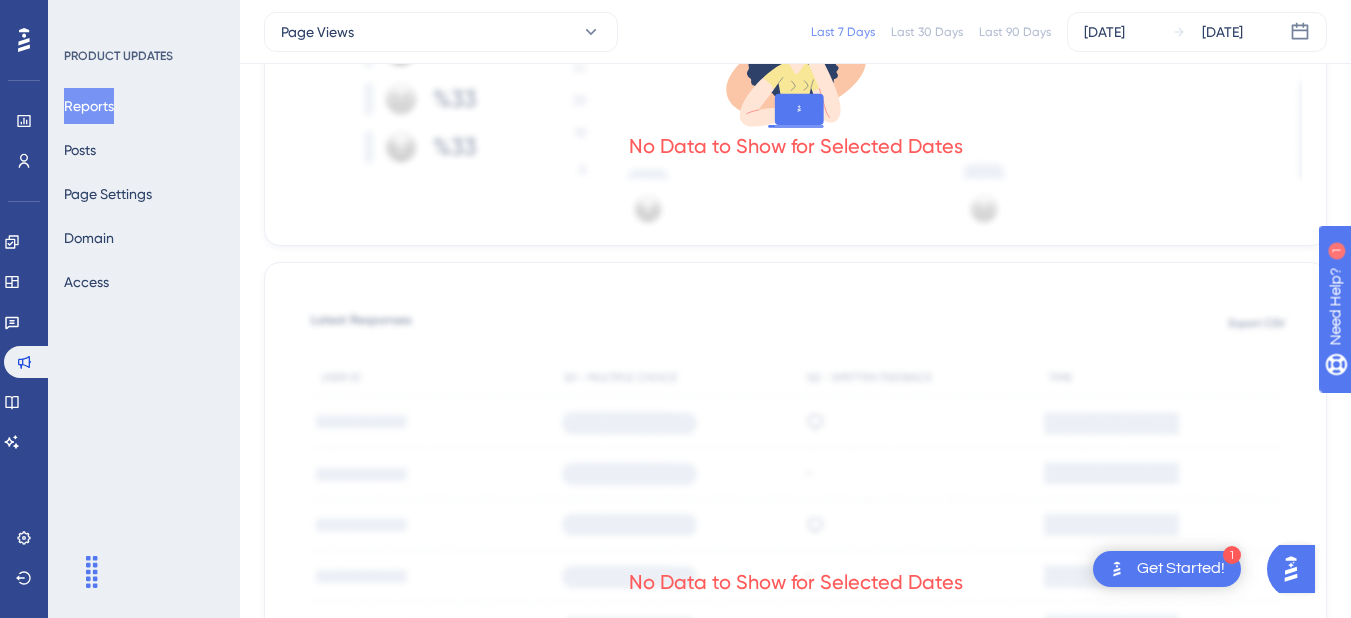 scroll, scrollTop: 800, scrollLeft: 0, axis: vertical 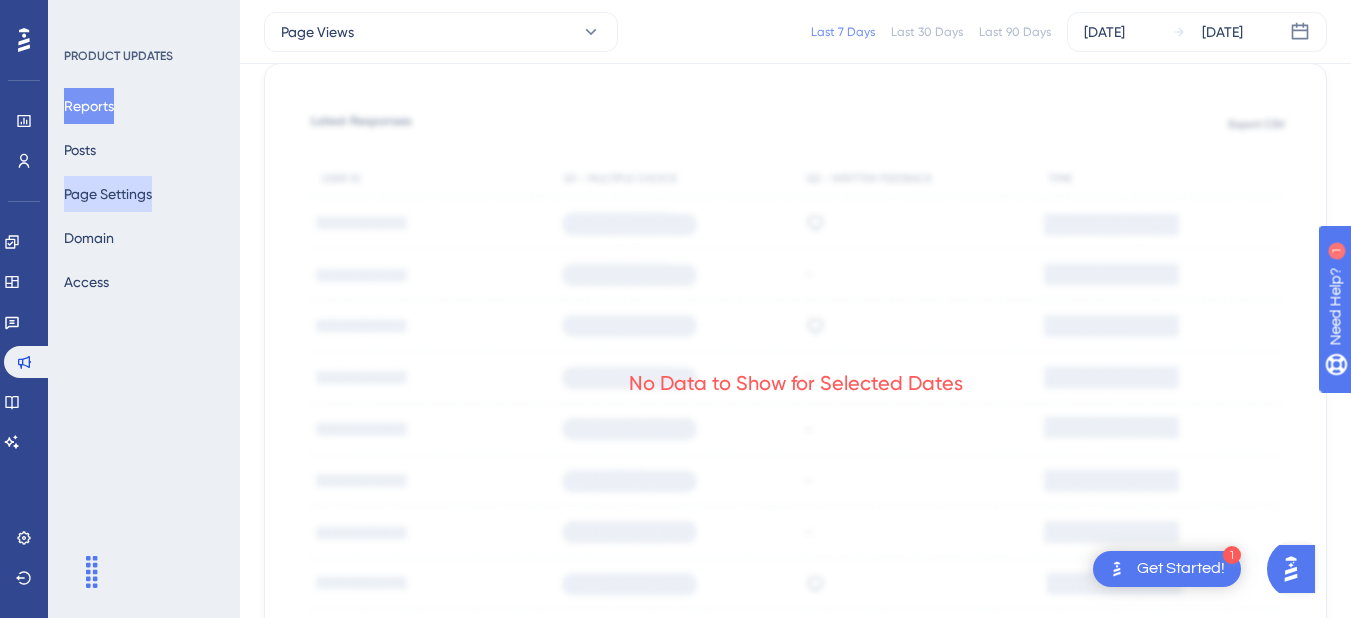 click on "Page Settings" at bounding box center [108, 194] 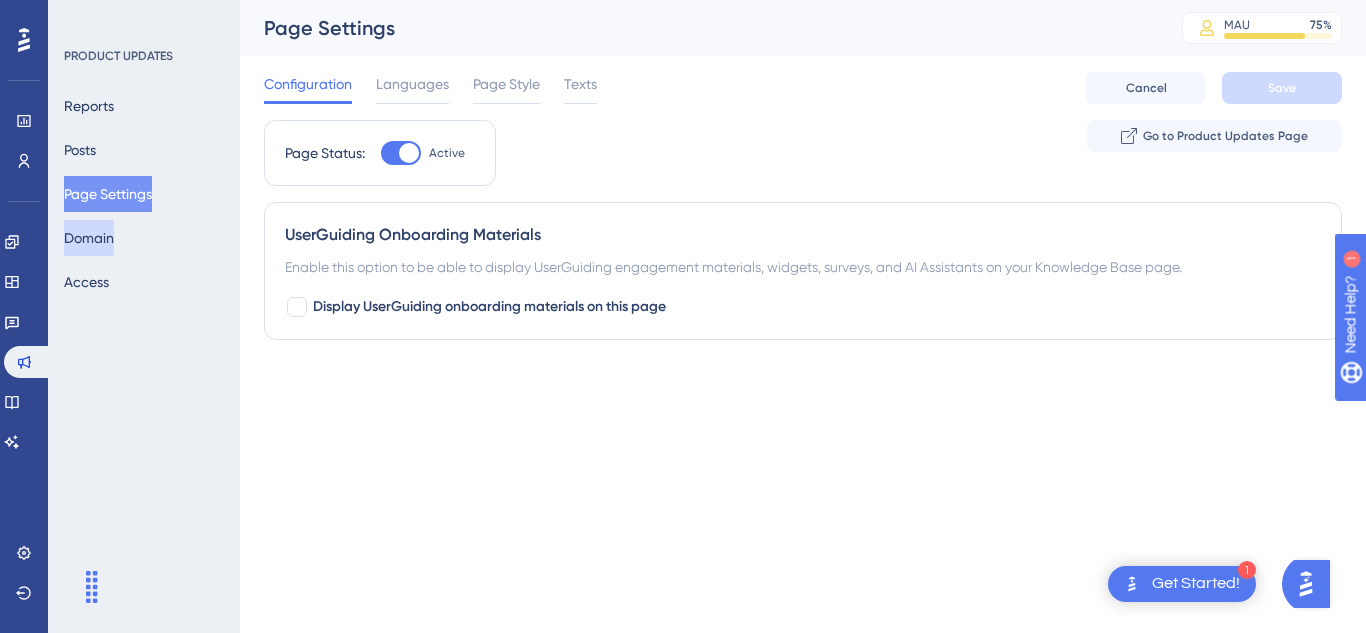 click on "Domain" at bounding box center (89, 238) 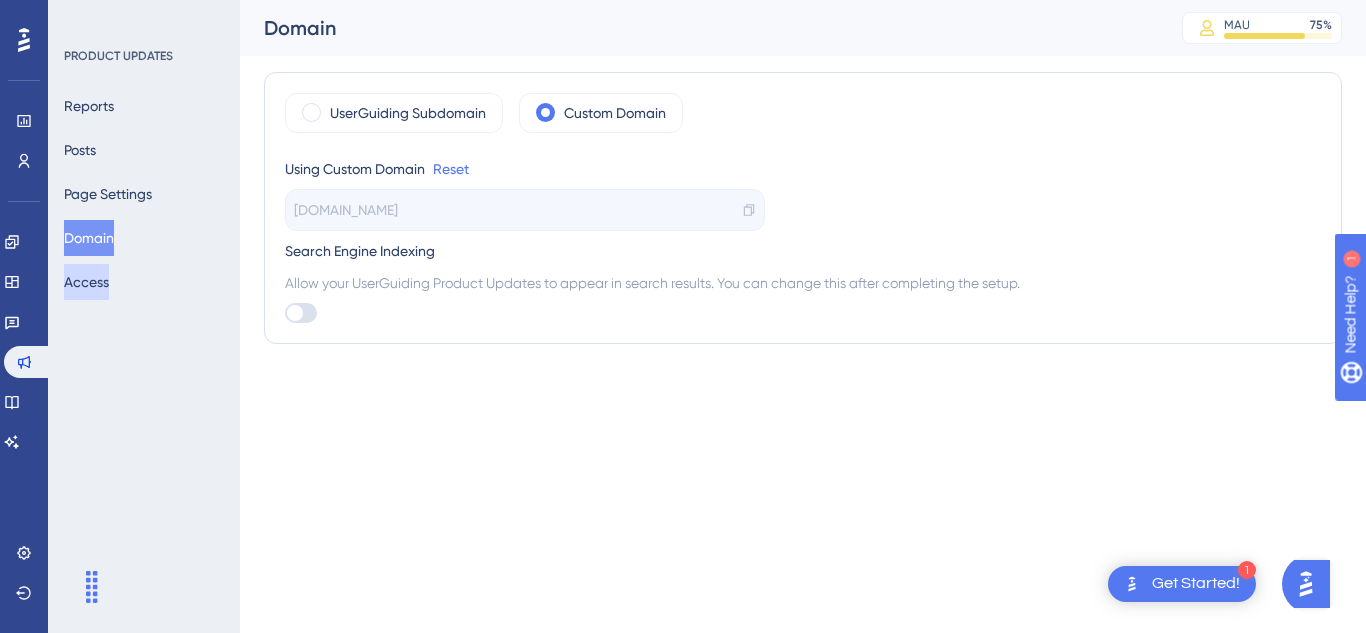 click on "Access" at bounding box center (86, 282) 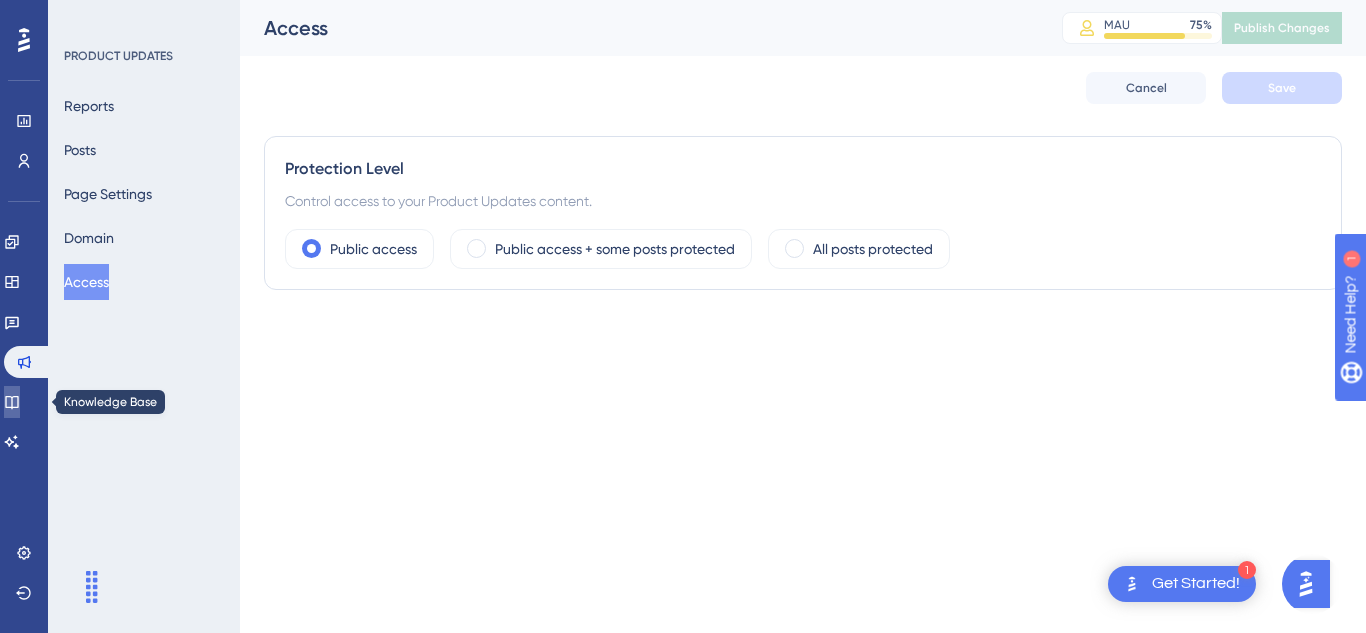 click at bounding box center (12, 402) 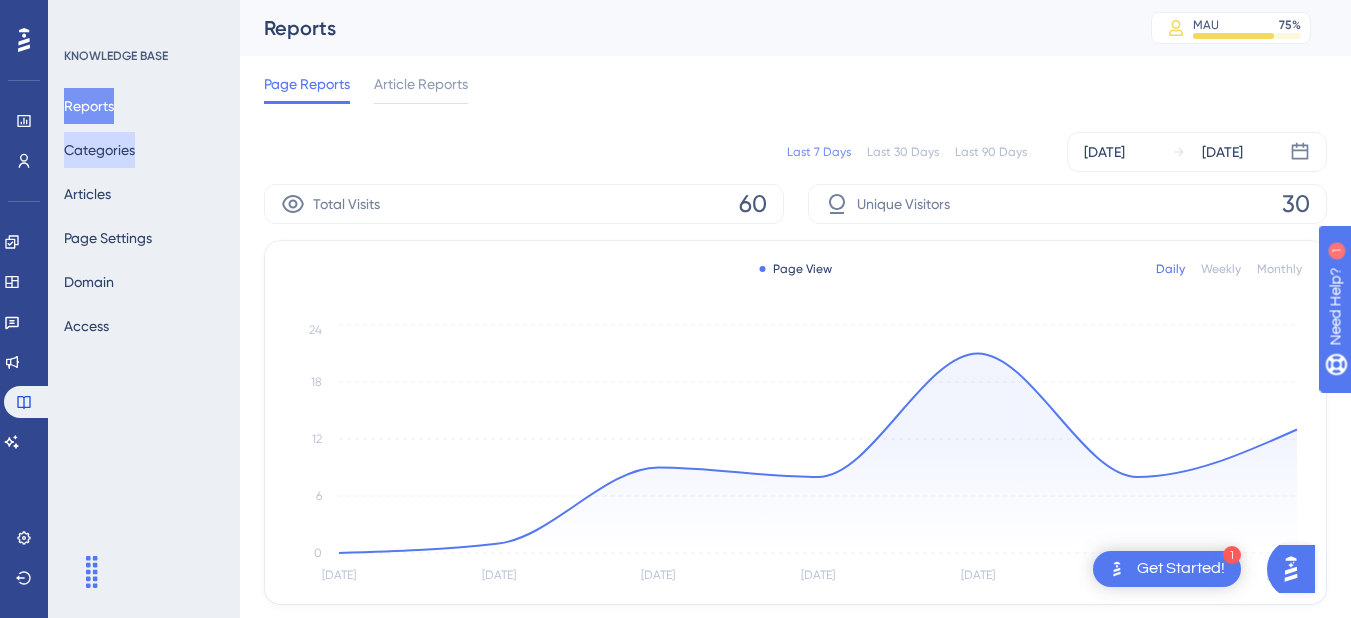 click on "Categories" at bounding box center [99, 150] 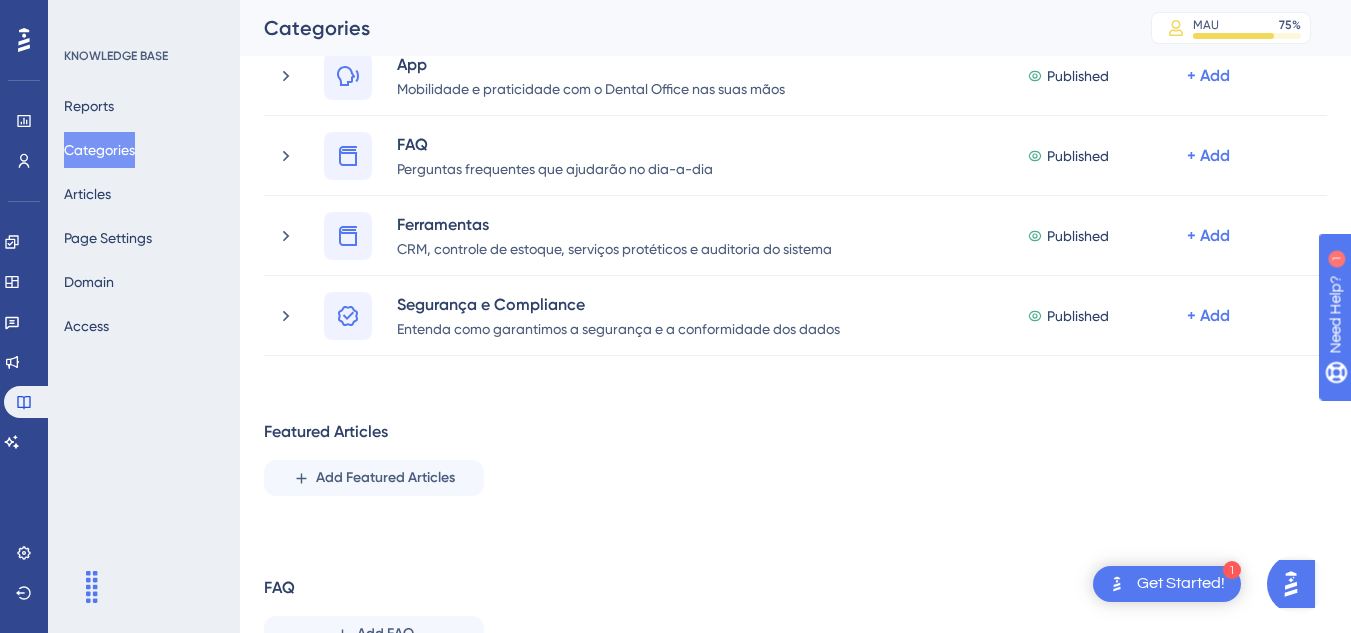 scroll, scrollTop: 799, scrollLeft: 0, axis: vertical 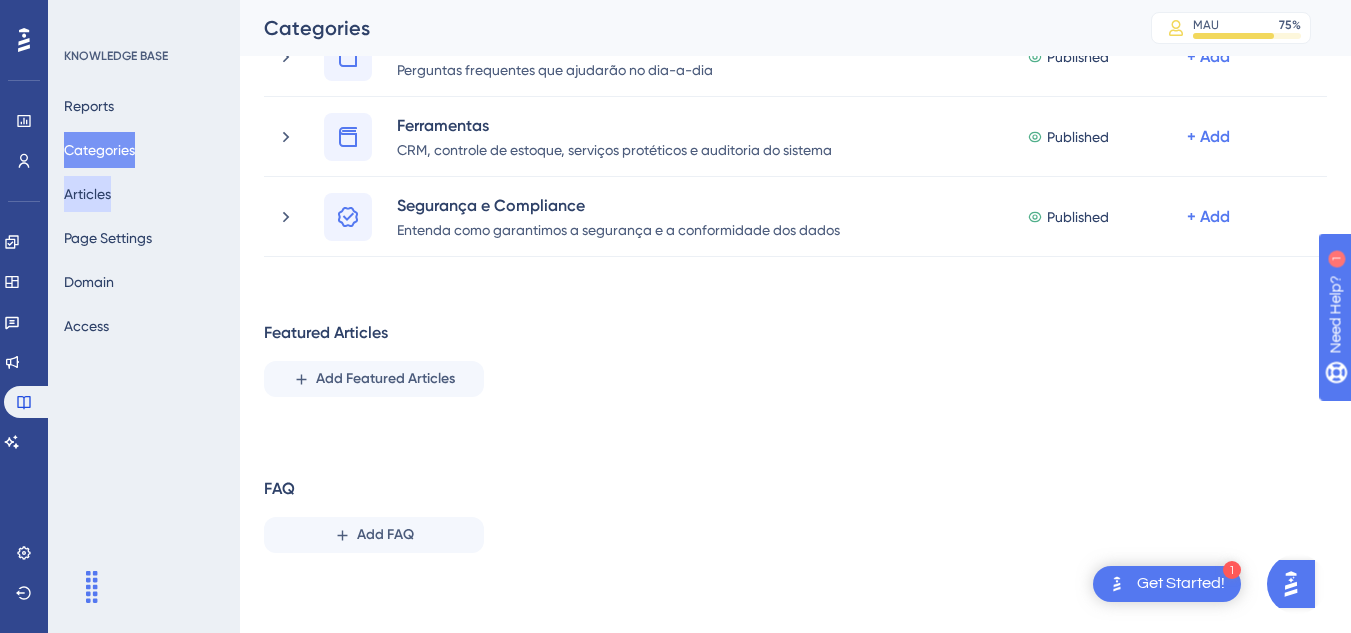 click on "Articles" at bounding box center [87, 194] 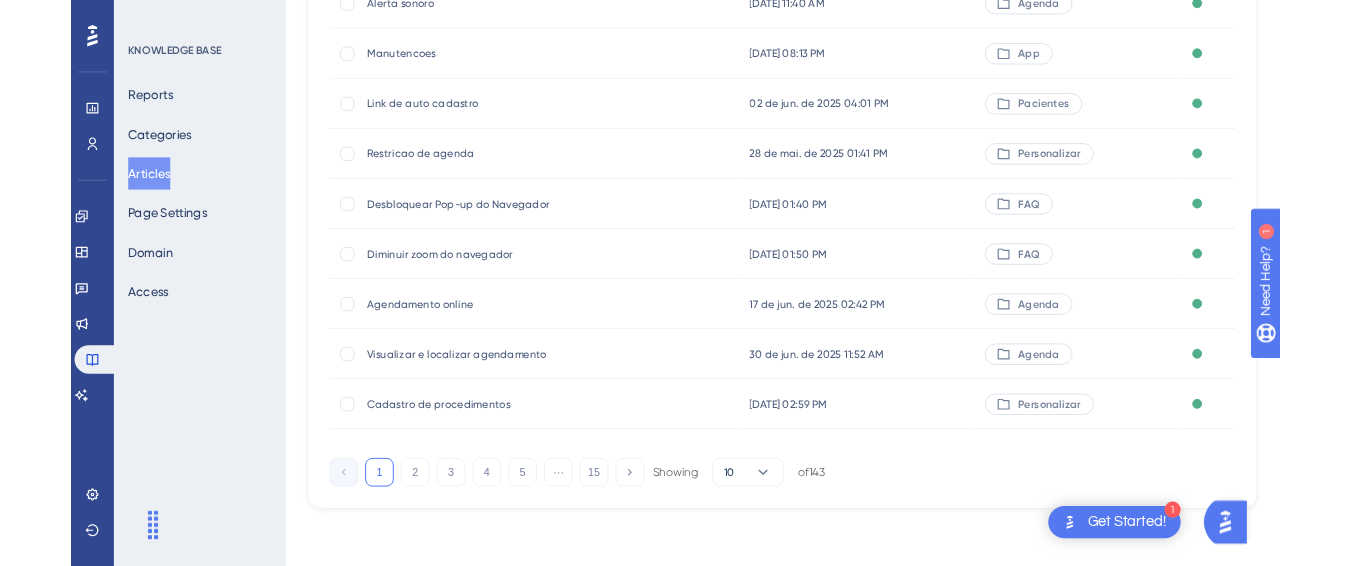 scroll, scrollTop: 0, scrollLeft: 0, axis: both 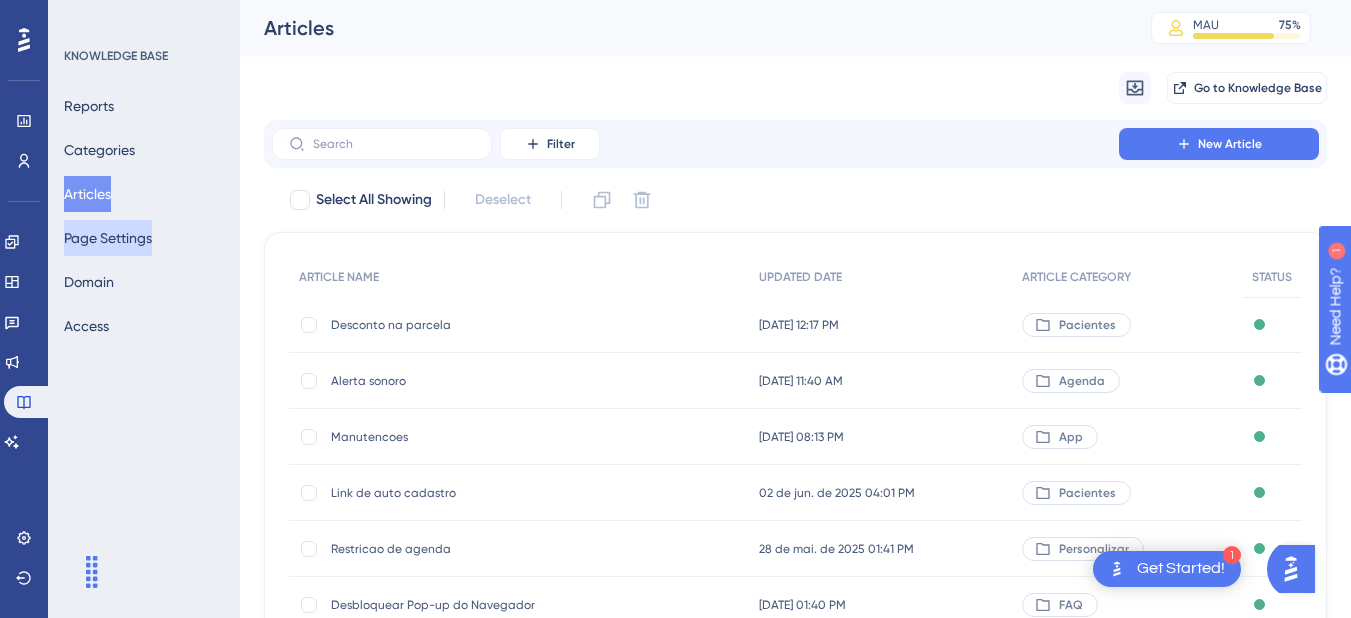 click on "Page Settings" at bounding box center [108, 238] 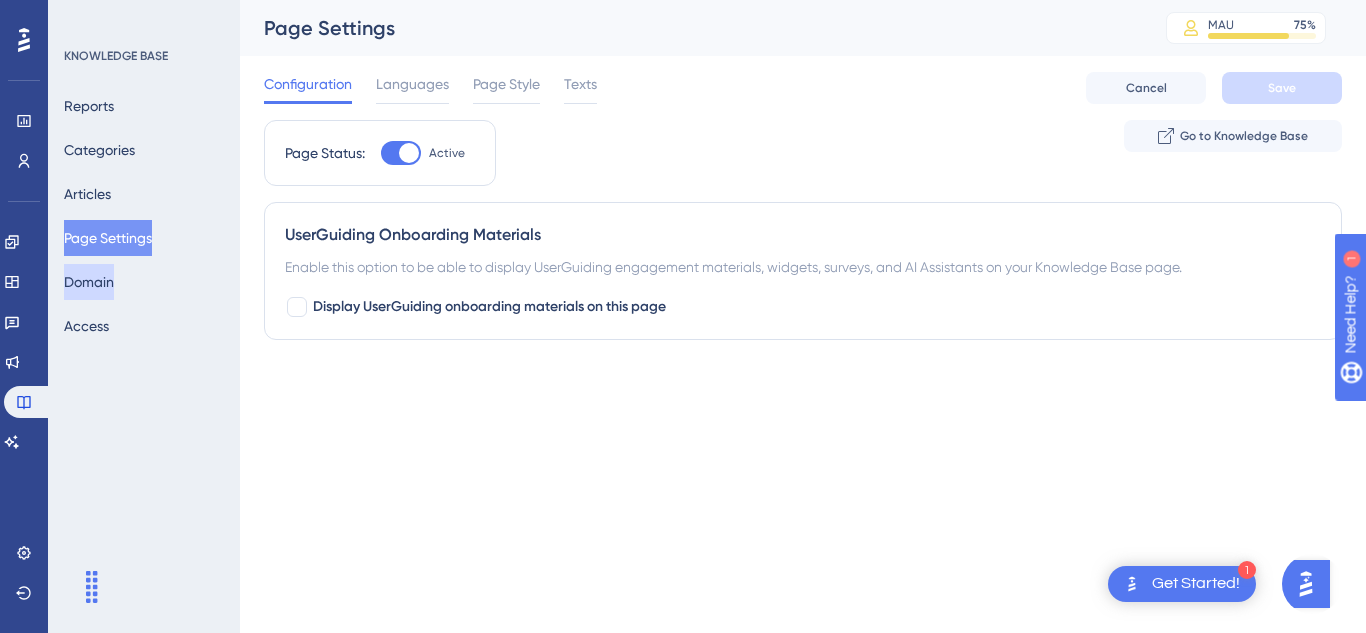 click on "Domain" at bounding box center (89, 282) 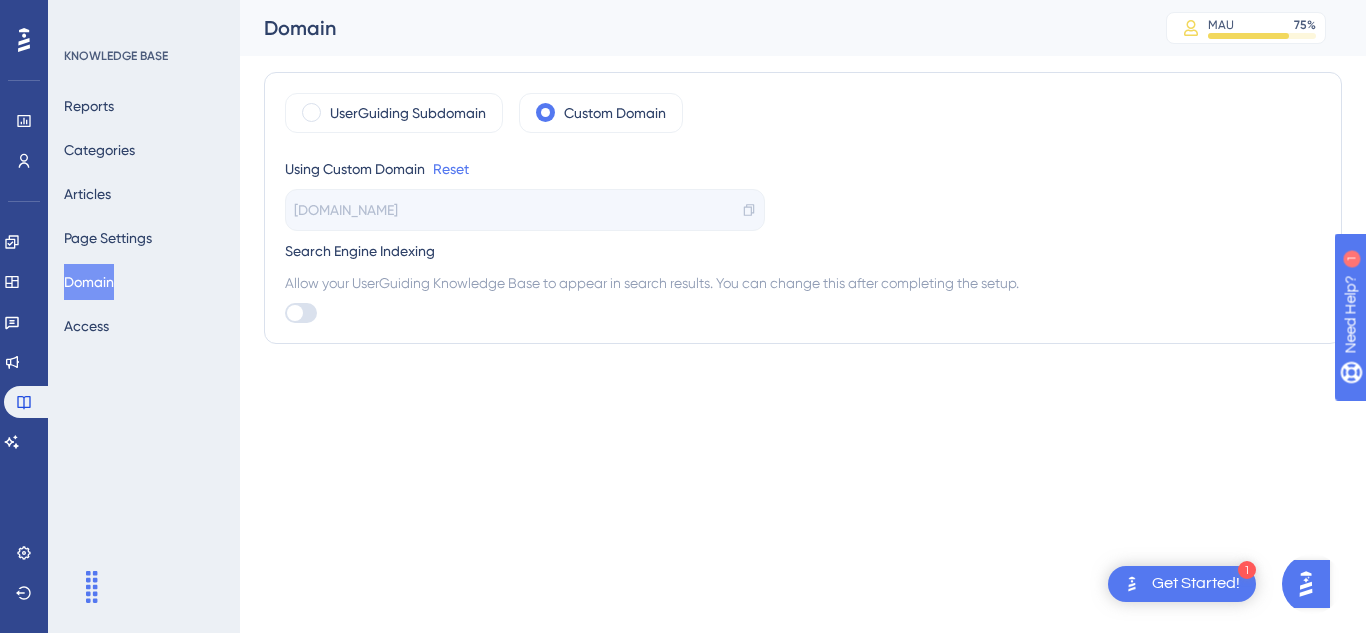 click on "1 Get Started!" at bounding box center (1182, 584) 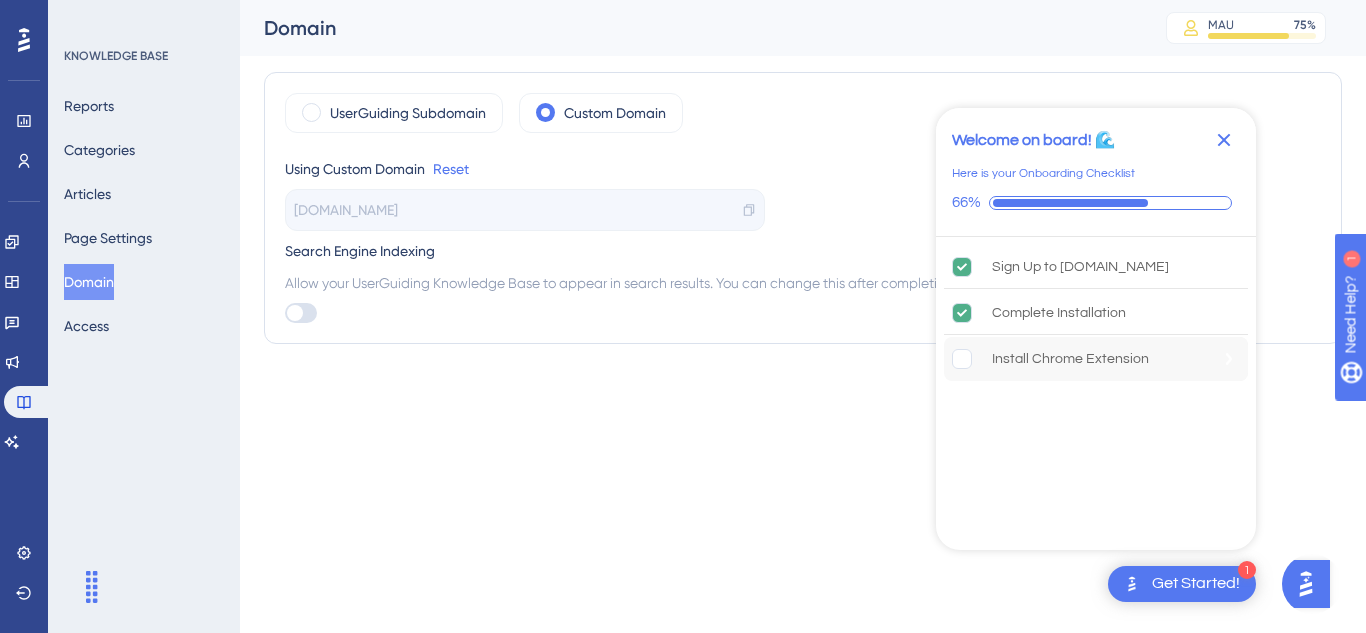 click on "Install Chrome Extension" at bounding box center [1070, 359] 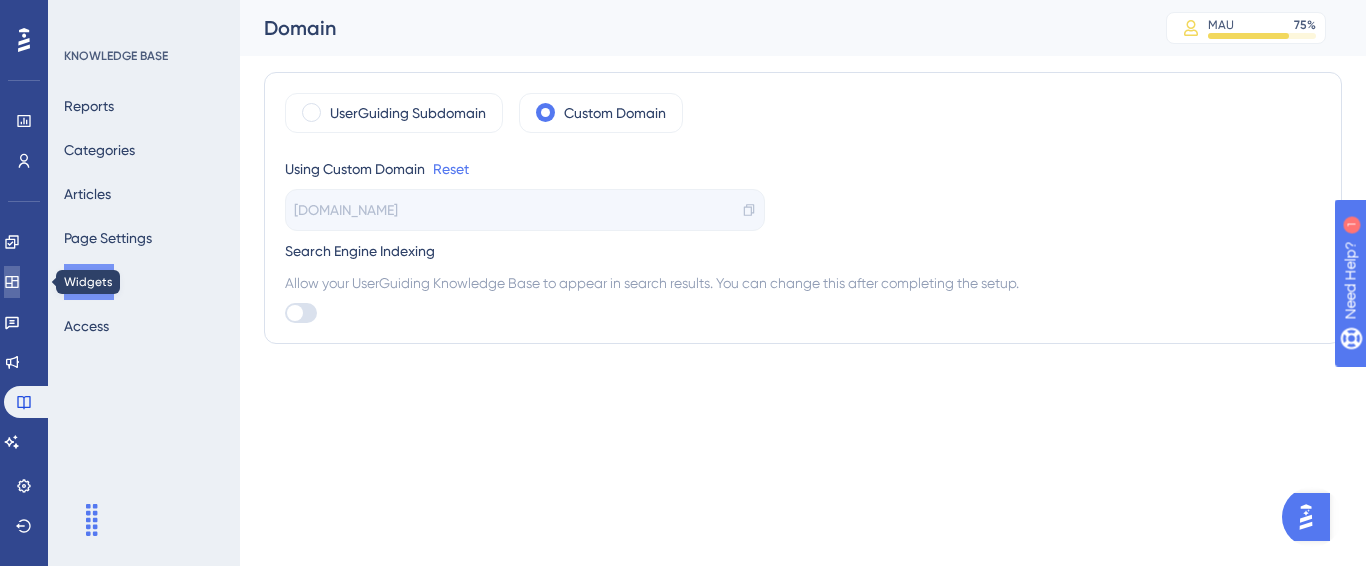 click at bounding box center [12, 282] 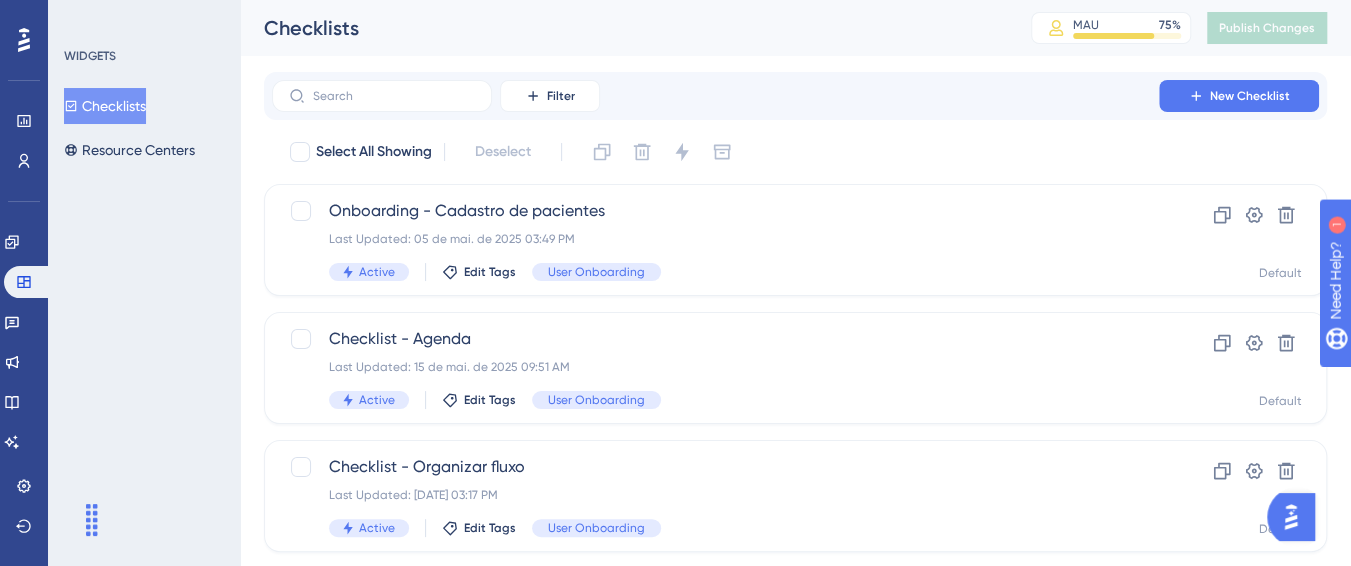 click on "Checklists Resource Centers" at bounding box center (145, 128) 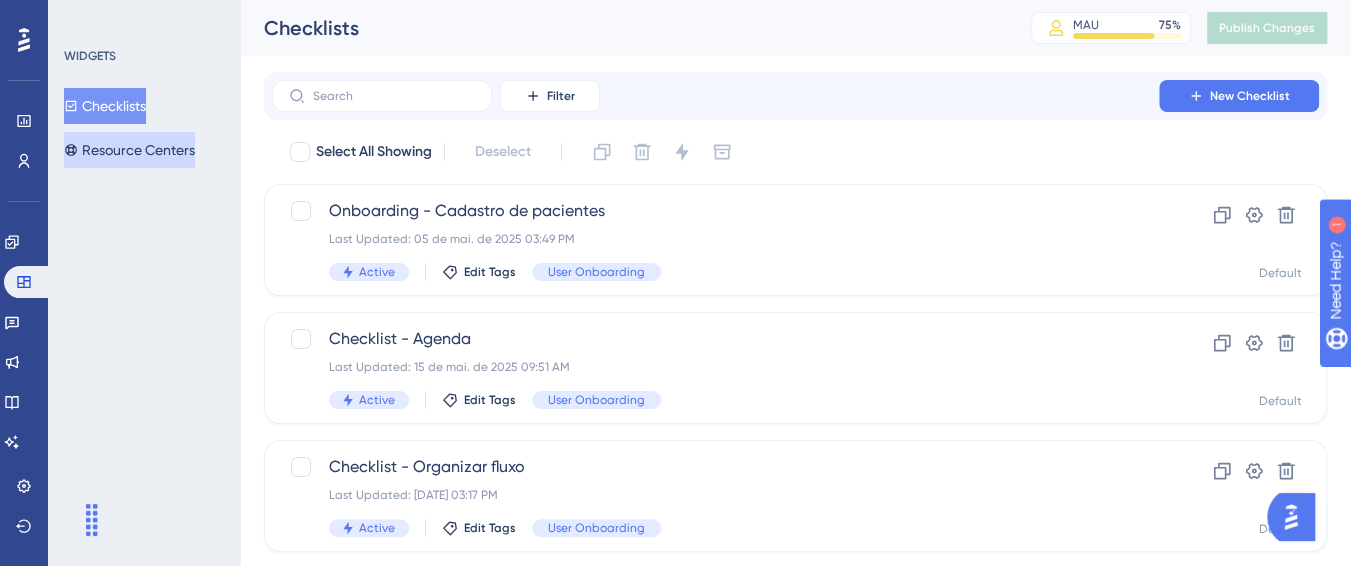 click on "Resource Centers" at bounding box center (129, 150) 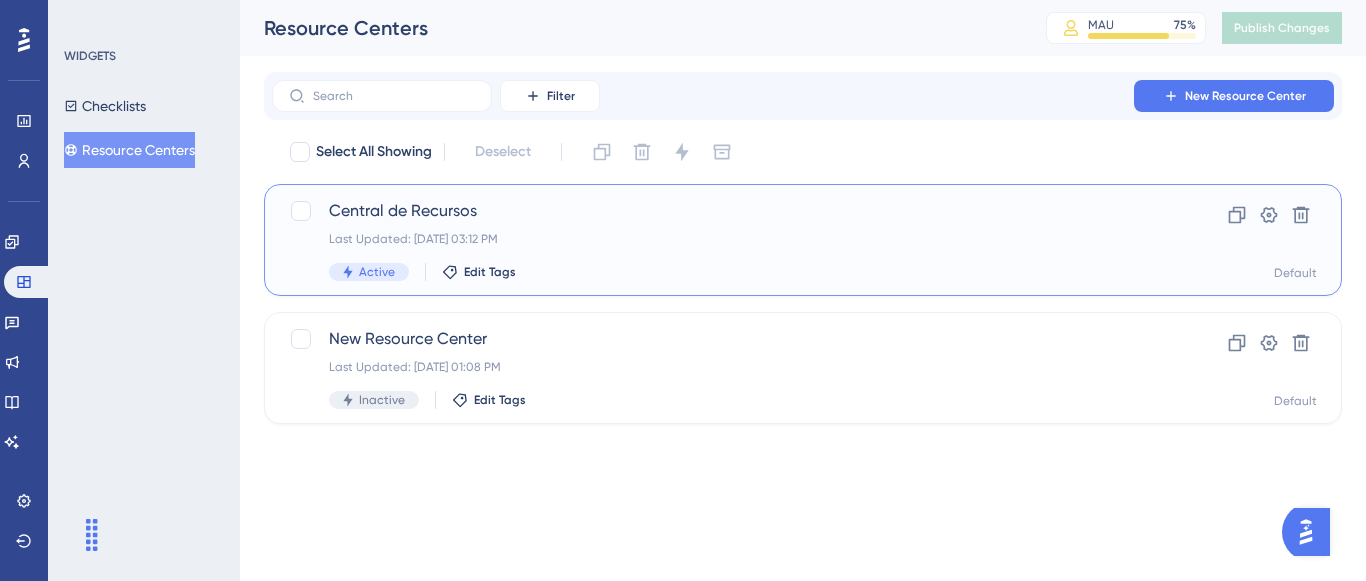 click on "Central de Recursos Last Updated: [DATE] 03:12 PM Active Edit Tags Clone Settings Delete Default" at bounding box center (803, 240) 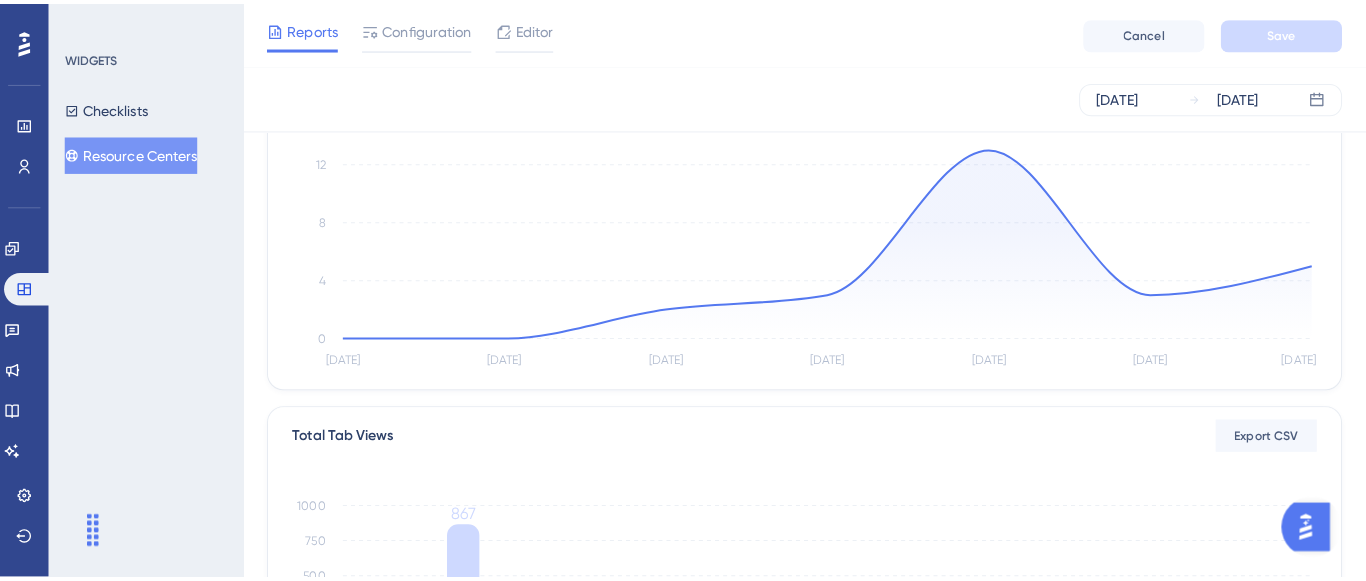 scroll, scrollTop: 0, scrollLeft: 0, axis: both 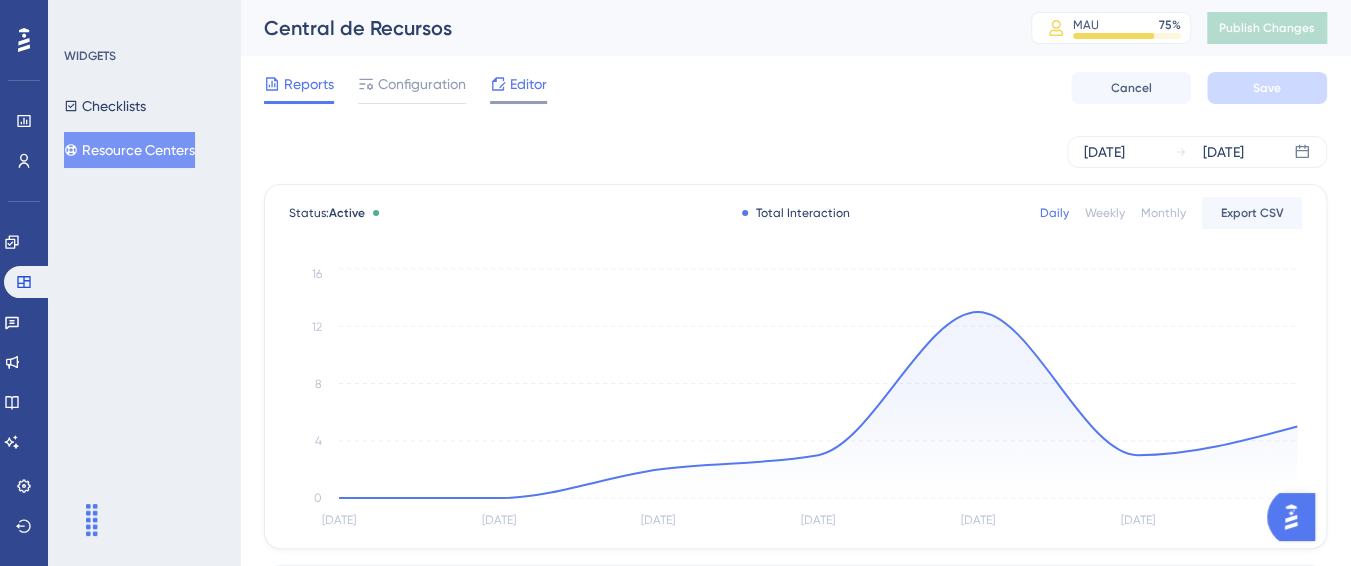 click on "Editor" at bounding box center (528, 84) 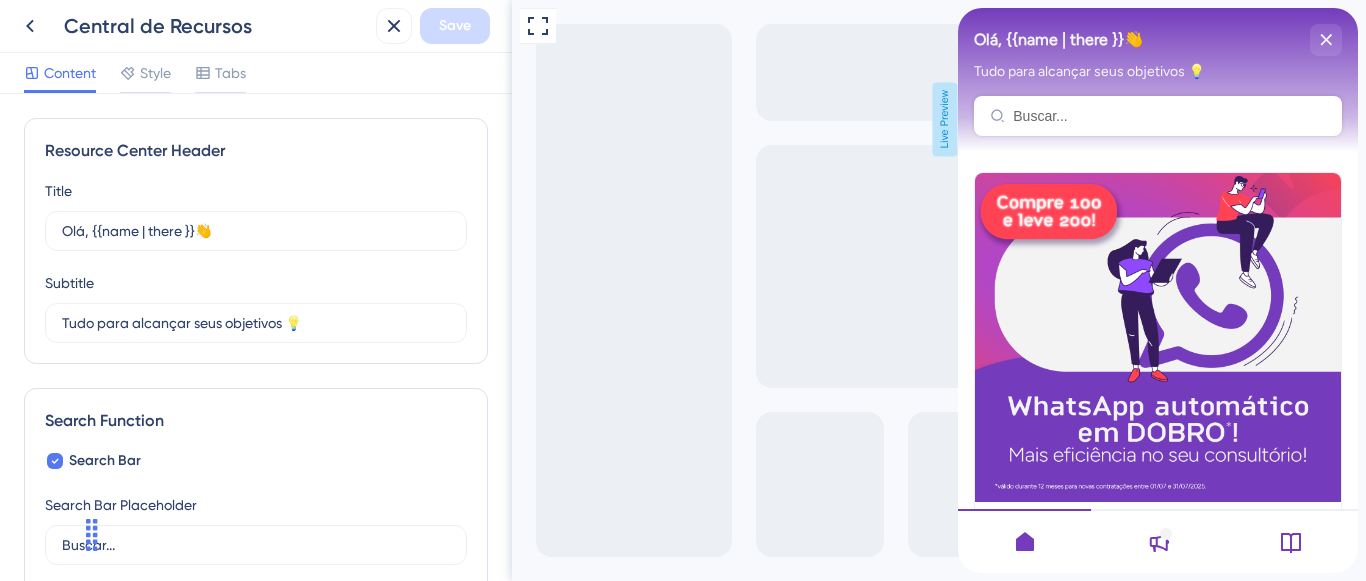 scroll, scrollTop: 0, scrollLeft: 0, axis: both 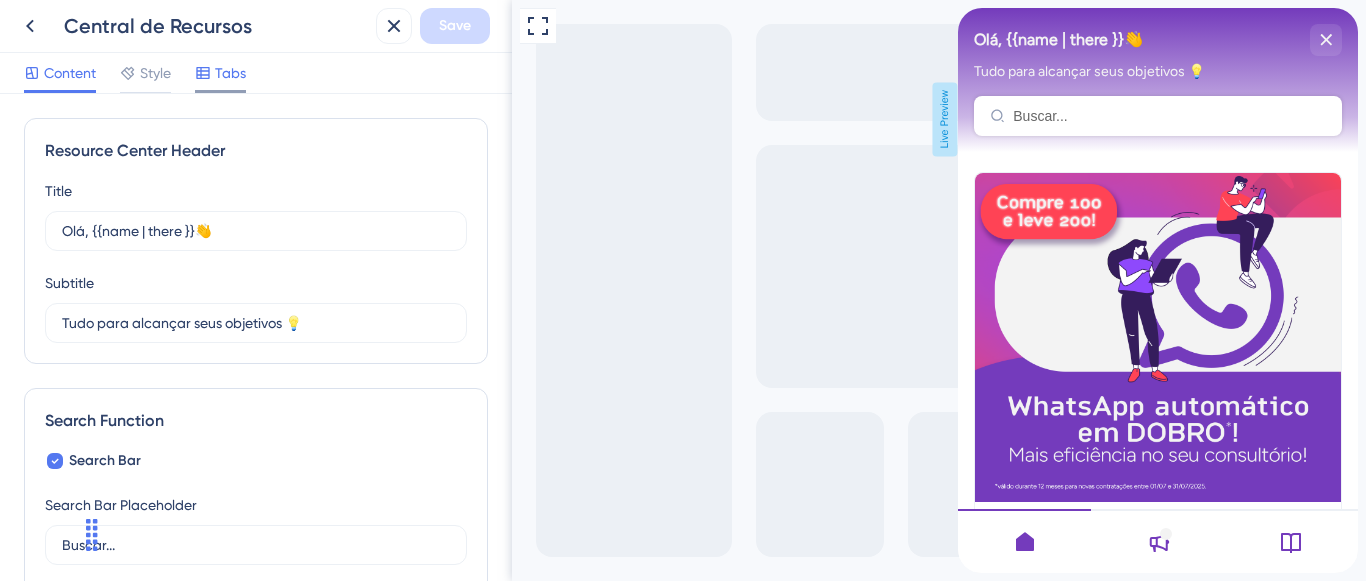 click on "Tabs" at bounding box center (230, 73) 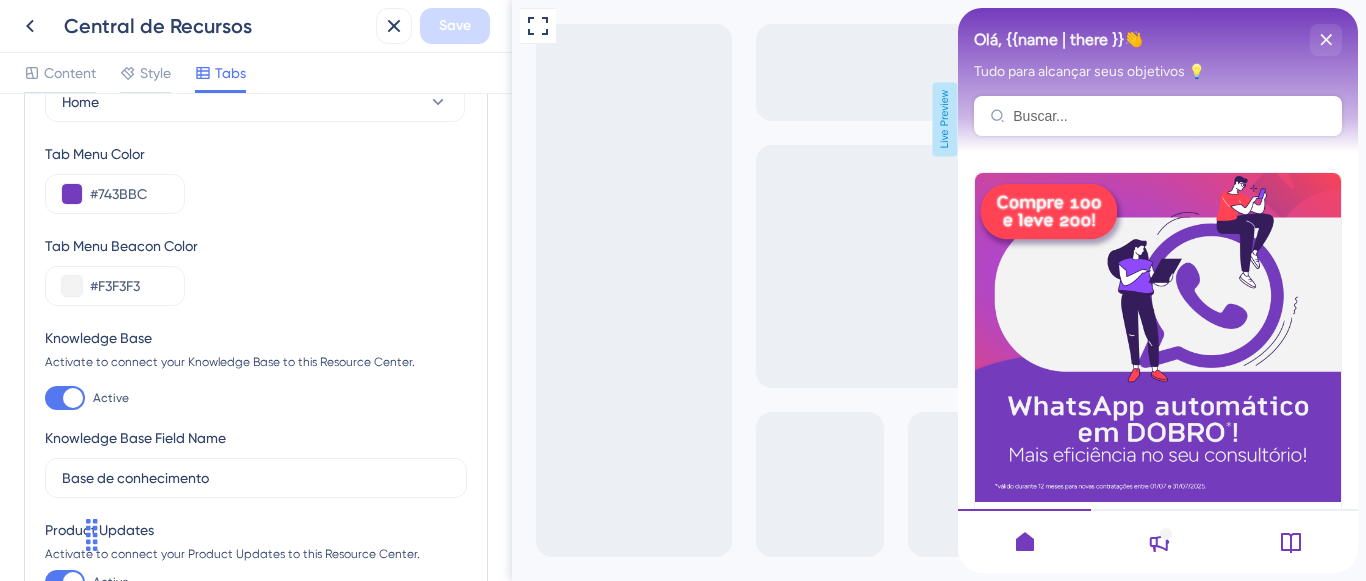 scroll, scrollTop: 0, scrollLeft: 0, axis: both 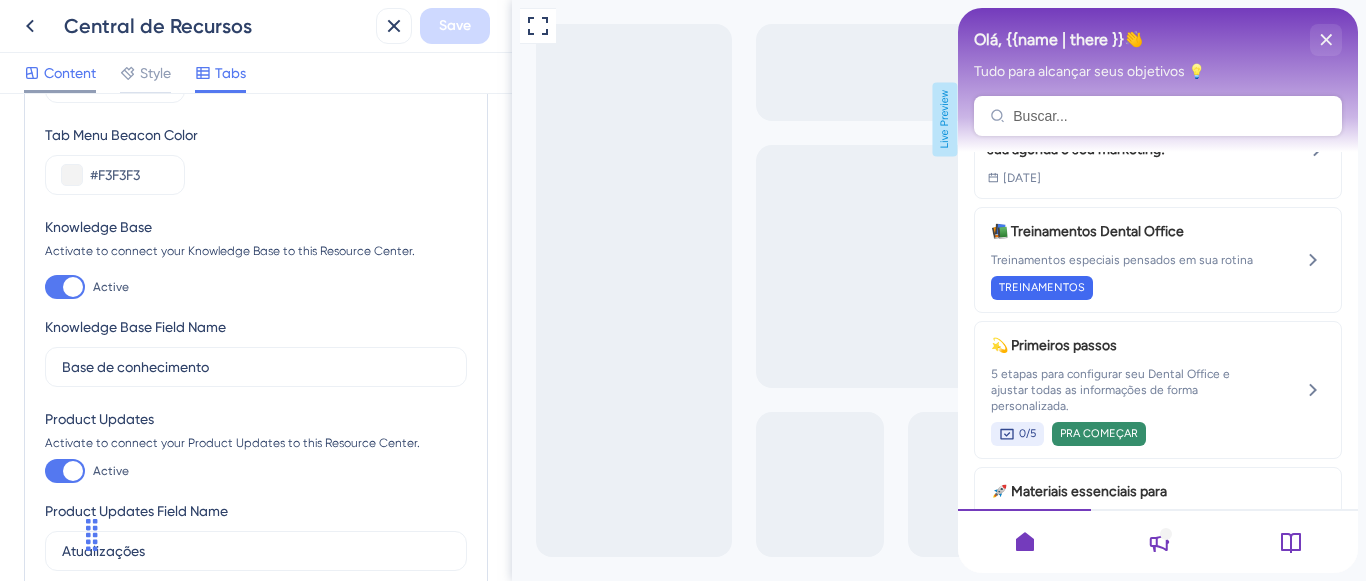 click on "Content" at bounding box center [70, 73] 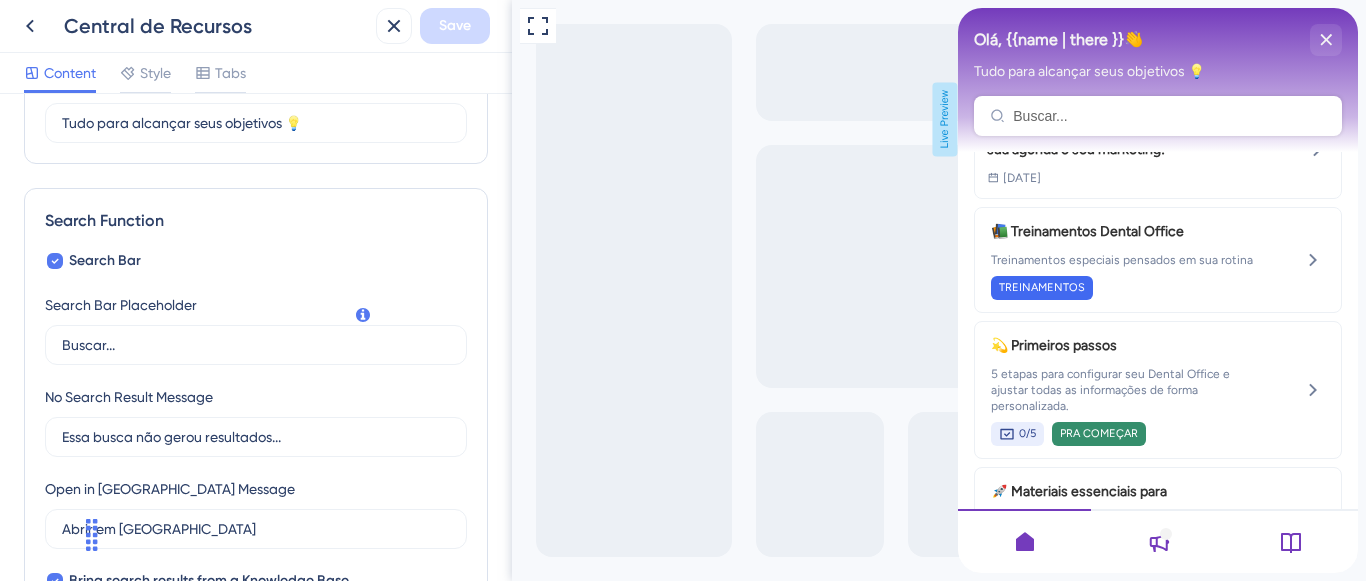 scroll, scrollTop: 500, scrollLeft: 0, axis: vertical 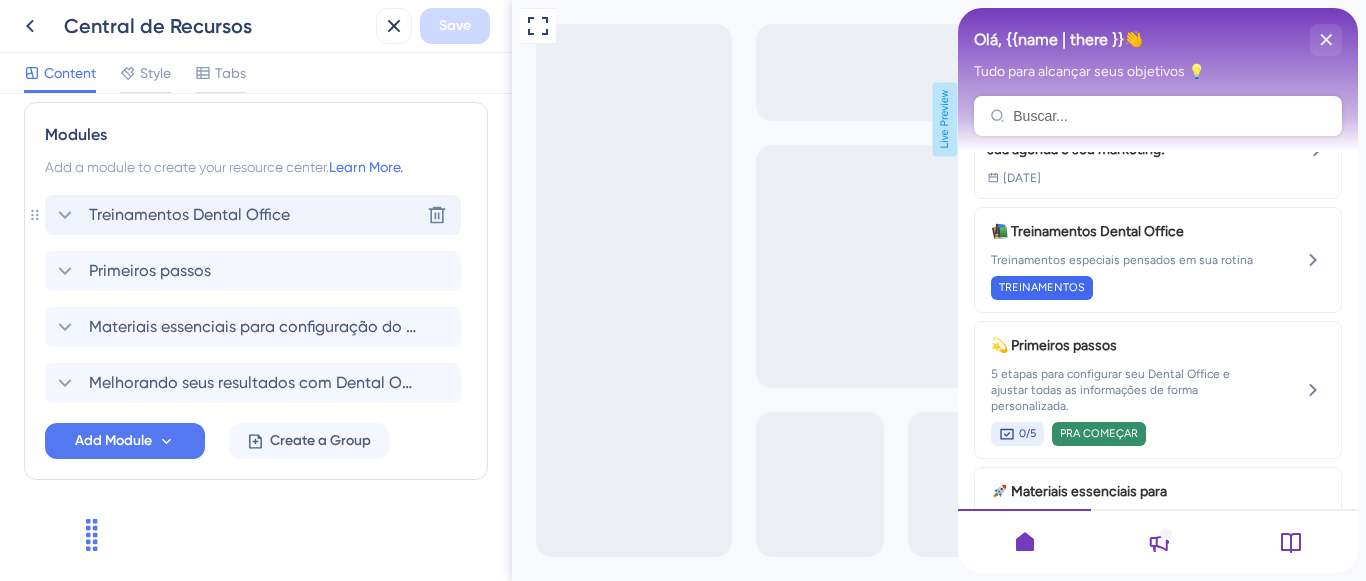 click on "Treinamentos Dental Office" at bounding box center [189, 215] 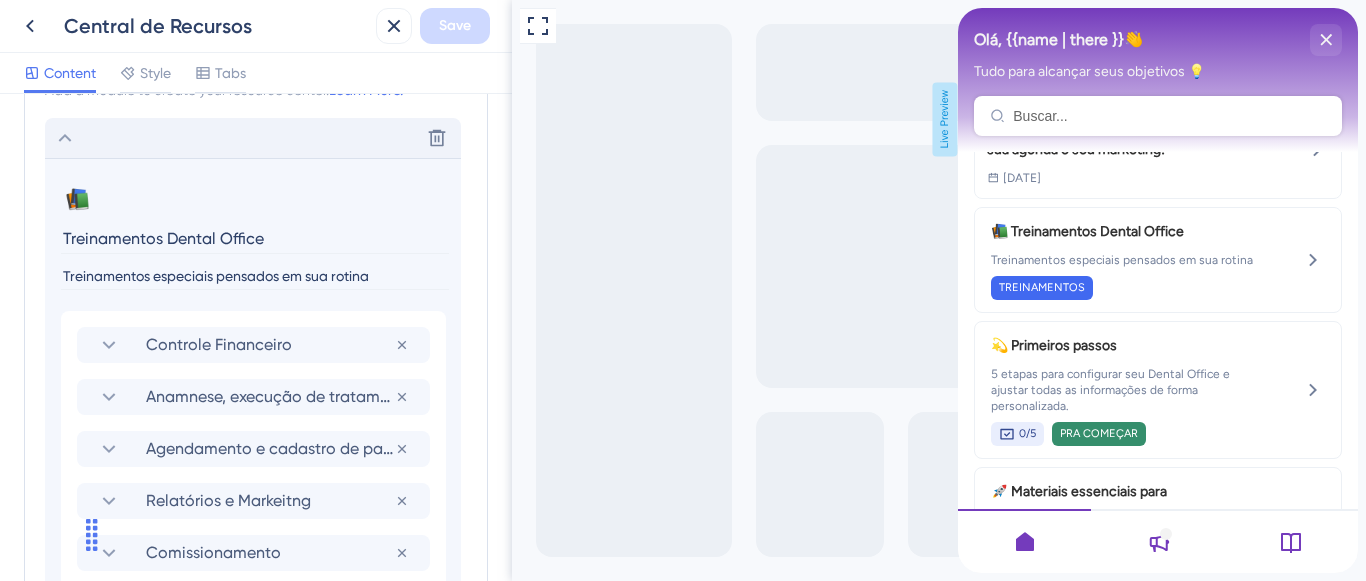 scroll, scrollTop: 1020, scrollLeft: 0, axis: vertical 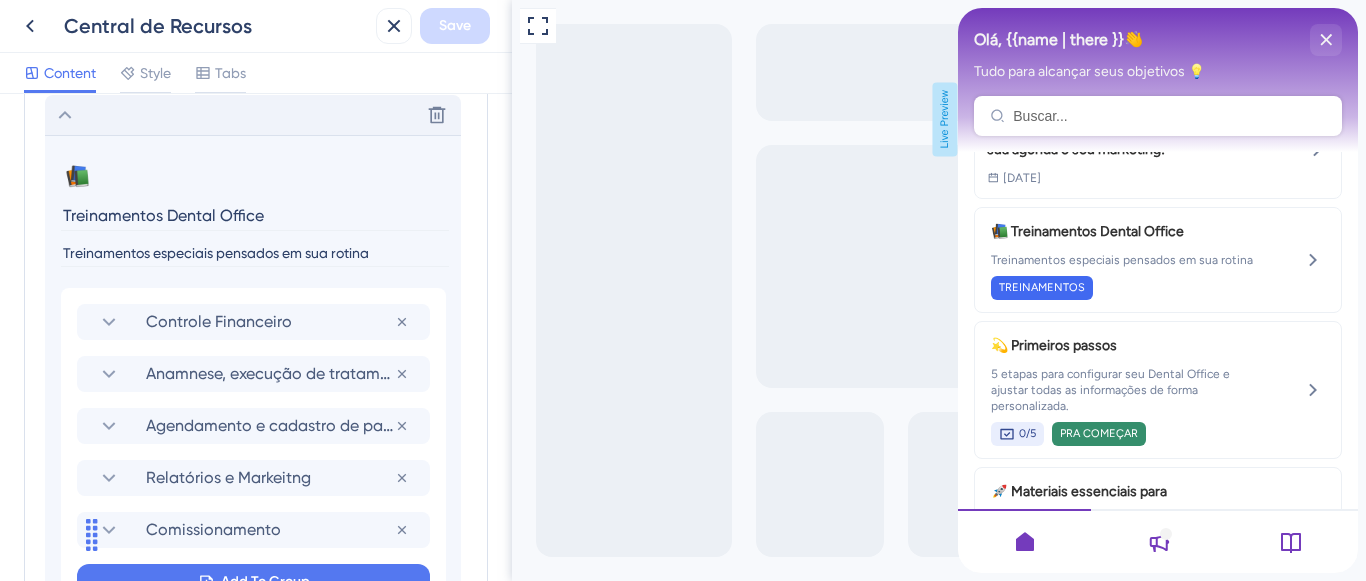 click on "Delete" at bounding box center [253, 115] 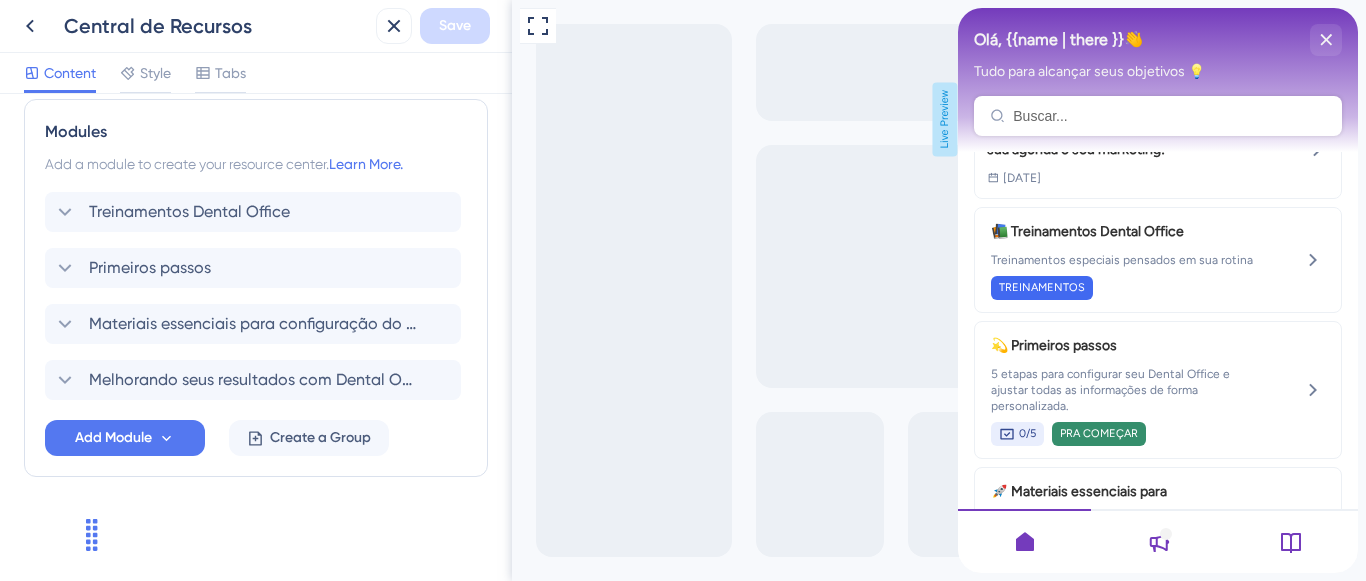 scroll, scrollTop: 920, scrollLeft: 0, axis: vertical 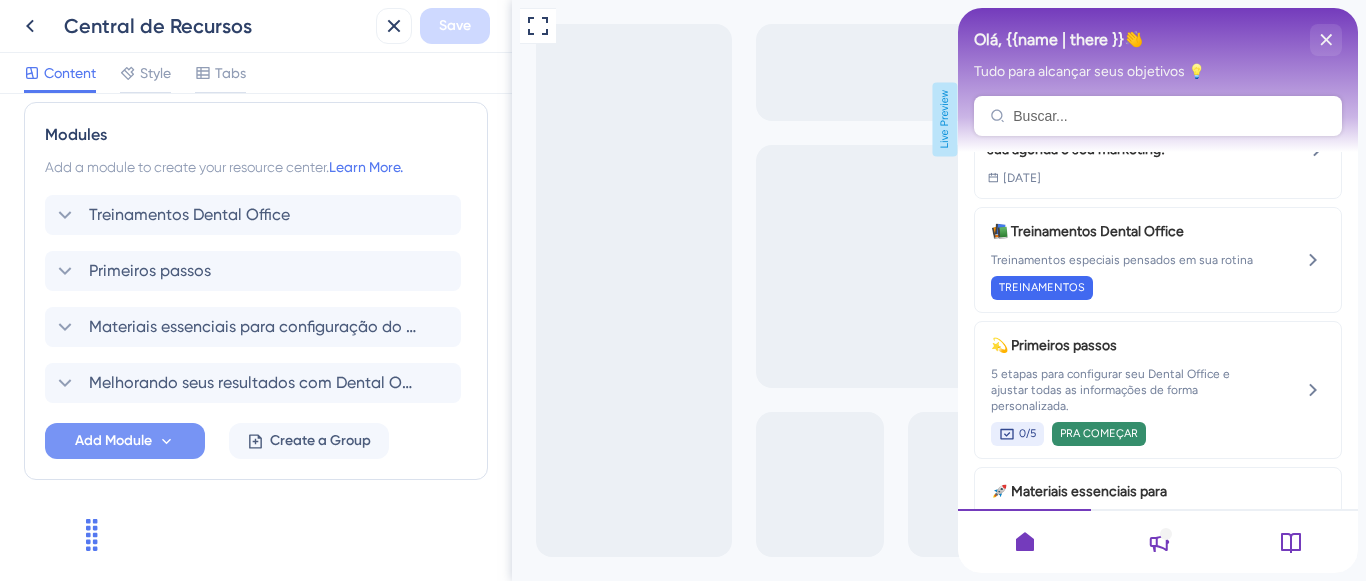 click on "Add Module" at bounding box center (113, 441) 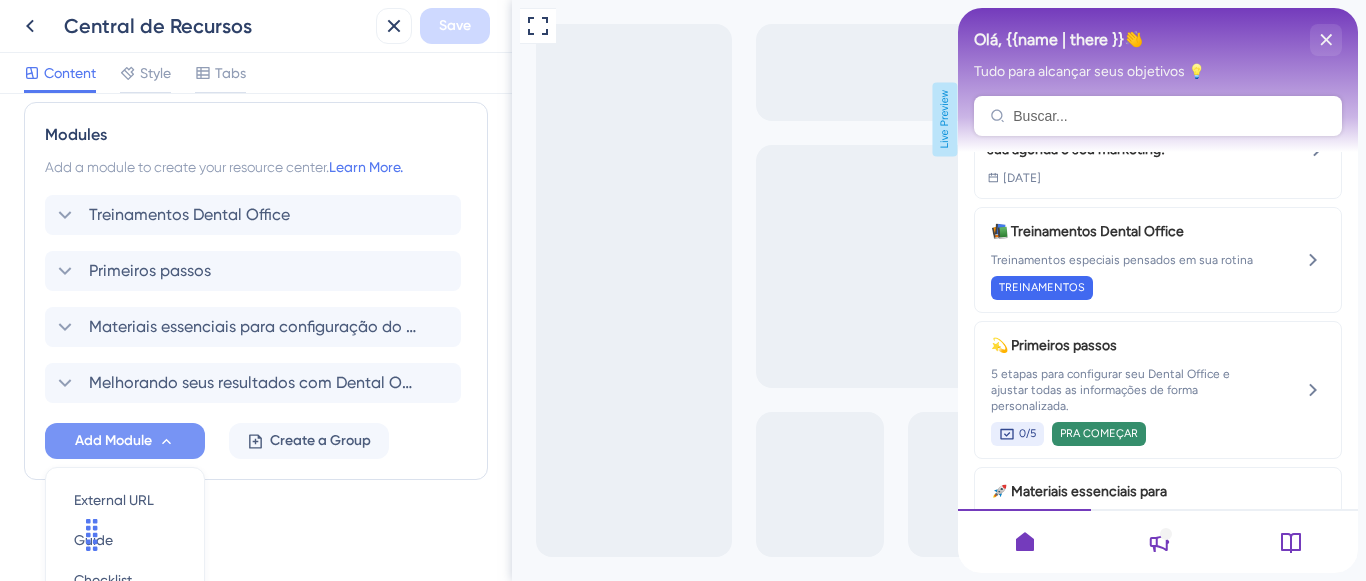 scroll, scrollTop: 1109, scrollLeft: 0, axis: vertical 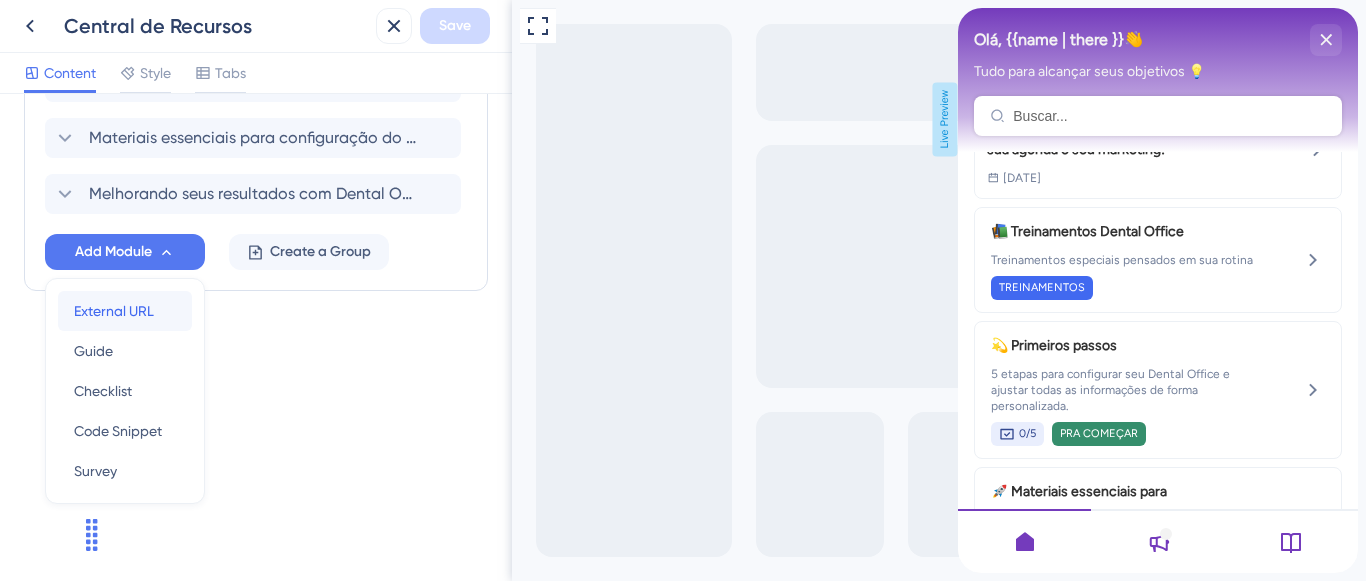 click on "External URL External URL" at bounding box center (125, 311) 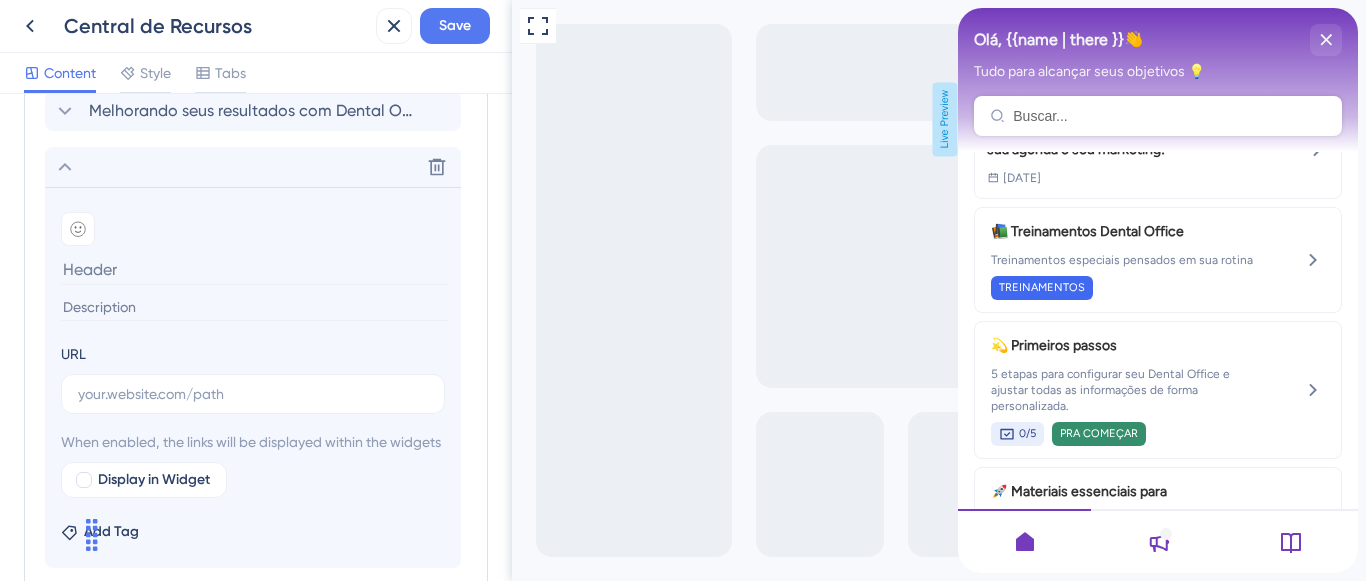 scroll, scrollTop: 1209, scrollLeft: 0, axis: vertical 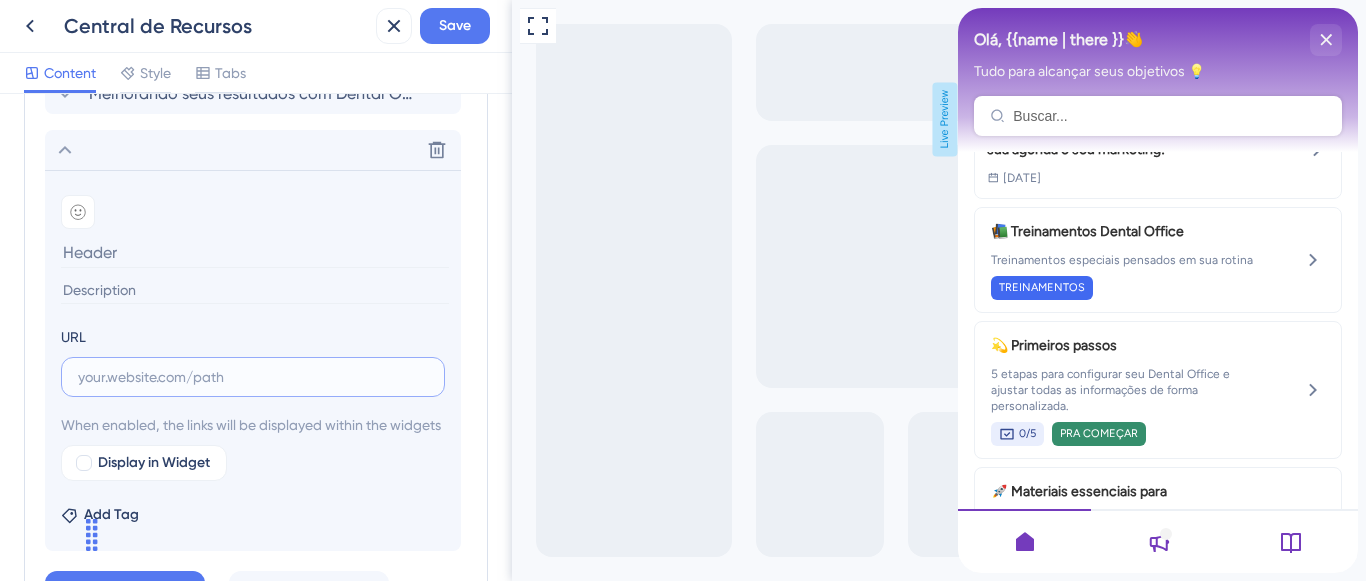 click at bounding box center [253, 377] 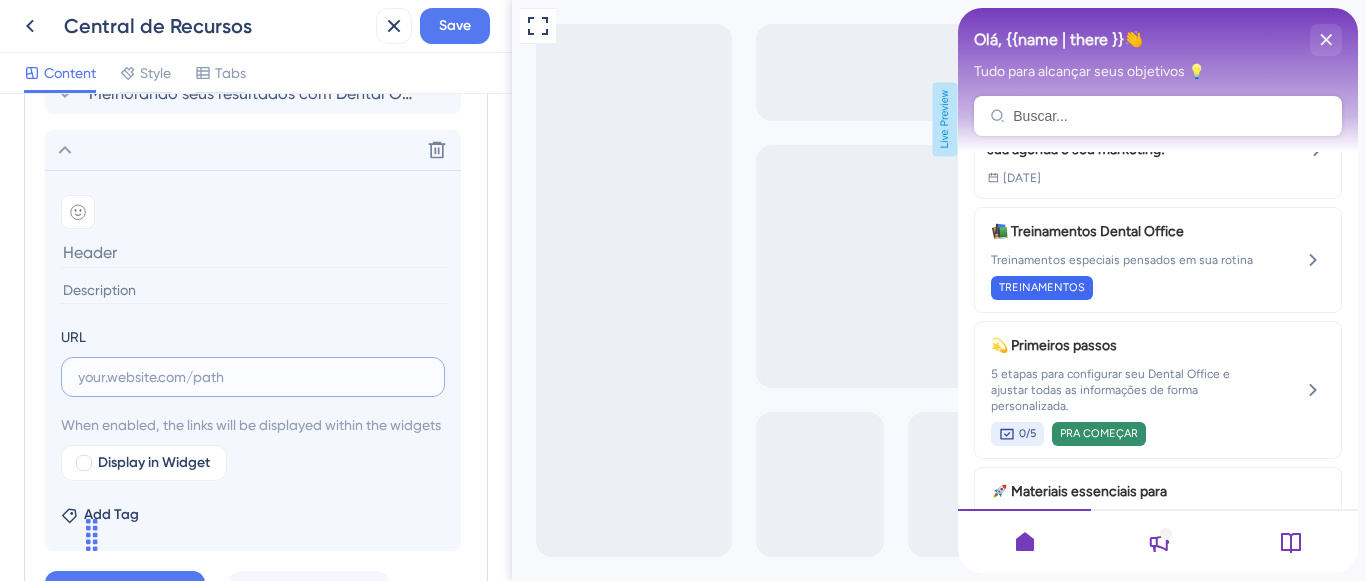 paste on "[URL][DOMAIN_NAME]" 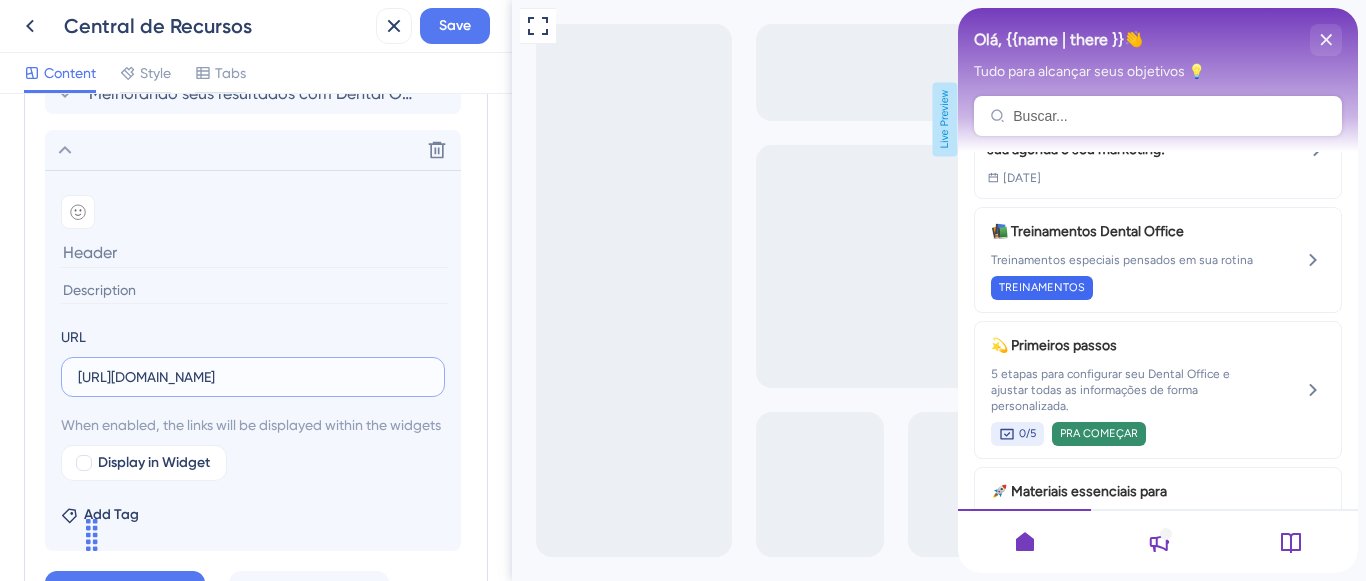 click on "[URL][DOMAIN_NAME]" at bounding box center [253, 377] 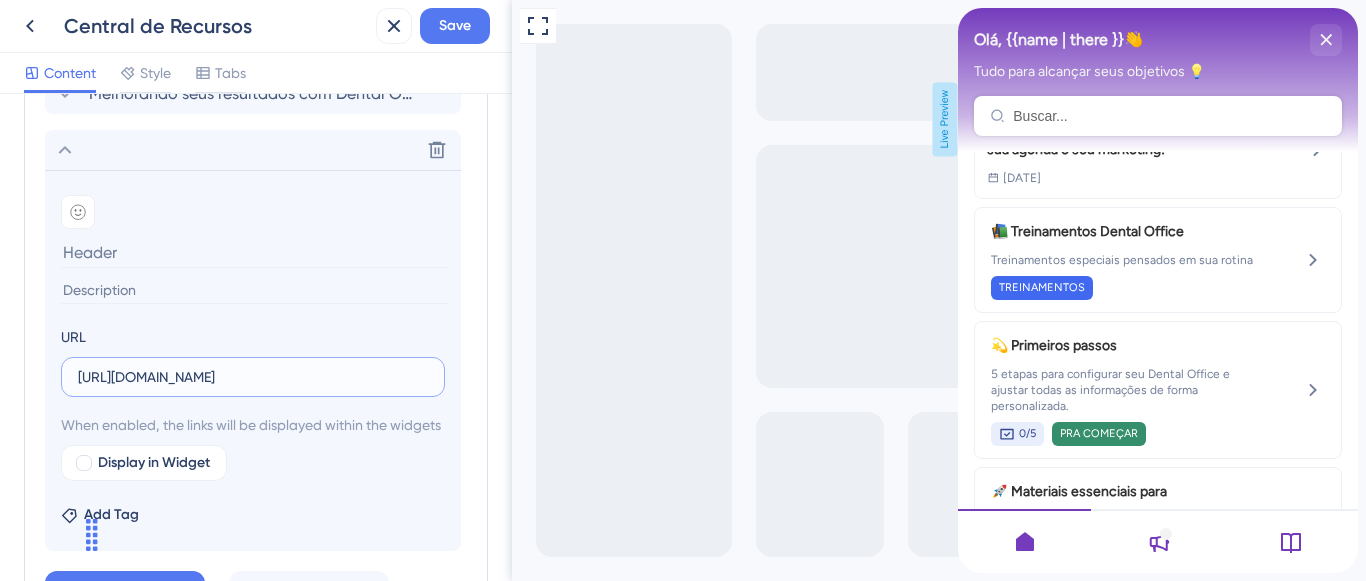 click on "[URL][DOMAIN_NAME]" at bounding box center (253, 377) 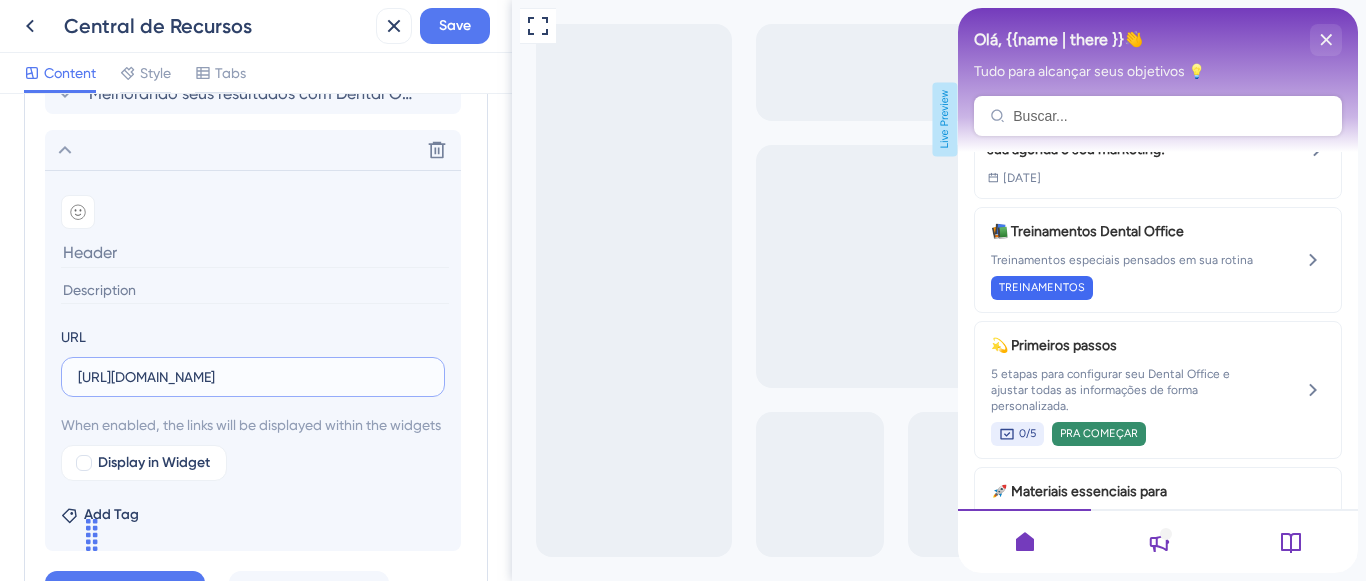 scroll, scrollTop: 0, scrollLeft: 8, axis: horizontal 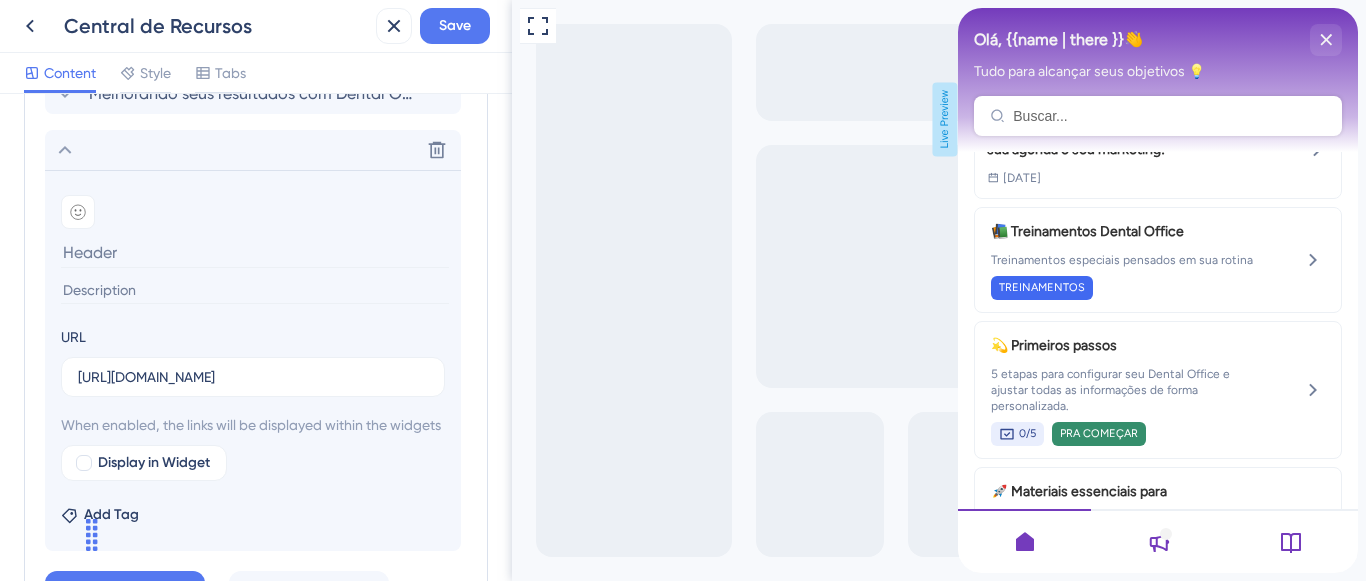click at bounding box center (255, 252) 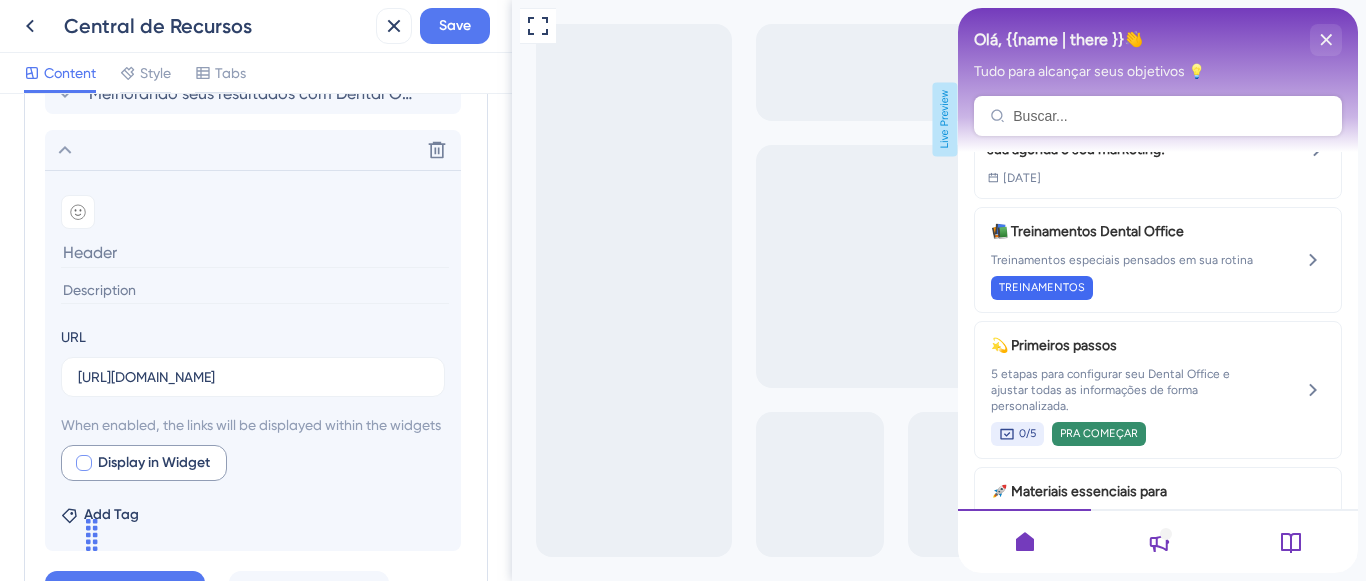 click on "Display in Widget" at bounding box center (154, 463) 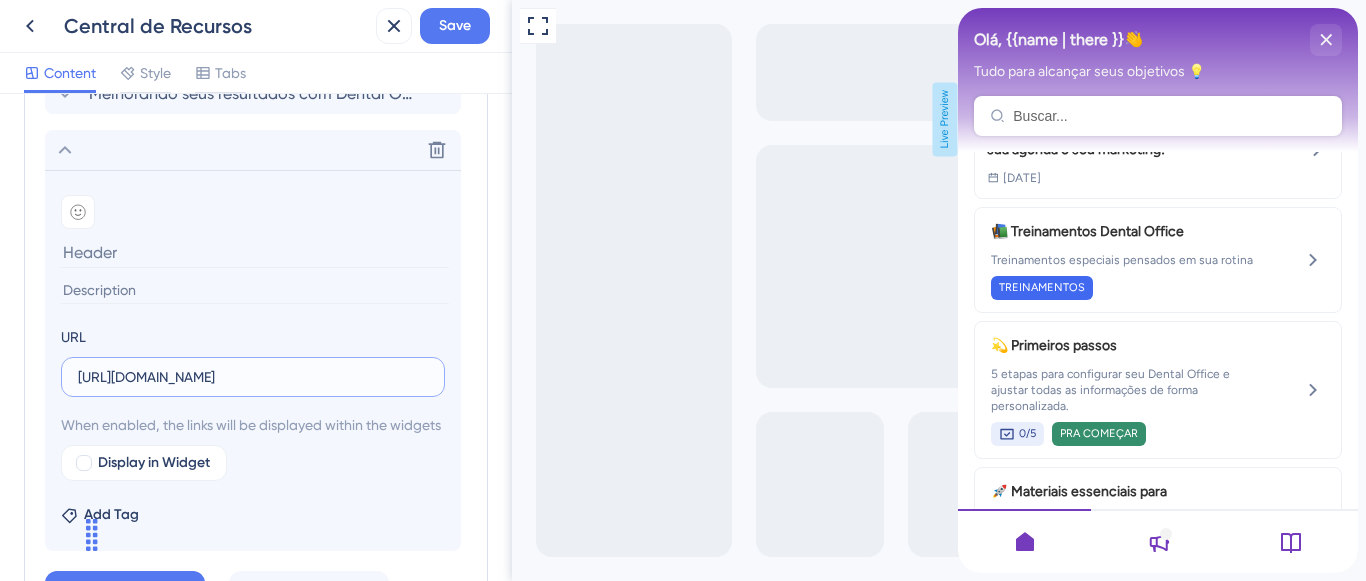 click on "[URL][DOMAIN_NAME]" at bounding box center [253, 377] 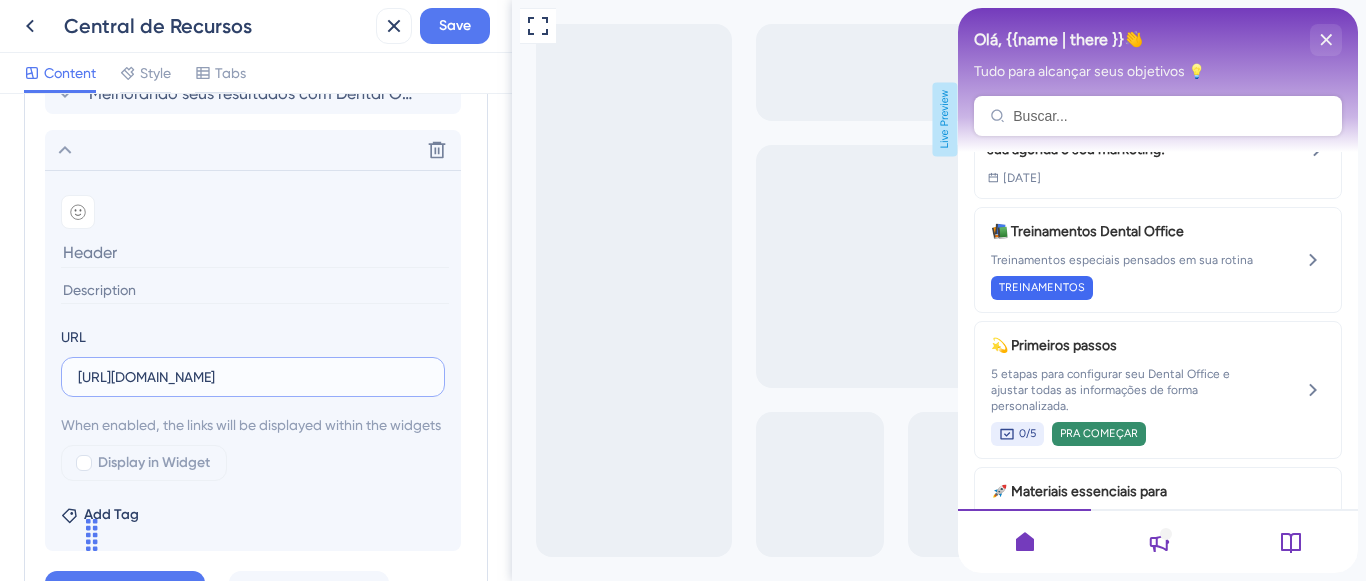 scroll, scrollTop: 0, scrollLeft: 0, axis: both 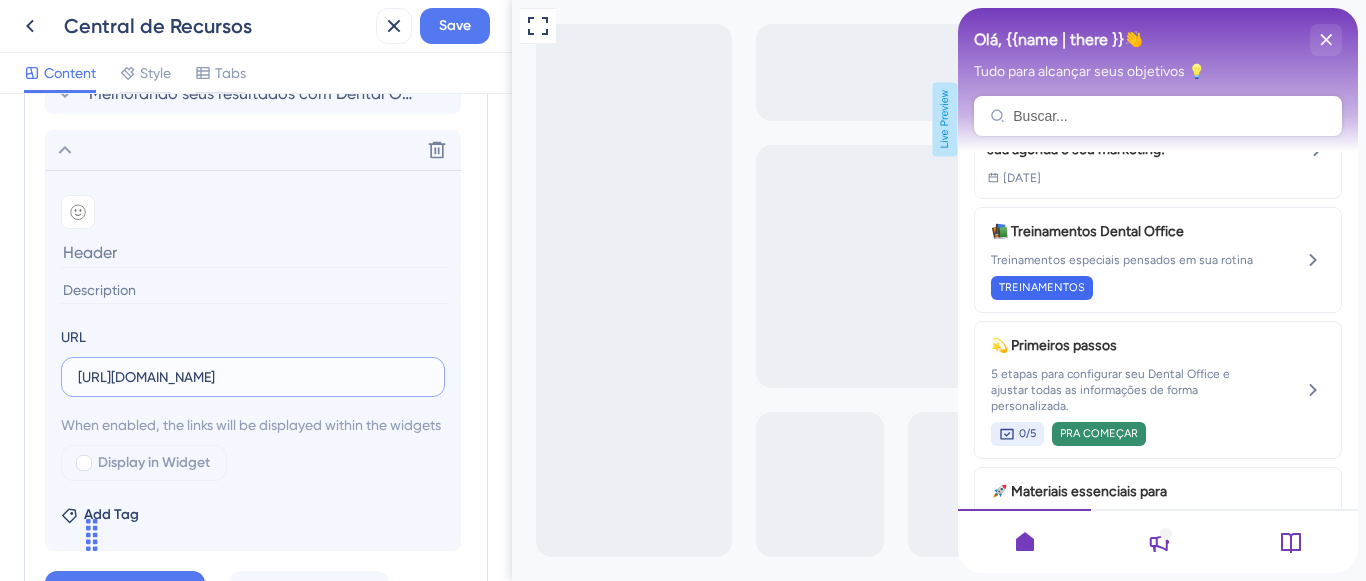 type on "[URL][DOMAIN_NAME]" 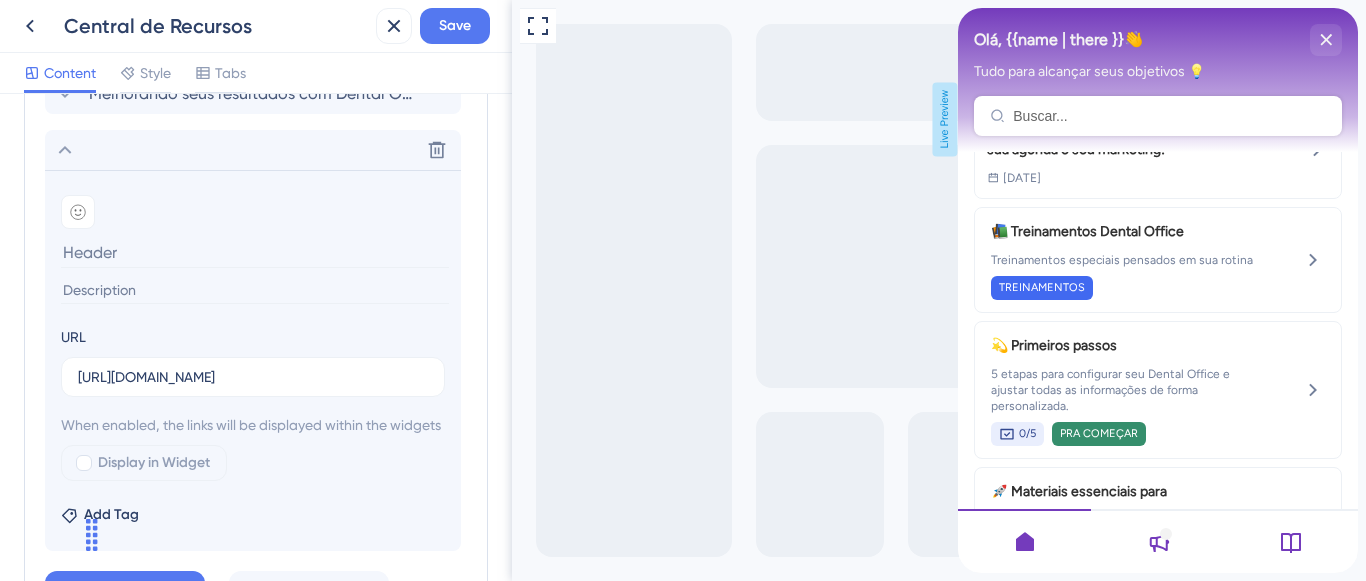 click on "Add emoji URL [URL][DOMAIN_NAME] When enabled, the links will be displayed within the widgets Display in Widget Add Tag" at bounding box center (253, 360) 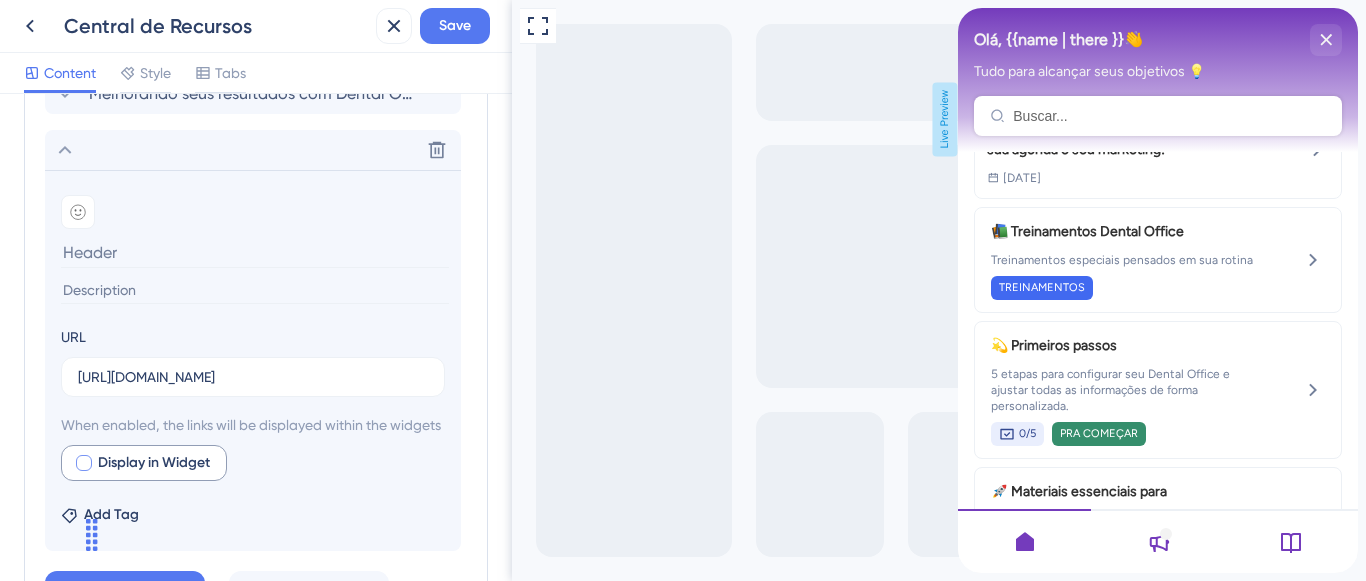 click at bounding box center (84, 463) 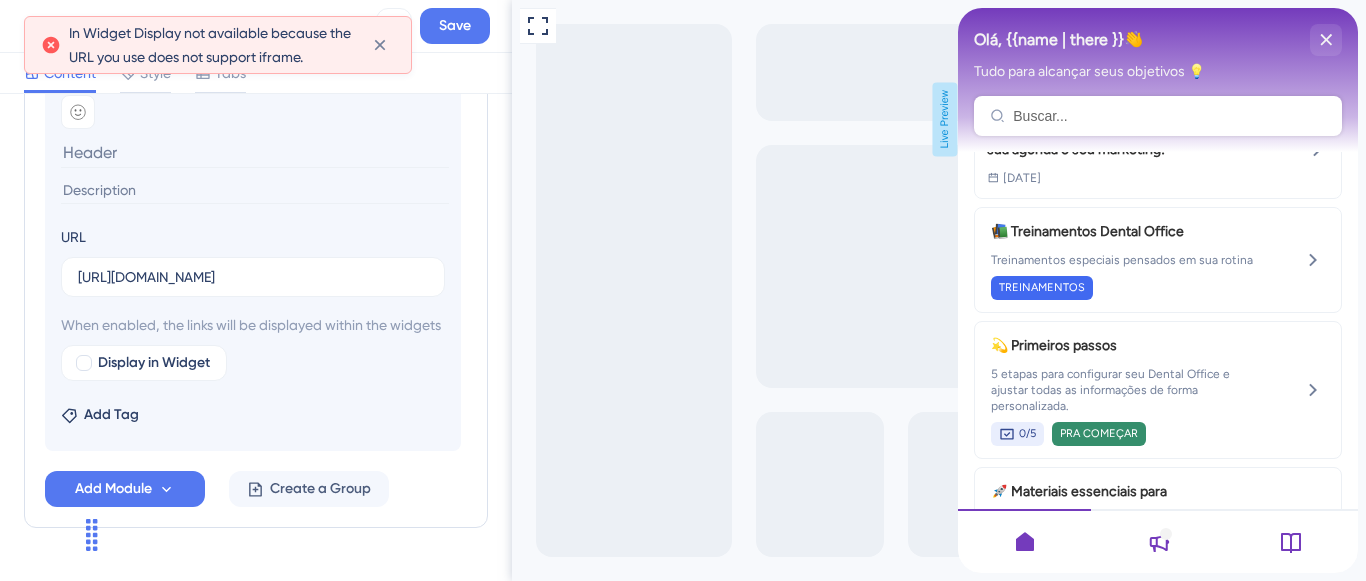 scroll, scrollTop: 1209, scrollLeft: 0, axis: vertical 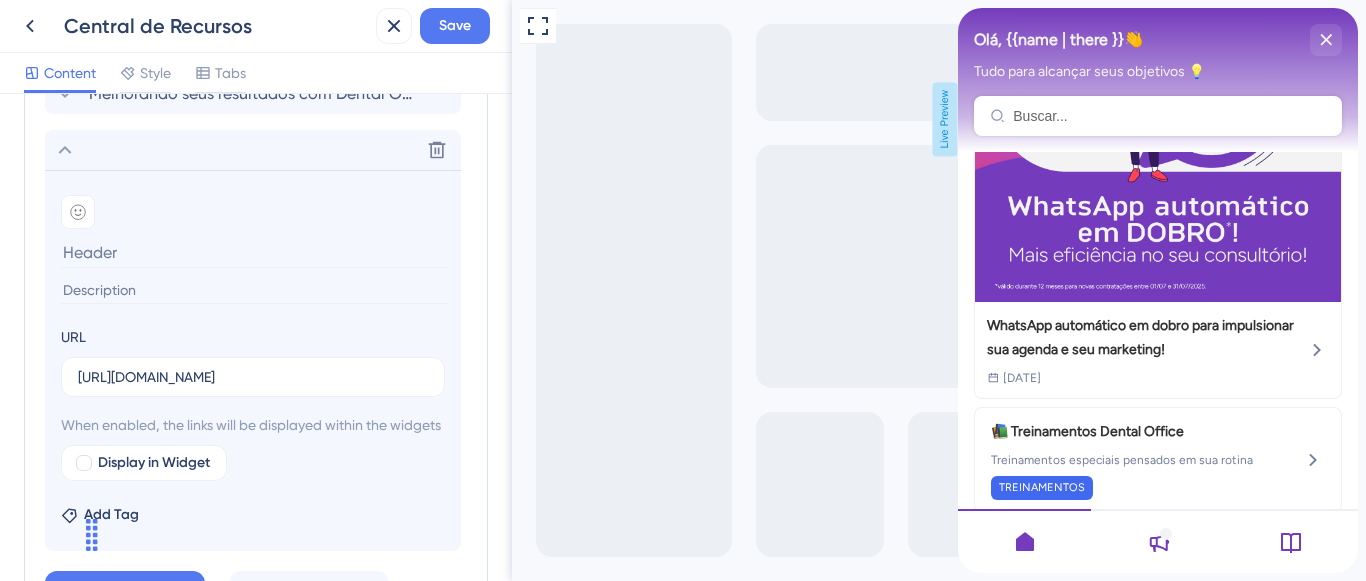 click at bounding box center (255, 290) 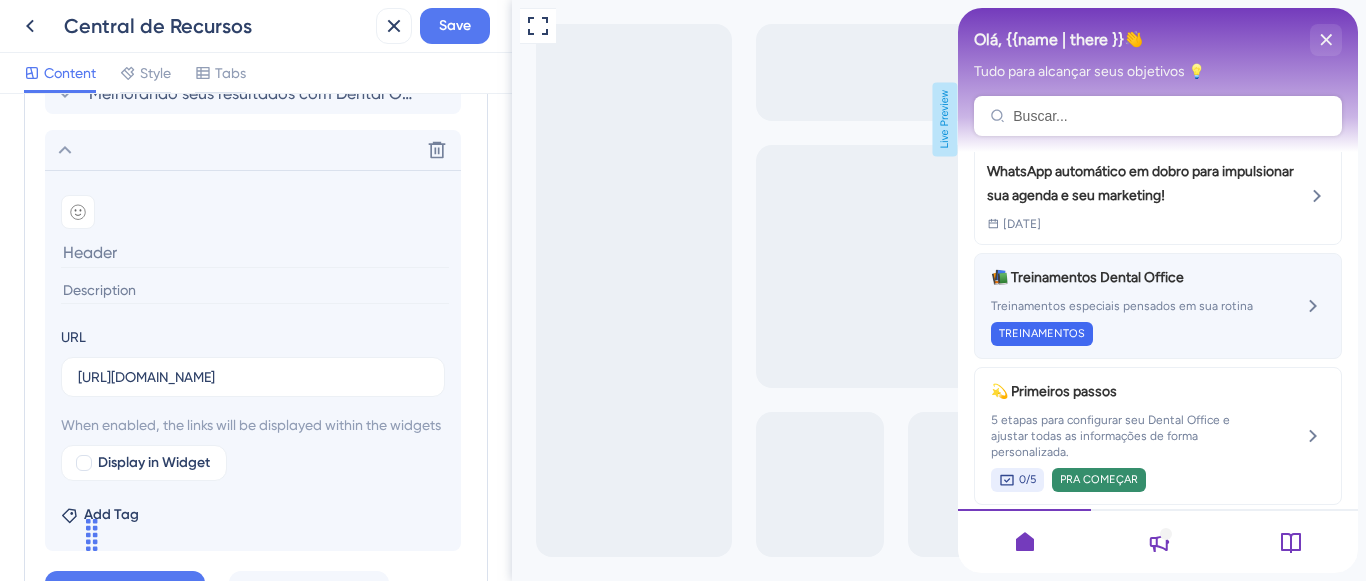 scroll, scrollTop: 400, scrollLeft: 0, axis: vertical 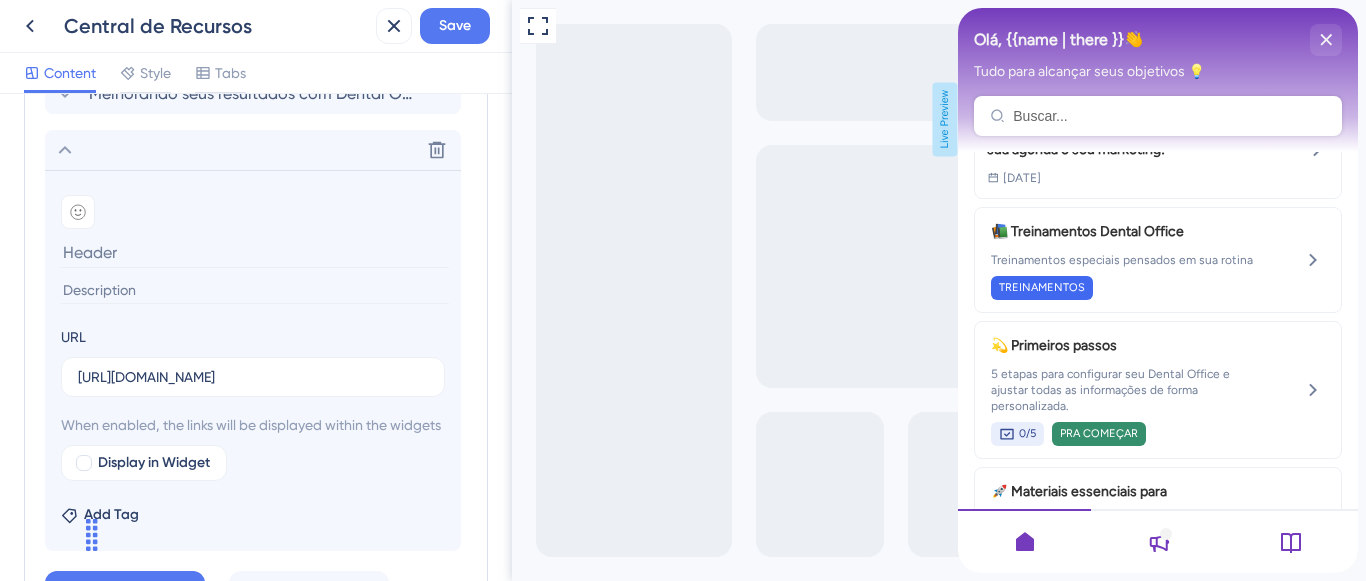 click at bounding box center [255, 252] 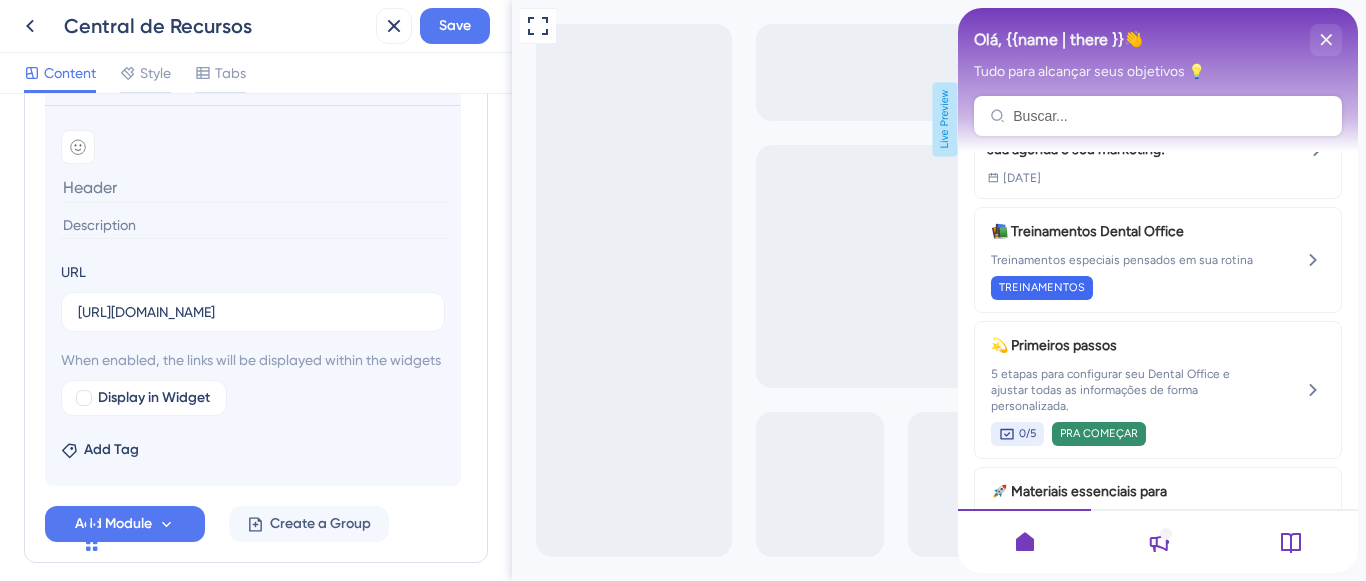 scroll, scrollTop: 1380, scrollLeft: 0, axis: vertical 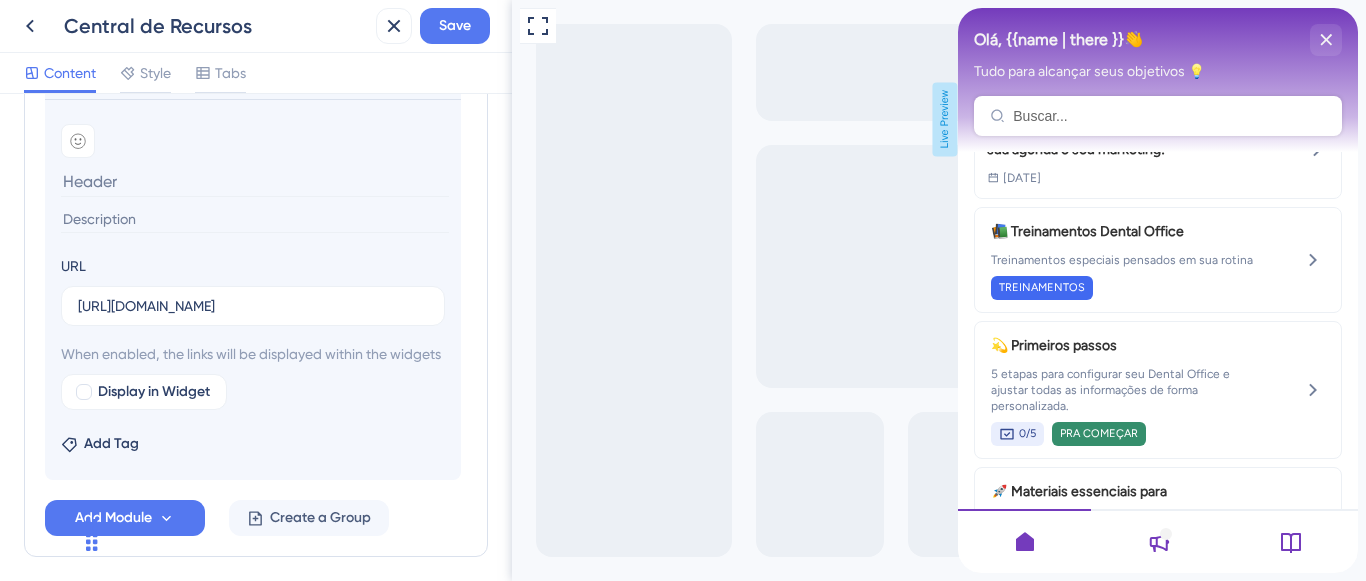 click at bounding box center (255, 181) 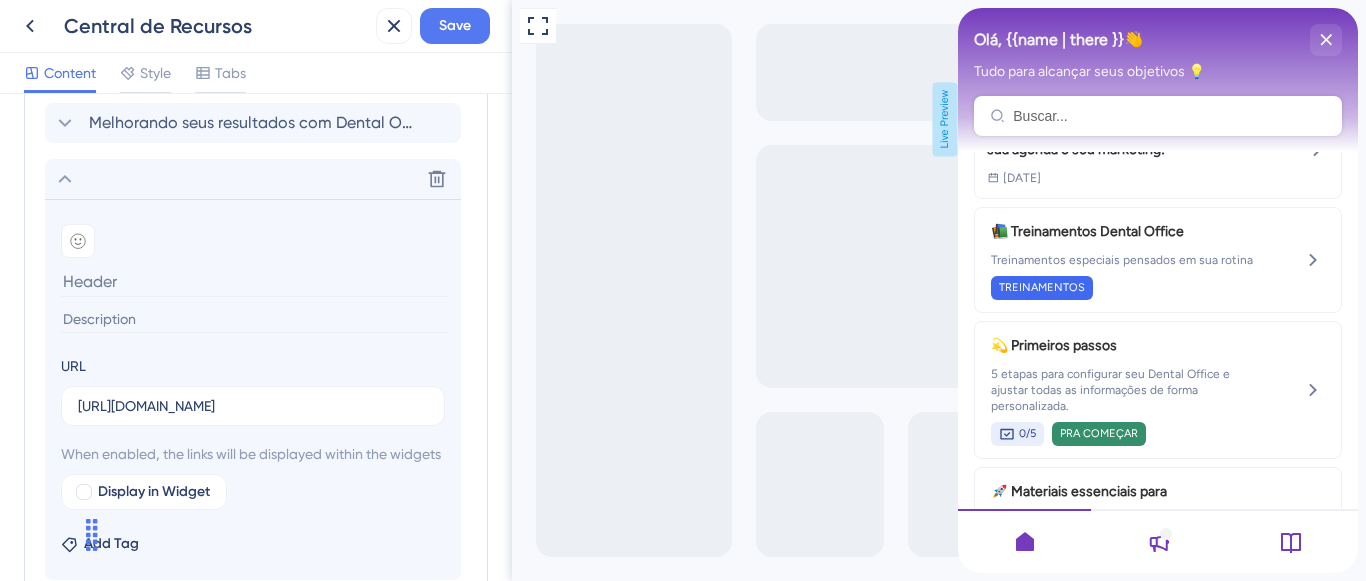 click at bounding box center (255, 281) 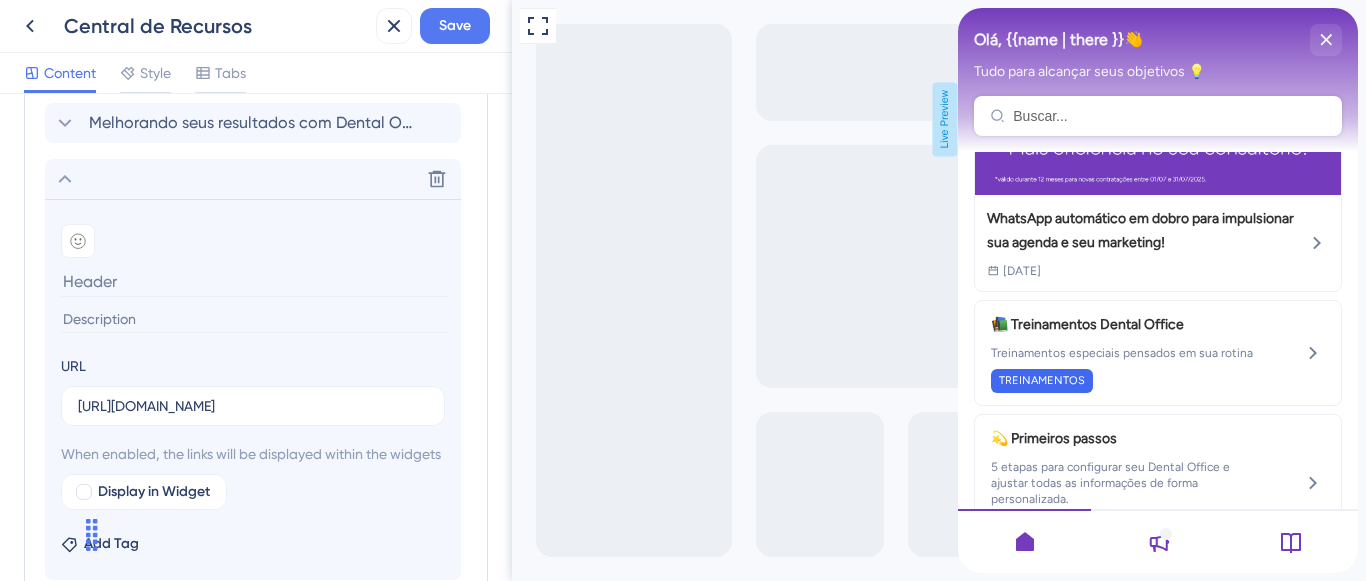 scroll, scrollTop: 306, scrollLeft: 0, axis: vertical 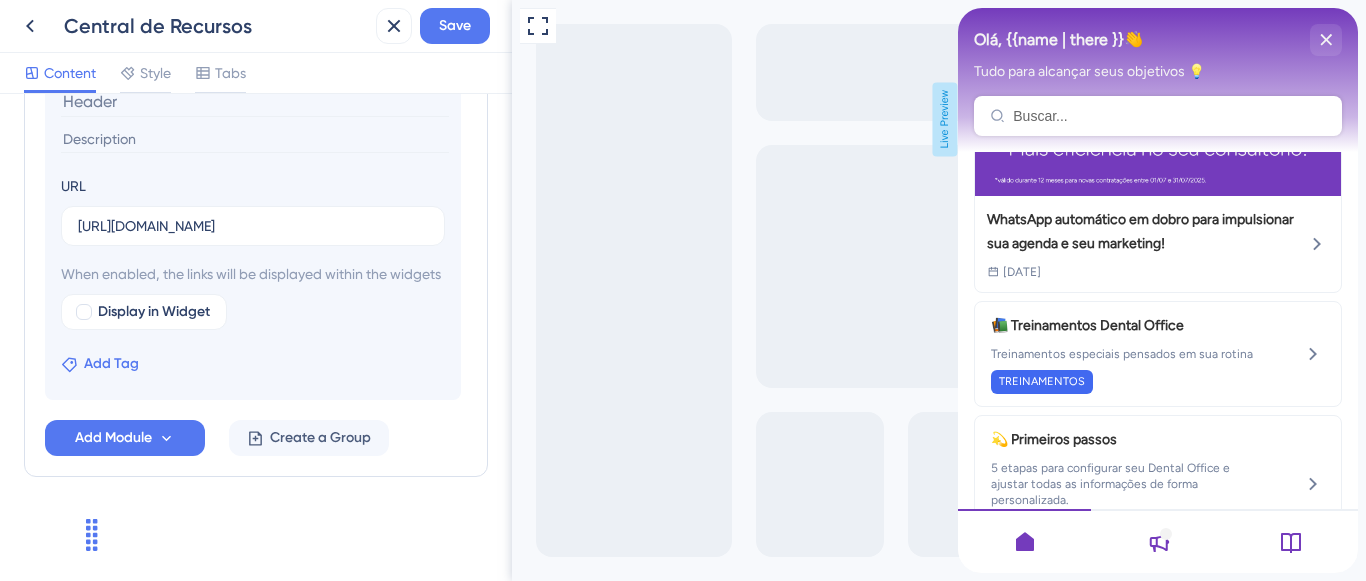 click on "Add Tag" at bounding box center (111, 364) 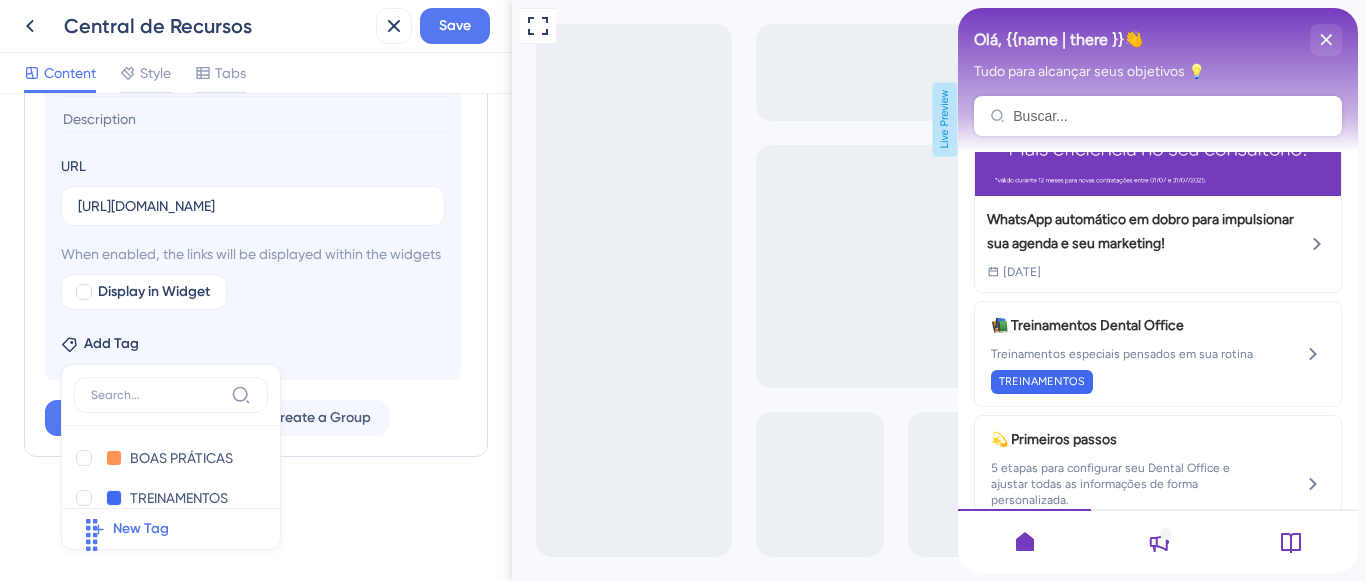 scroll, scrollTop: 1410, scrollLeft: 0, axis: vertical 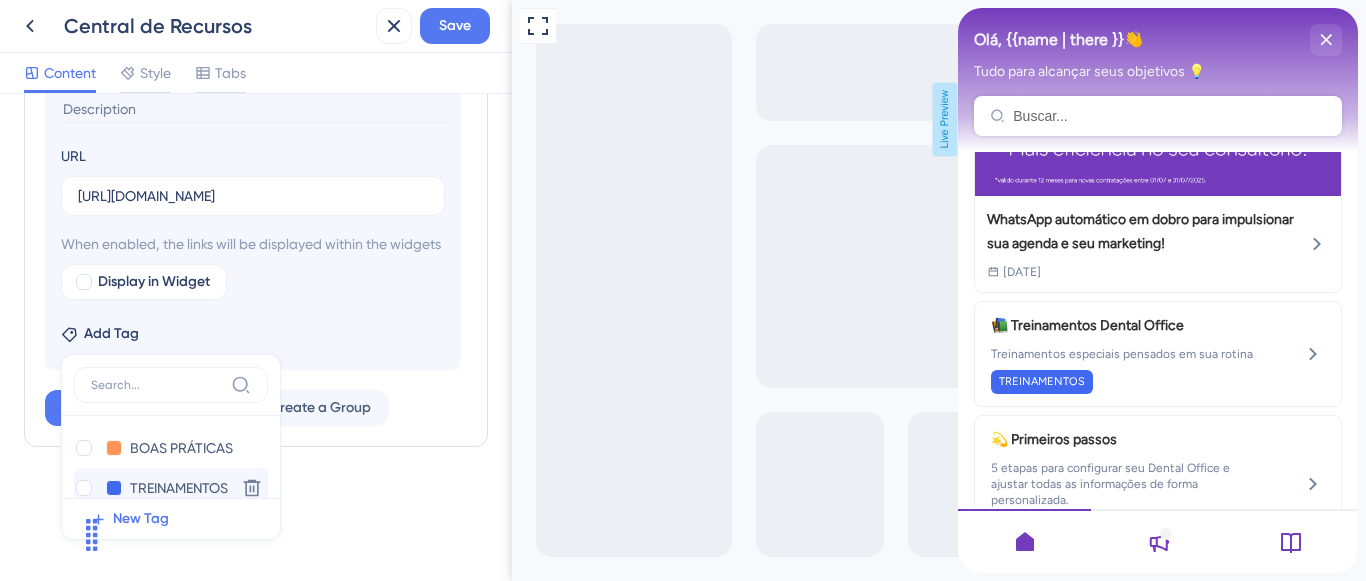 click on "TREINAMENTOS" at bounding box center (182, 488) 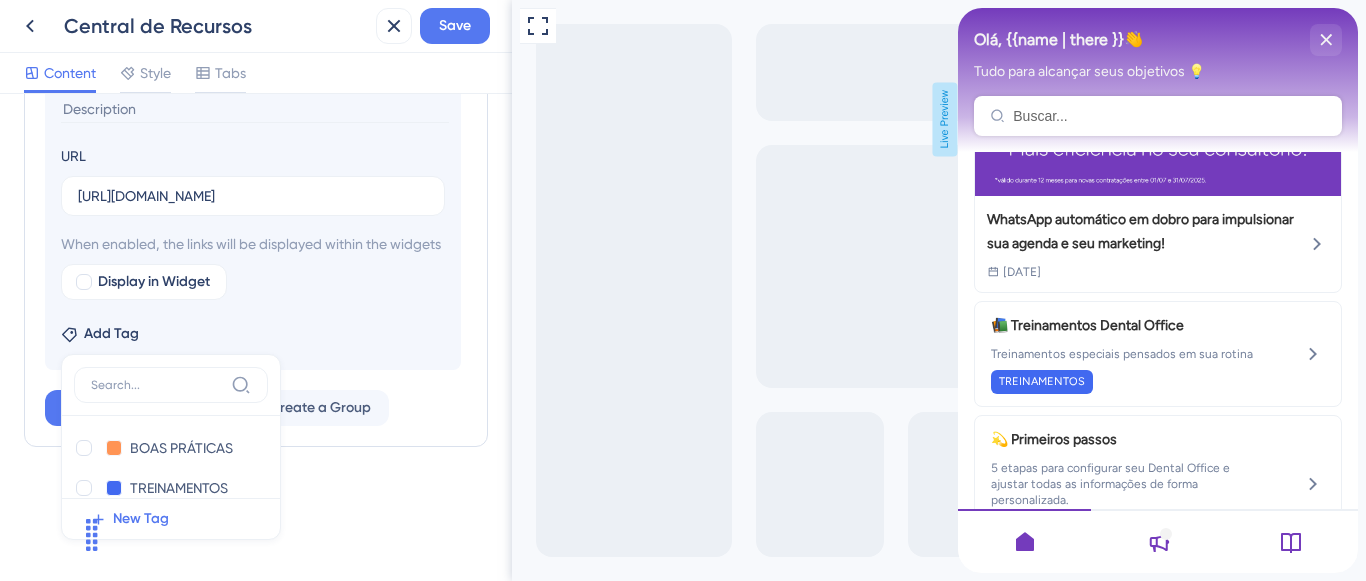 click at bounding box center (50, 533) 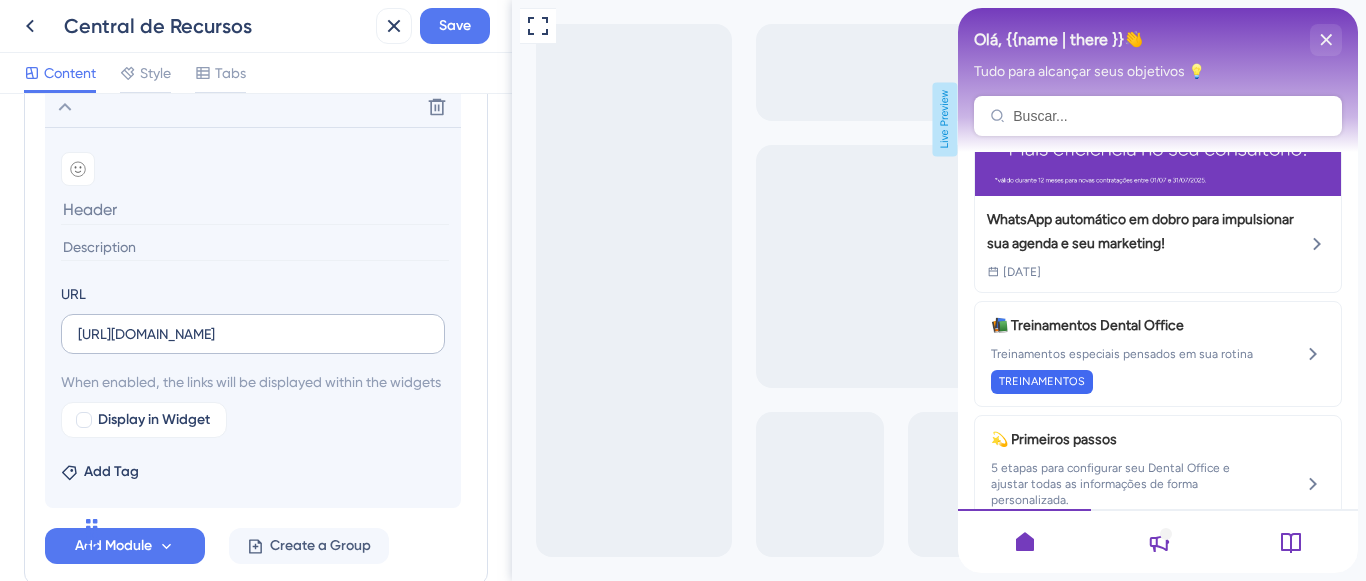 scroll, scrollTop: 1280, scrollLeft: 0, axis: vertical 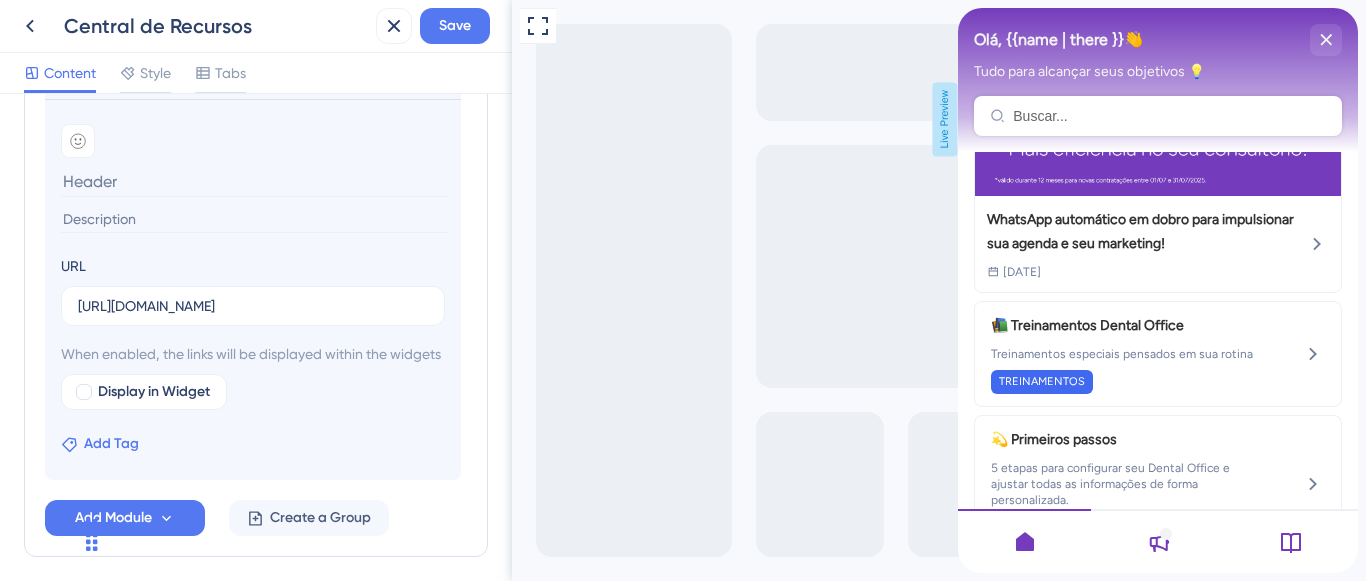 click on "Add Tag" at bounding box center (111, 444) 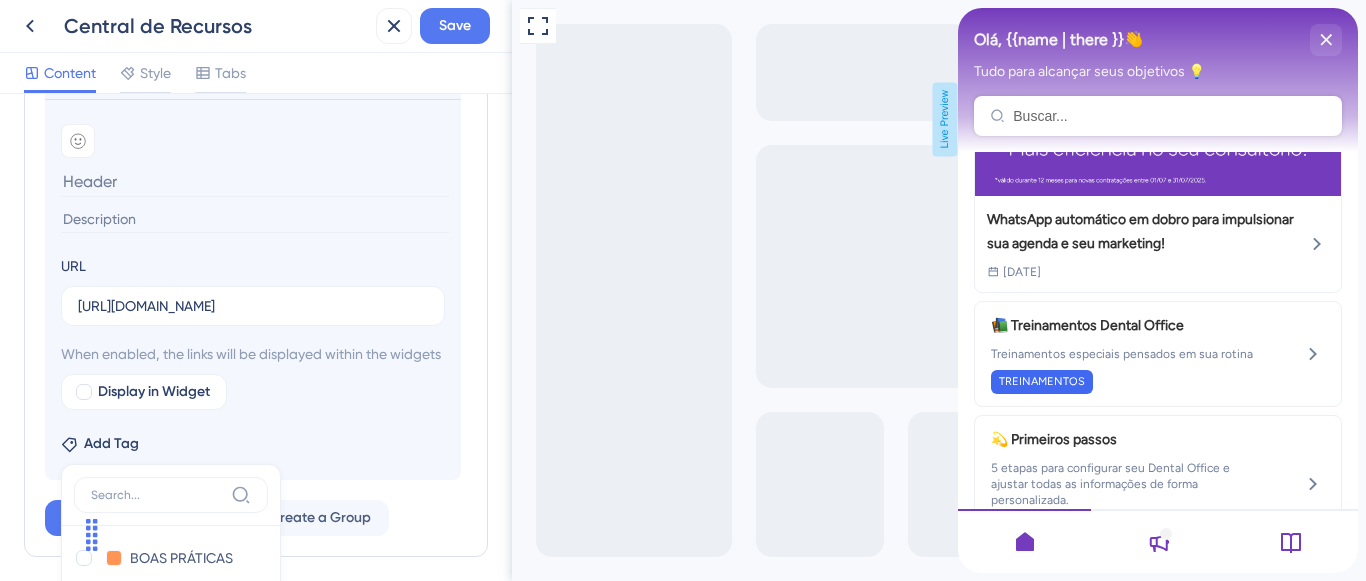 scroll, scrollTop: 1410, scrollLeft: 0, axis: vertical 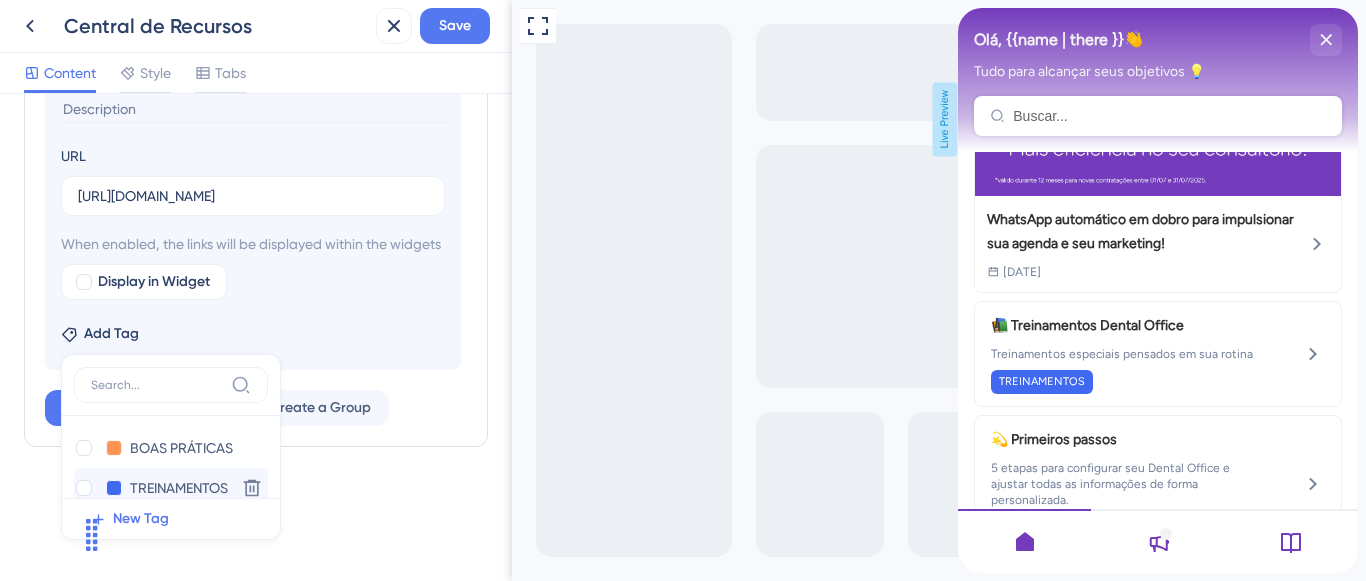 click on "TREINAMENTOS" at bounding box center (182, 488) 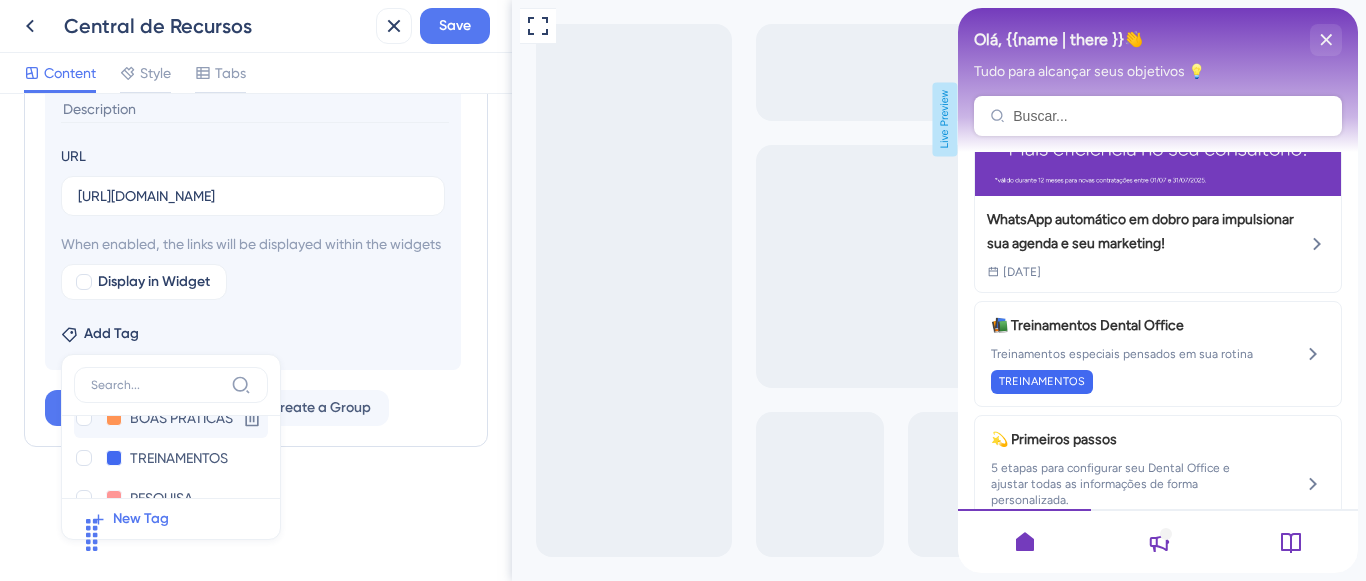 scroll, scrollTop: 0, scrollLeft: 0, axis: both 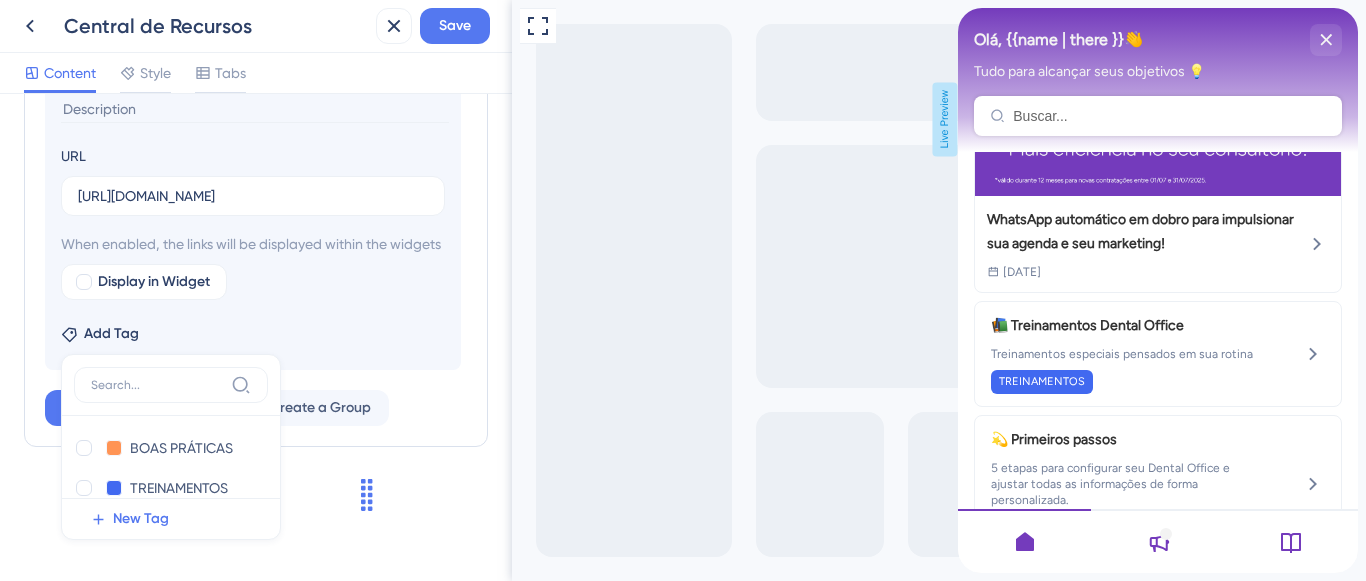 drag, startPoint x: 603, startPoint y: 536, endPoint x: 792, endPoint y: 137, distance: 441.49973 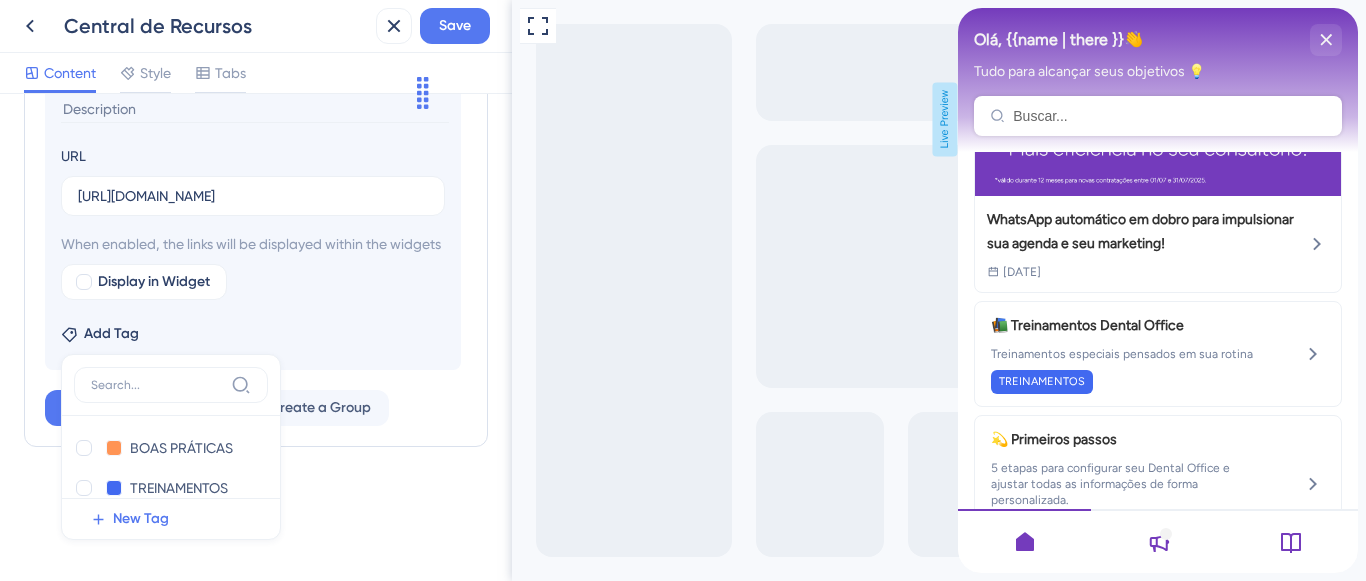 click at bounding box center [381, 91] 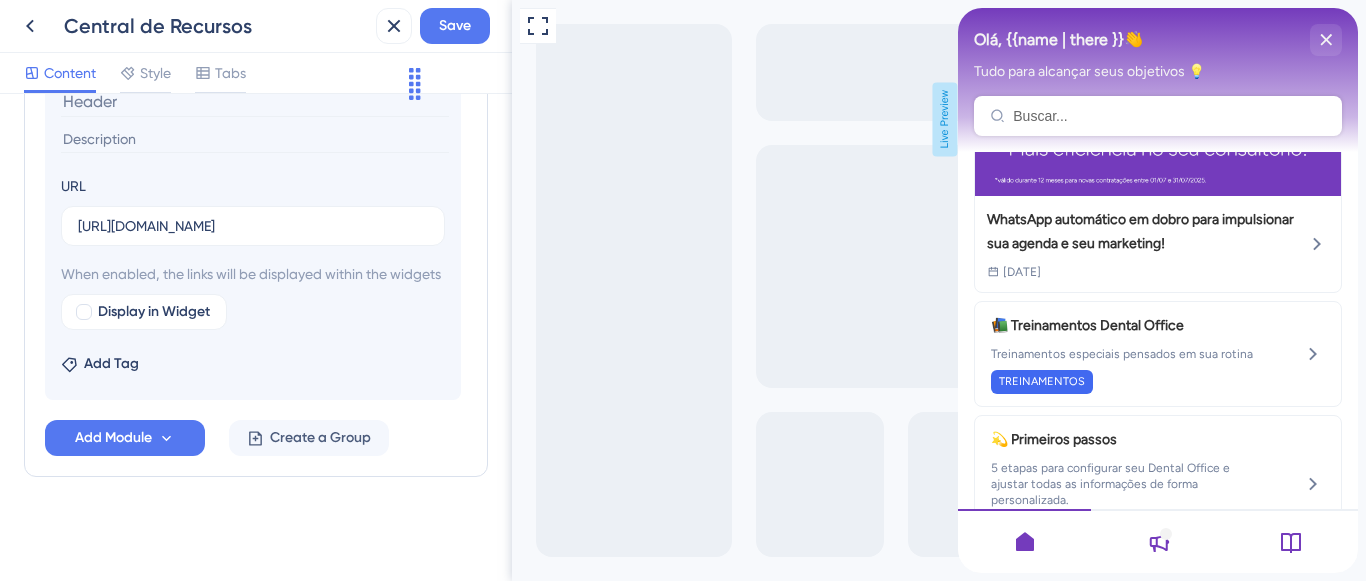 scroll, scrollTop: 1380, scrollLeft: 0, axis: vertical 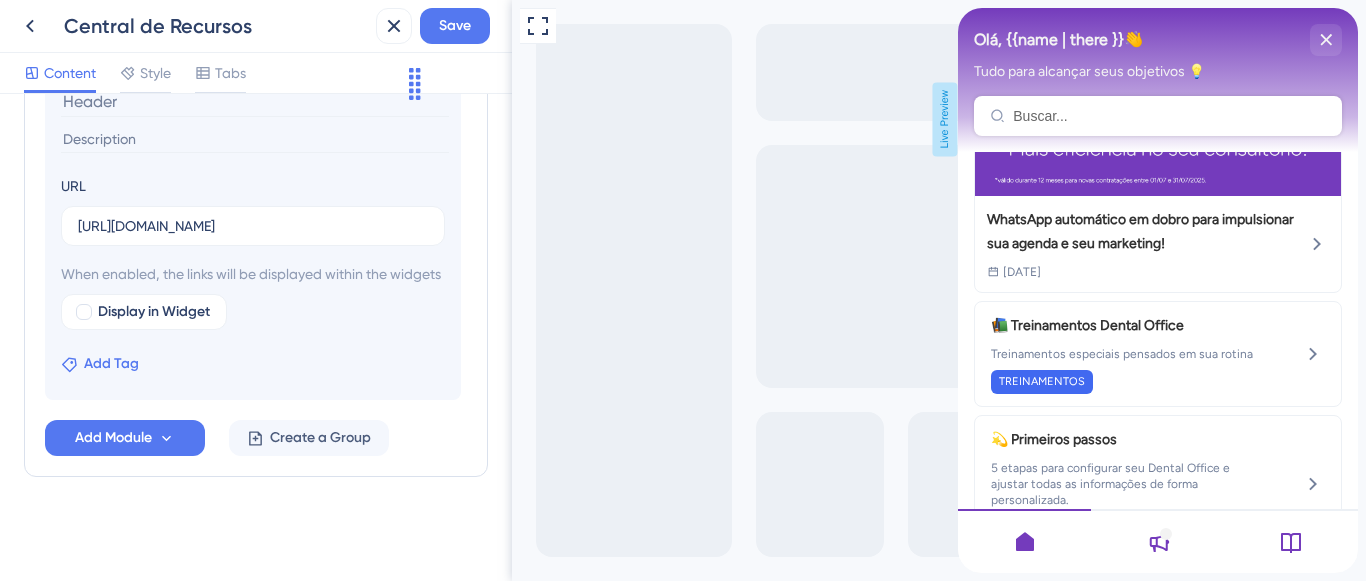 click on "Add Tag" at bounding box center (111, 364) 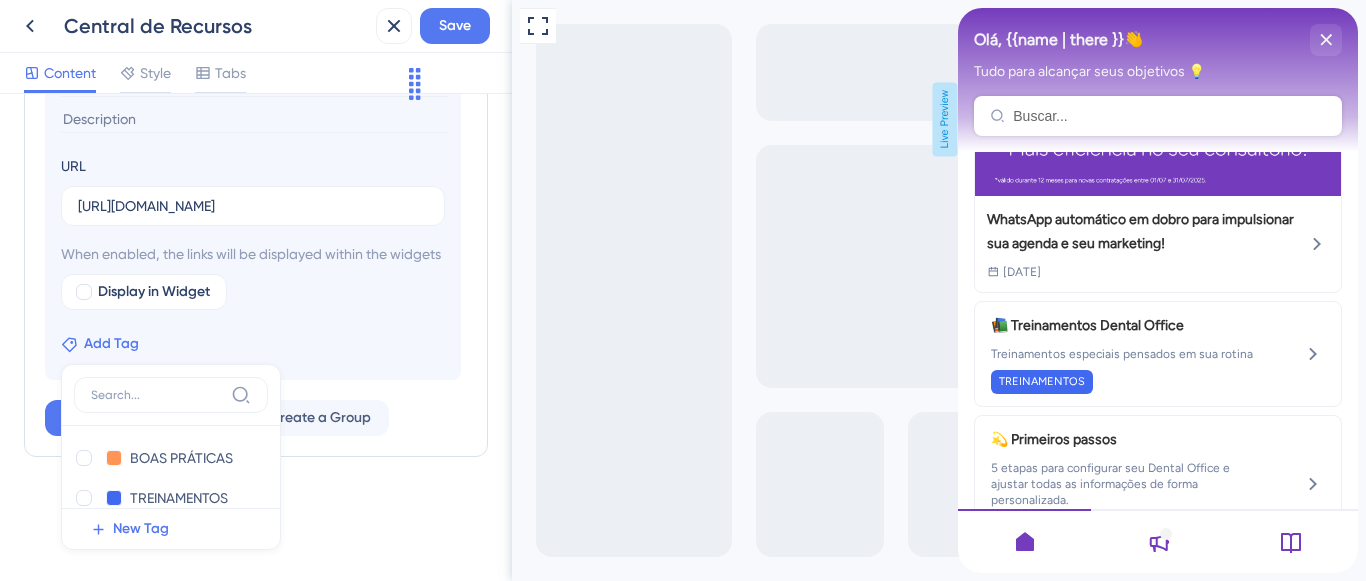 scroll, scrollTop: 1410, scrollLeft: 0, axis: vertical 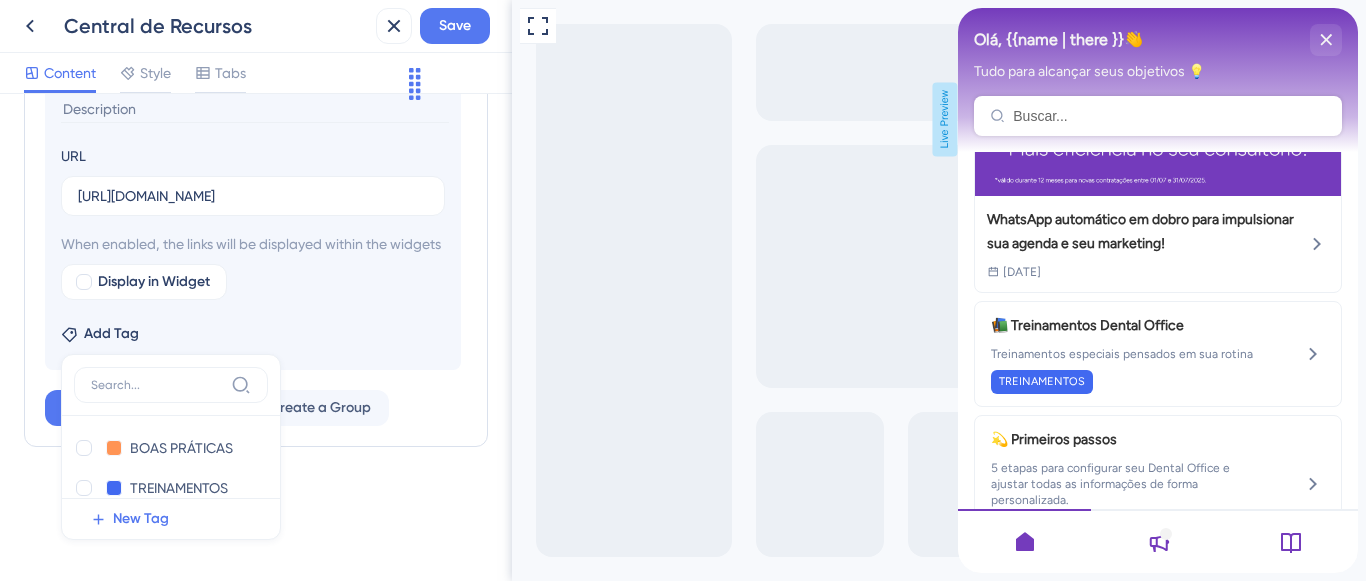 click at bounding box center [84, 488] 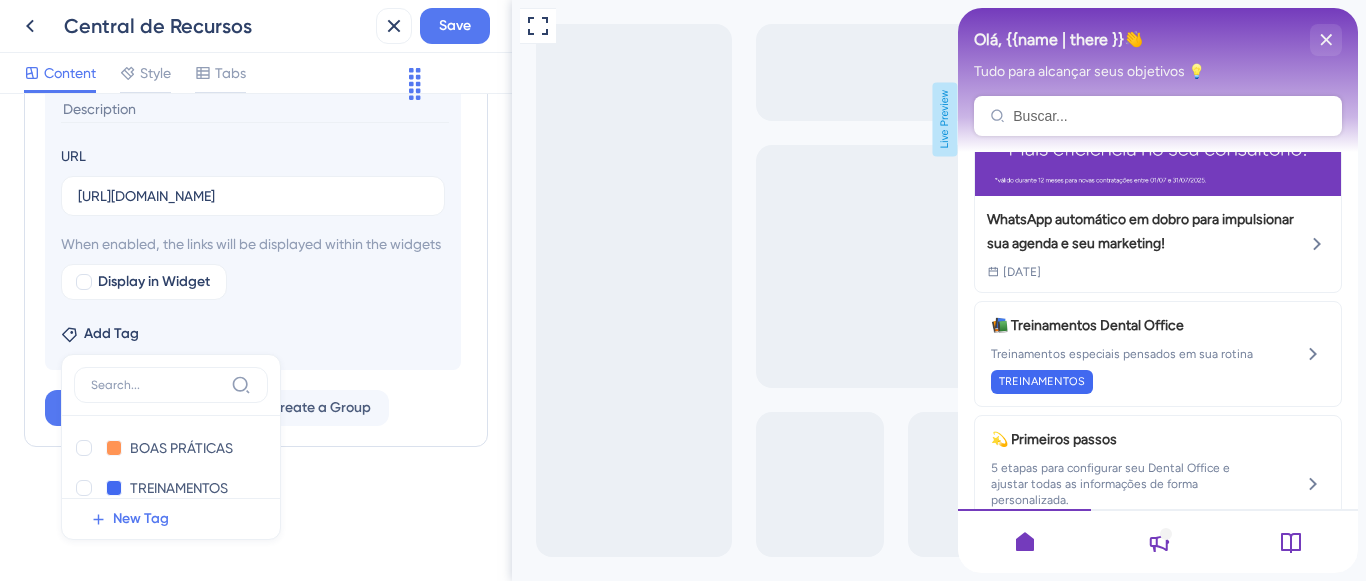 checkbox on "true" 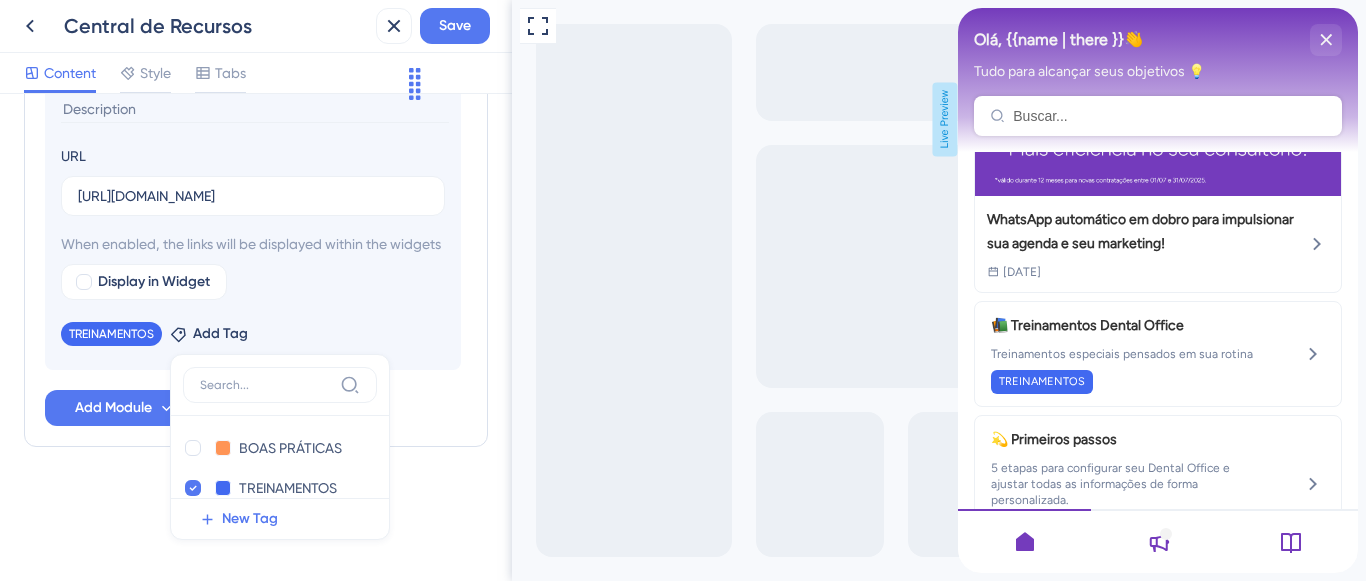 click on "Modules Add a module to create your resource center.  Learn More. Treinamentos Dental Office Primeiros passos Materiais essenciais para configuração do seu sistema Melhorando seus resultados com Dental Office Delete Add emoji URL [URL][DOMAIN_NAME] When enabled, the links will be displayed within the widgets Display in Widget TREINAMENTOS Remove Add Tag BOAS PRÁTICAS BOAS PRÁTICAS Delete TREINAMENTOS TREINAMENTOS Delete PESQUISA PESQUISA Delete PRA COMEÇAR PRA COMEÇAR Delete New Tag Add Module Create a Group" at bounding box center (256, 39) 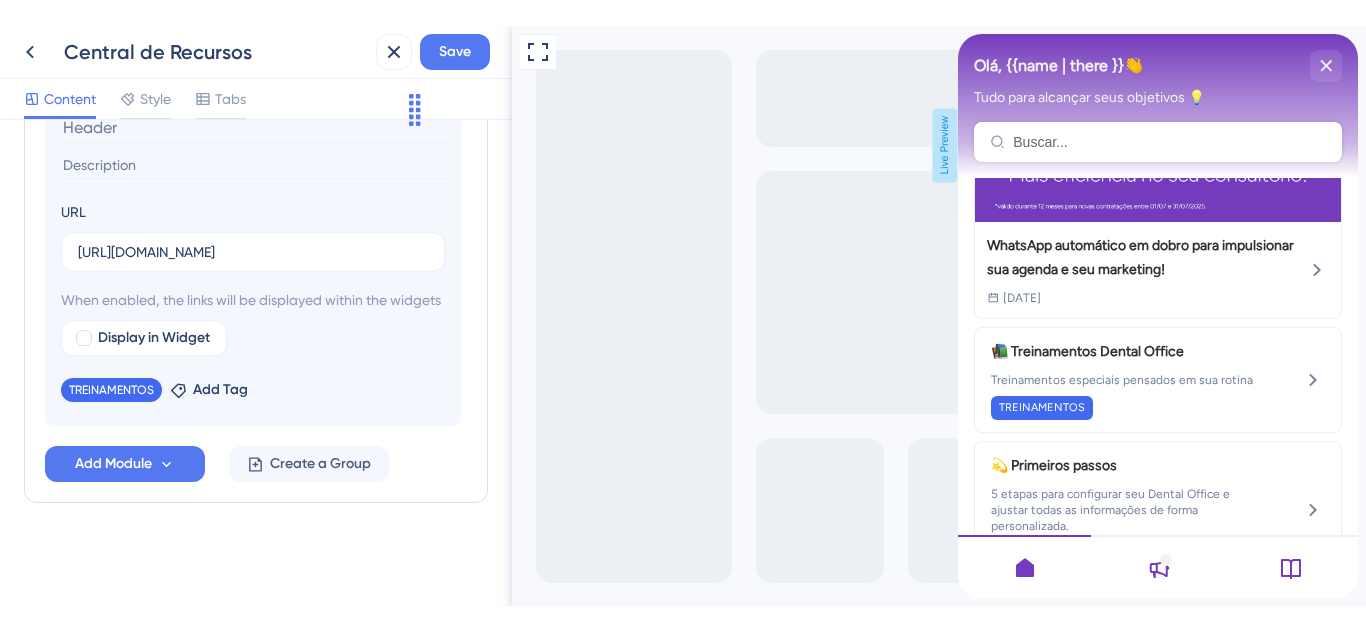 scroll, scrollTop: 307, scrollLeft: 0, axis: vertical 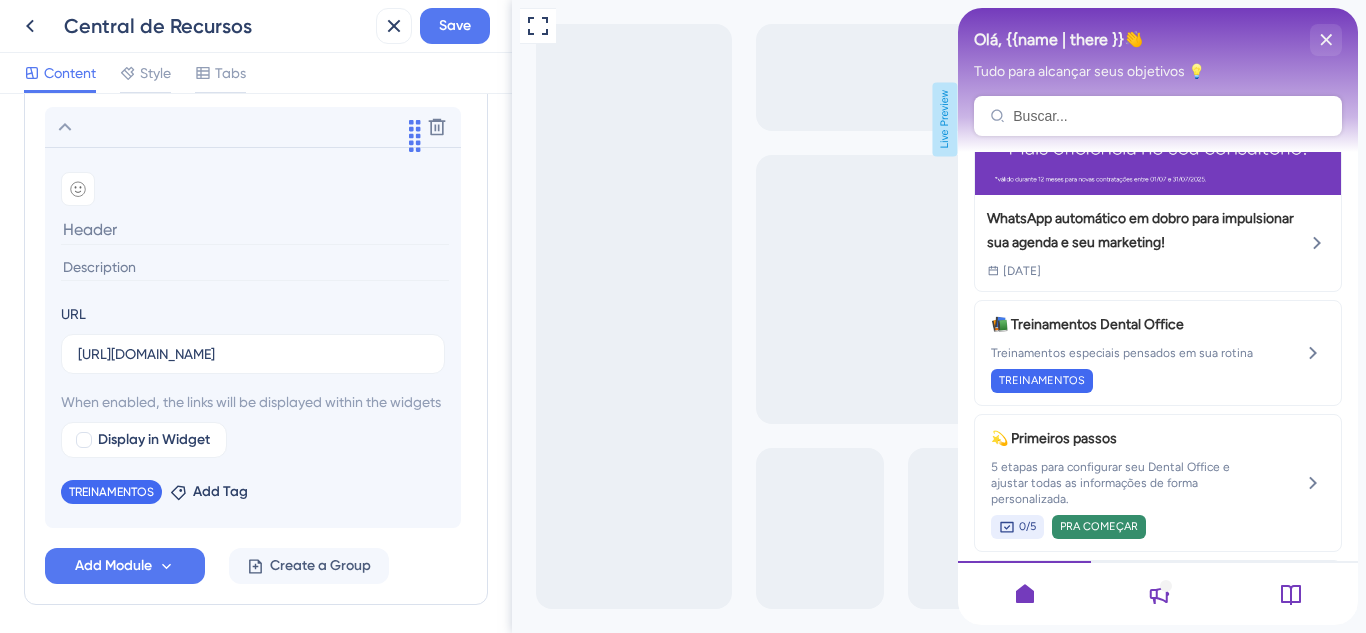 click at bounding box center (255, 229) 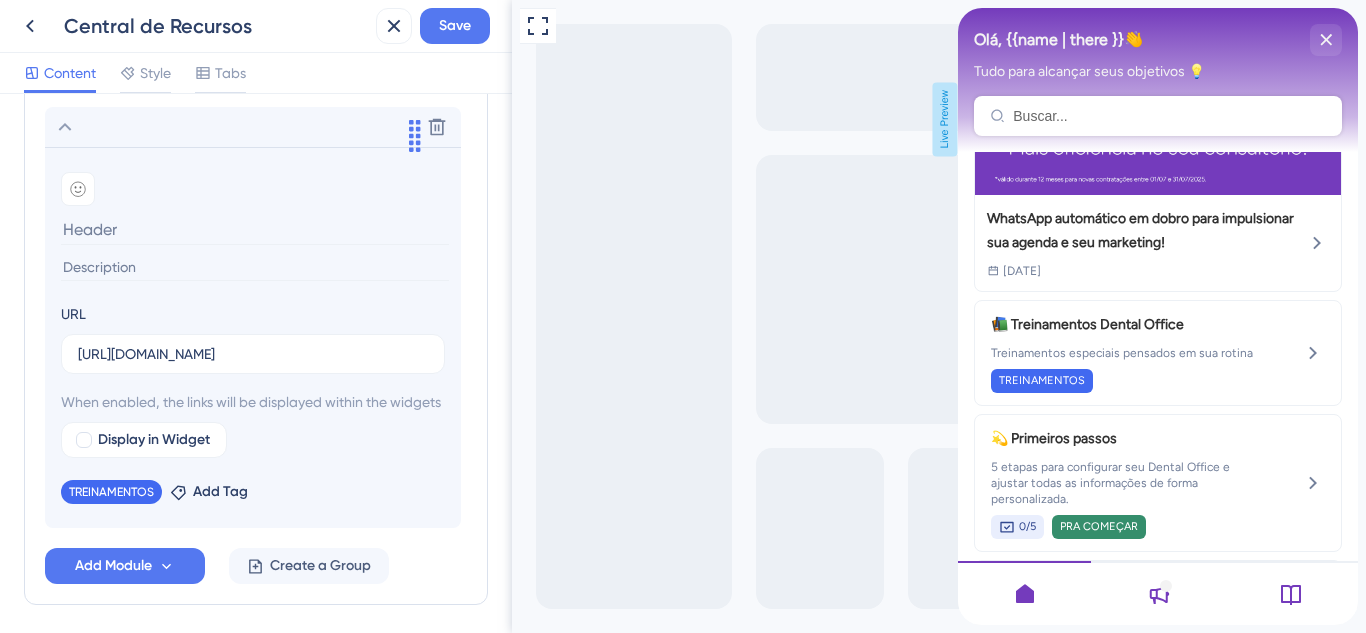 paste on "Assistente de Voz por IA" 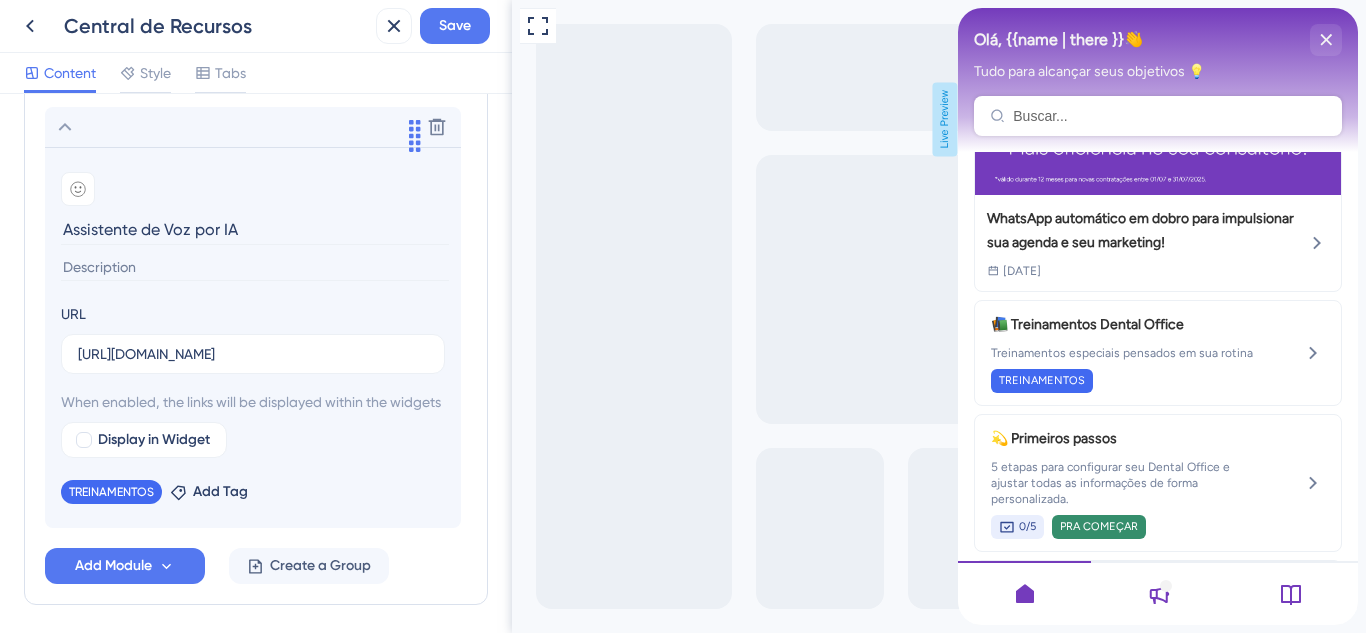 click on "Assistente de Voz por IA" at bounding box center (255, 229) 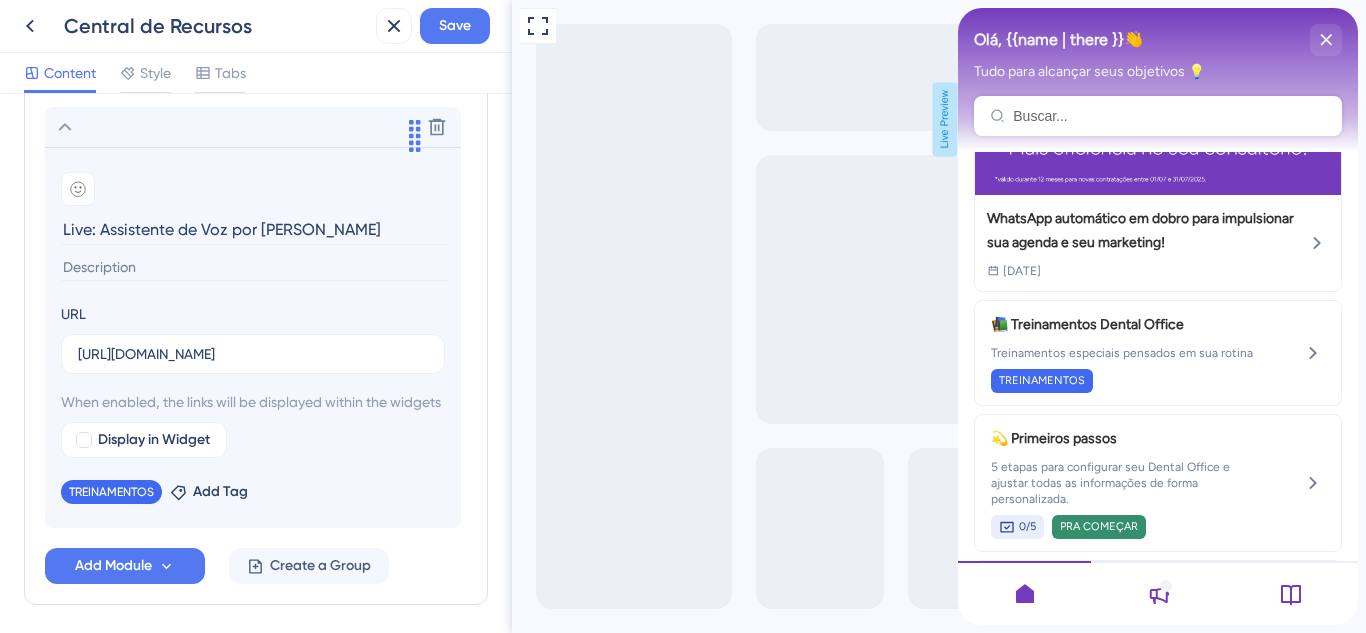 type on "Live: Assistente de Voz por [PERSON_NAME]" 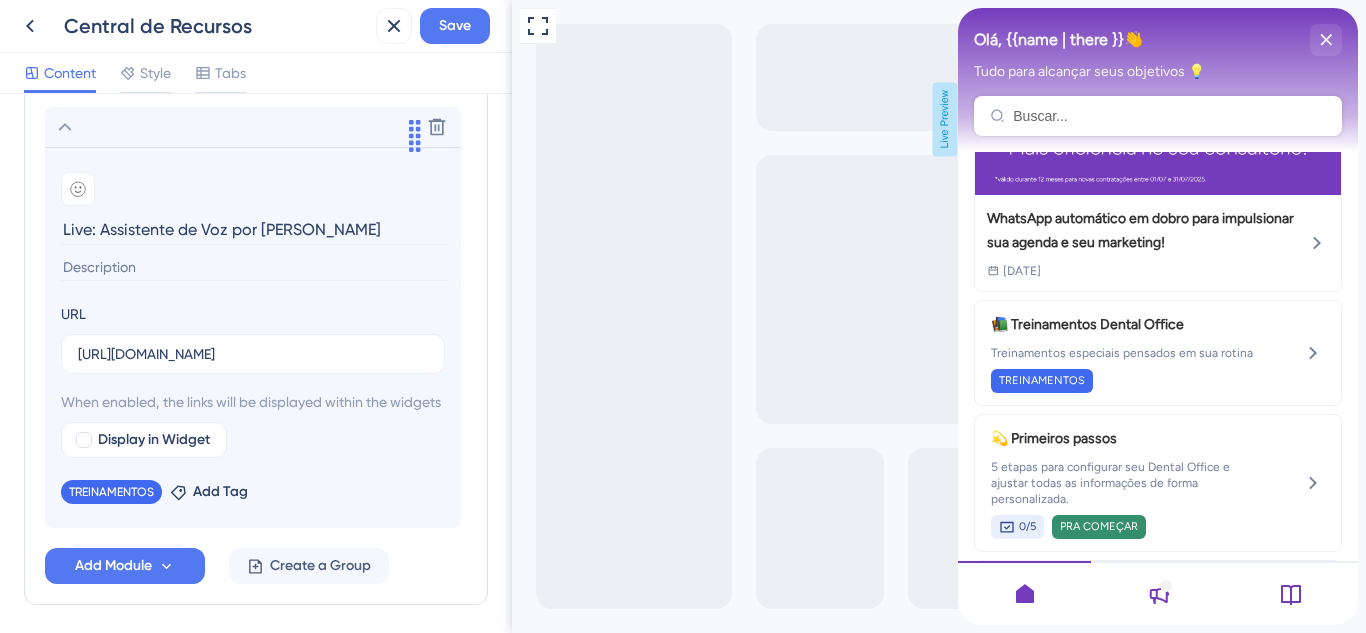 paste on "Como economizar até 10x seu tempo com a nova IA da Dental Office + 4 recursos que aceleram sua rotina" 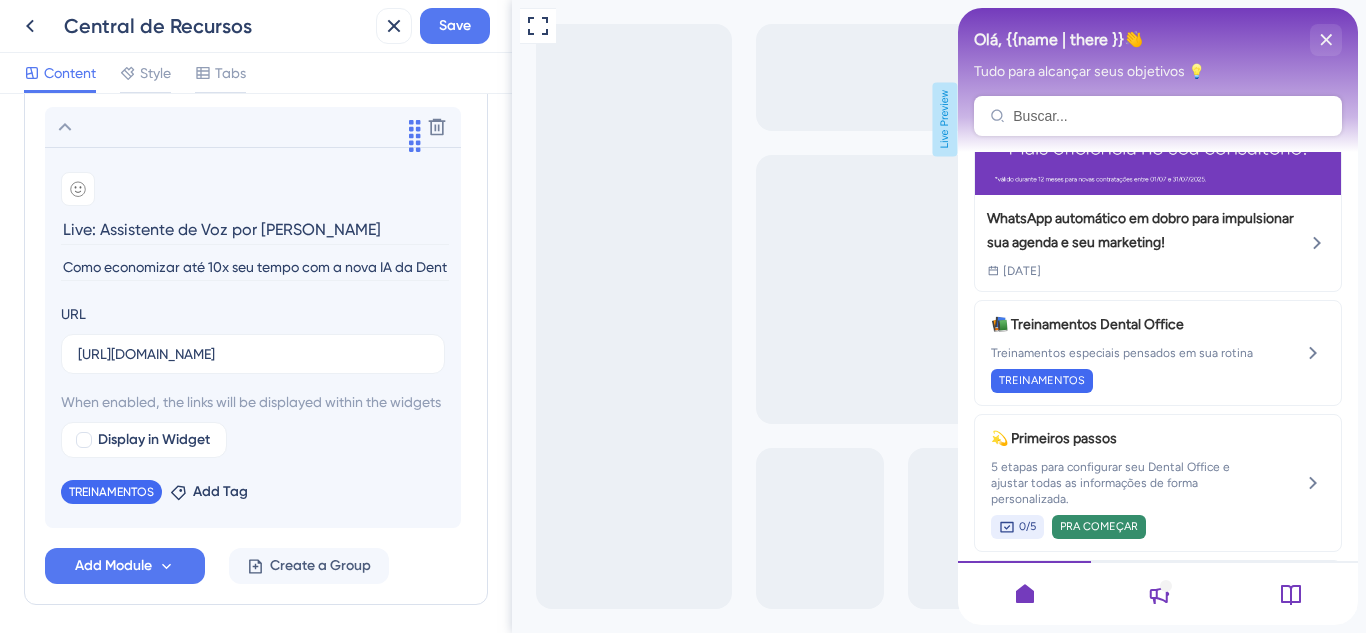 scroll, scrollTop: 0, scrollLeft: 299, axis: horizontal 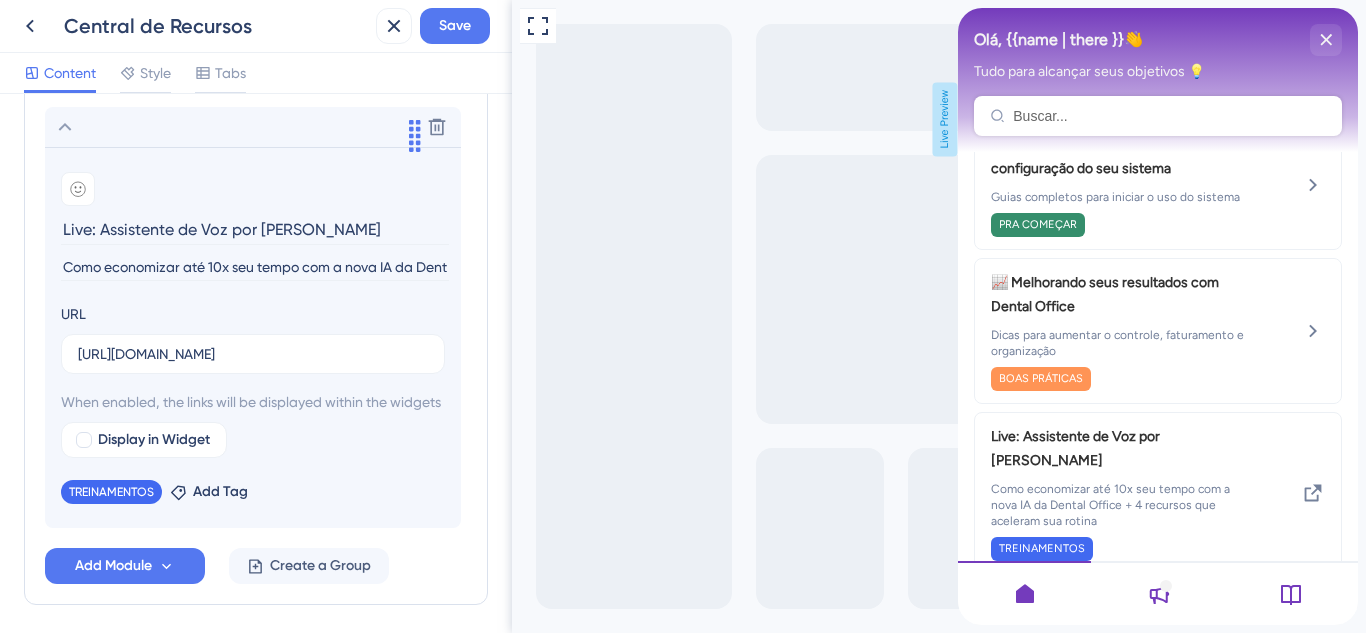 drag, startPoint x: 208, startPoint y: 271, endPoint x: 32, endPoint y: 274, distance: 176.02557 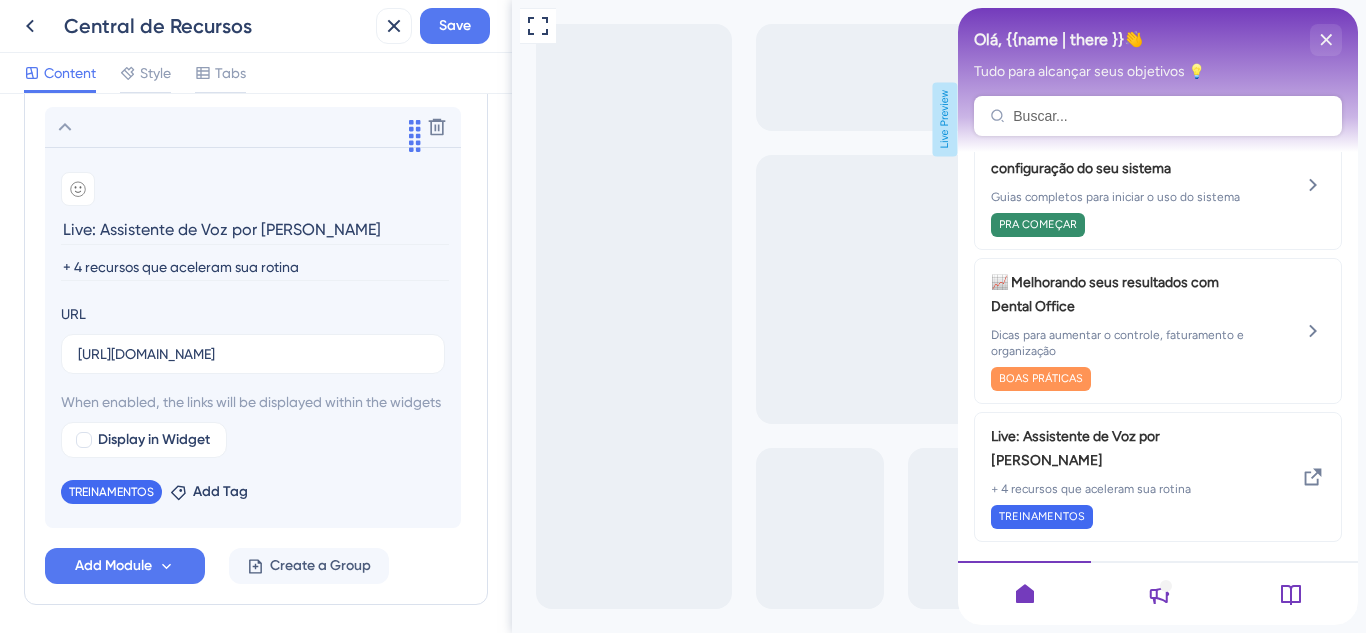 scroll, scrollTop: 715, scrollLeft: 0, axis: vertical 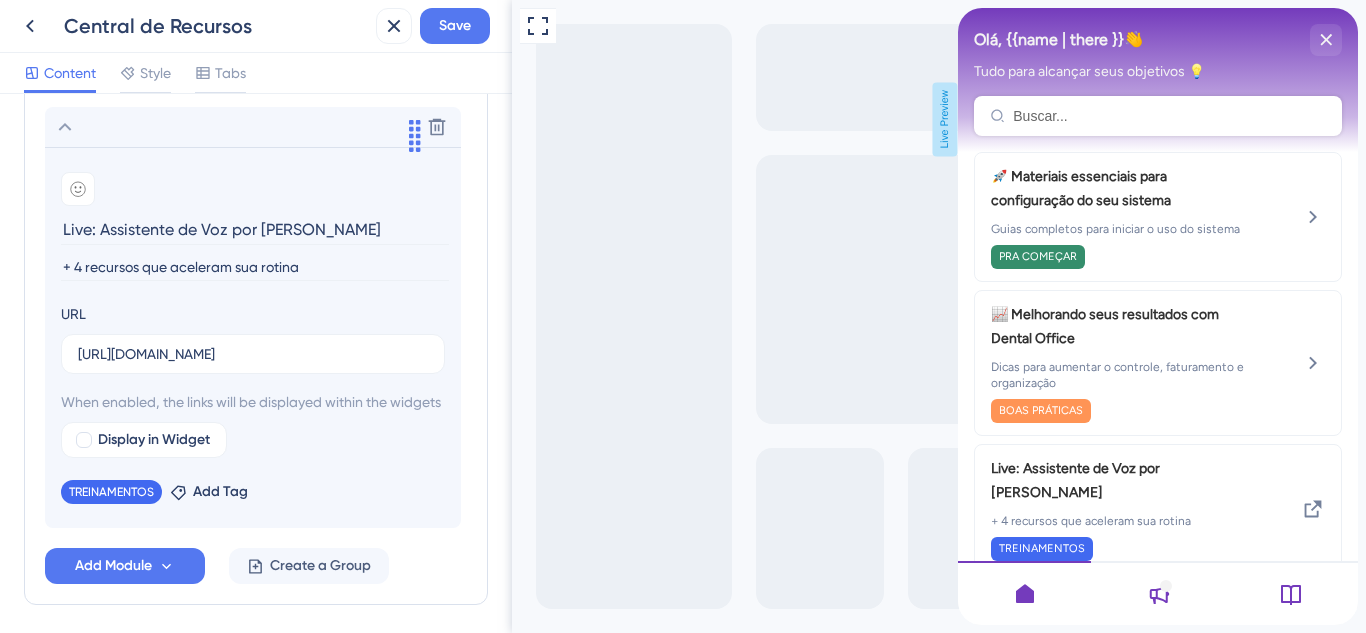 type on "+ 4 recursos que aceleram sua rotina" 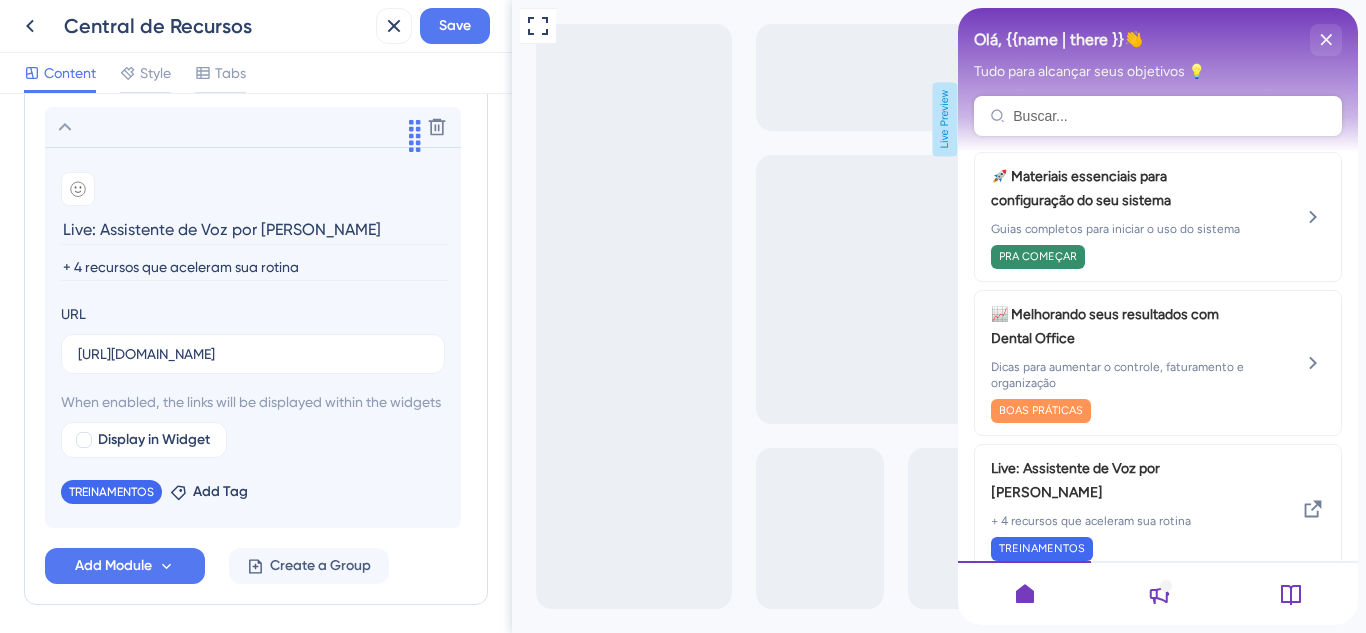 paste on "Como economizar até 10x seu tempo com a nova IA da Dental Office" 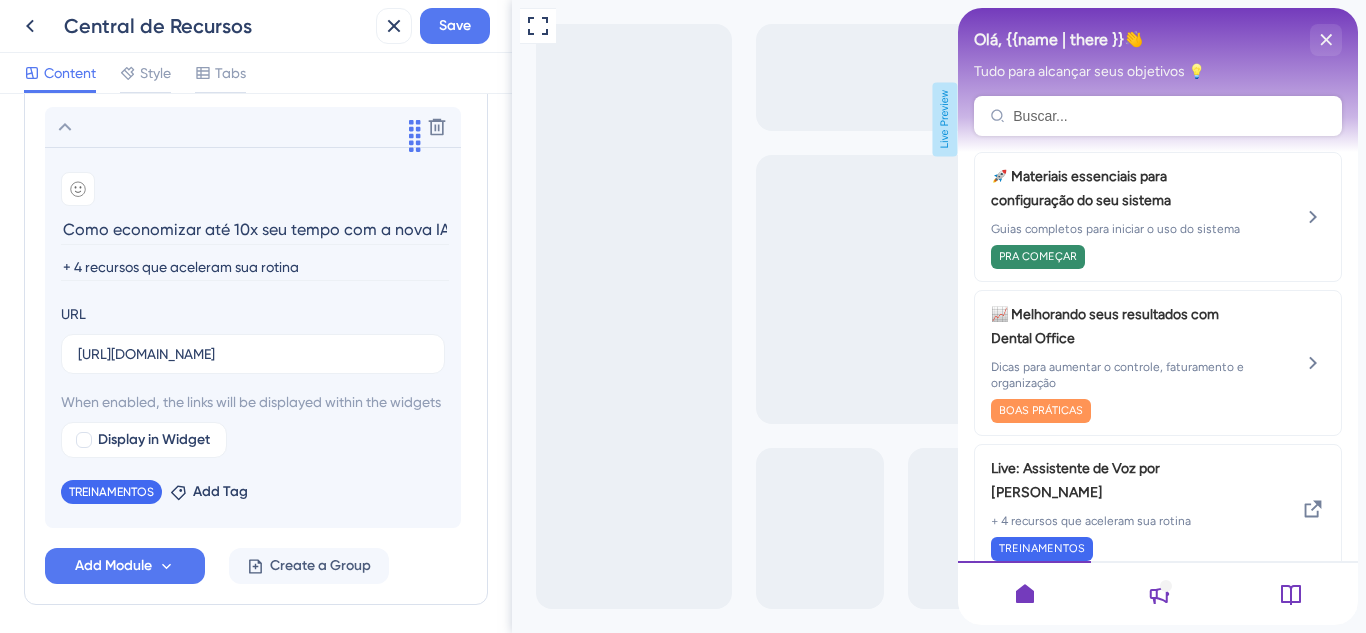 scroll, scrollTop: 747, scrollLeft: 0, axis: vertical 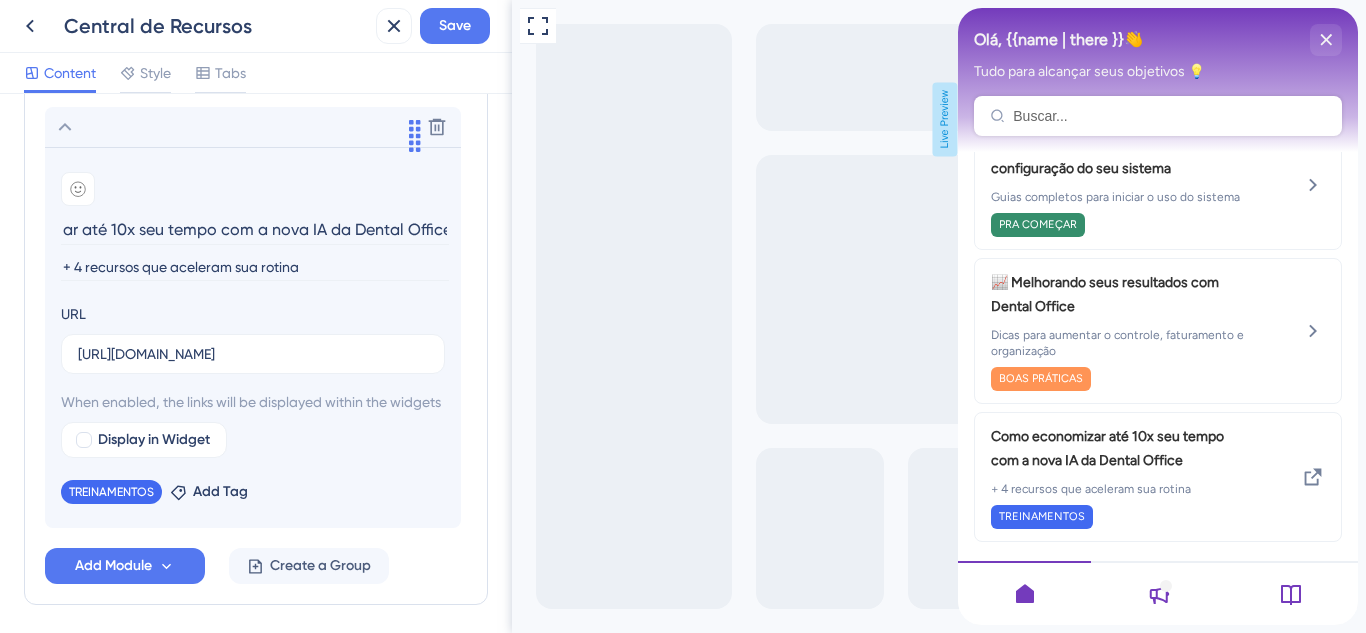 drag, startPoint x: 327, startPoint y: 224, endPoint x: 497, endPoint y: 234, distance: 170.29387 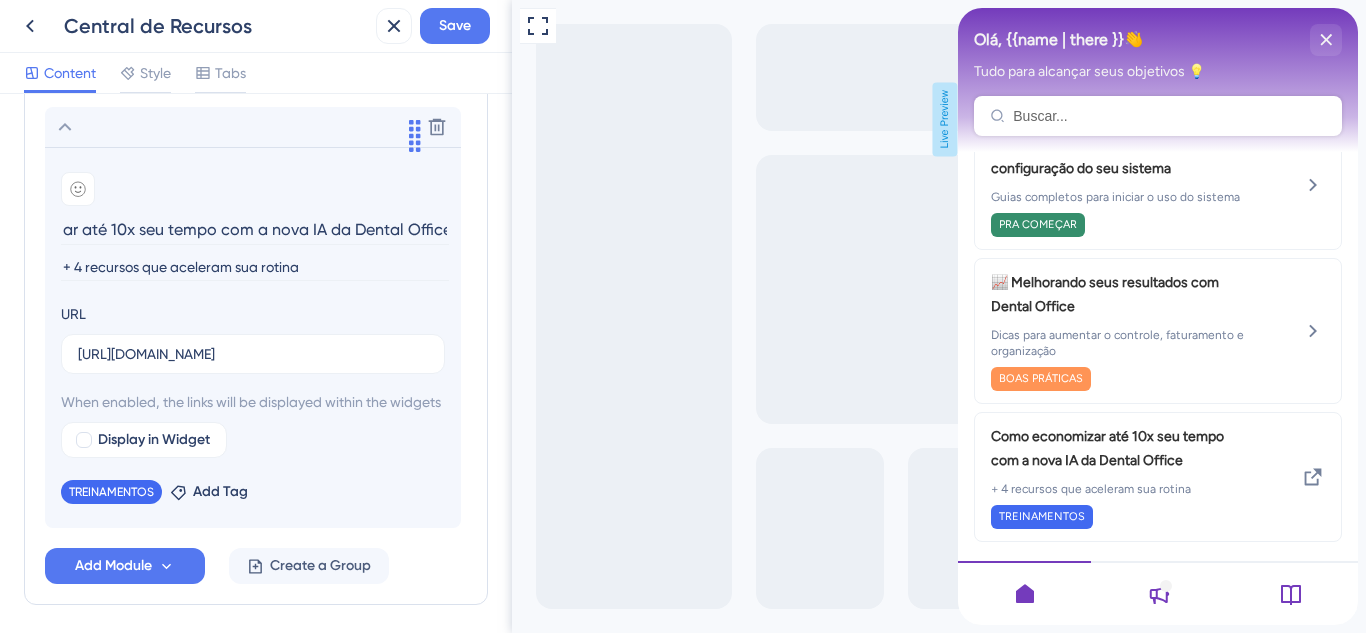 click on "Resource Center Header Title Olá, {{name | there }}👋 4 Olá, {{name | there }}👋 Subtitle Tudo para alcançar seus objetivos 💡 0 Search Function Search Bar Search Bar Placeholder Buscar... No Search Result Message Essa busca não gerou resultados... Open in New Tab Message Abrir em nova aba 3 Bring search results from a Knowledge Base Connect with UserGuiding Domain [URL][DOMAIN_NAME] Search Language Portuguese (Default) Modules Add a module to create your resource center.  Learn More. Treinamentos Dental Office Primeiros passos Materiais essenciais para configuração do seu sistema Melhorando seus resultados com Dental Office Delete Add emoji Como economizar até 10x seu tempo com a nova IA da Dental Office + 4 recursos que aceleram sua rotina URL [URL][DOMAIN_NAME] When enabled, the links will be displayed within the widgets Display in Widget TREINAMENTOS Remove Add Tag Add Module Create a Group" at bounding box center (256, 363) 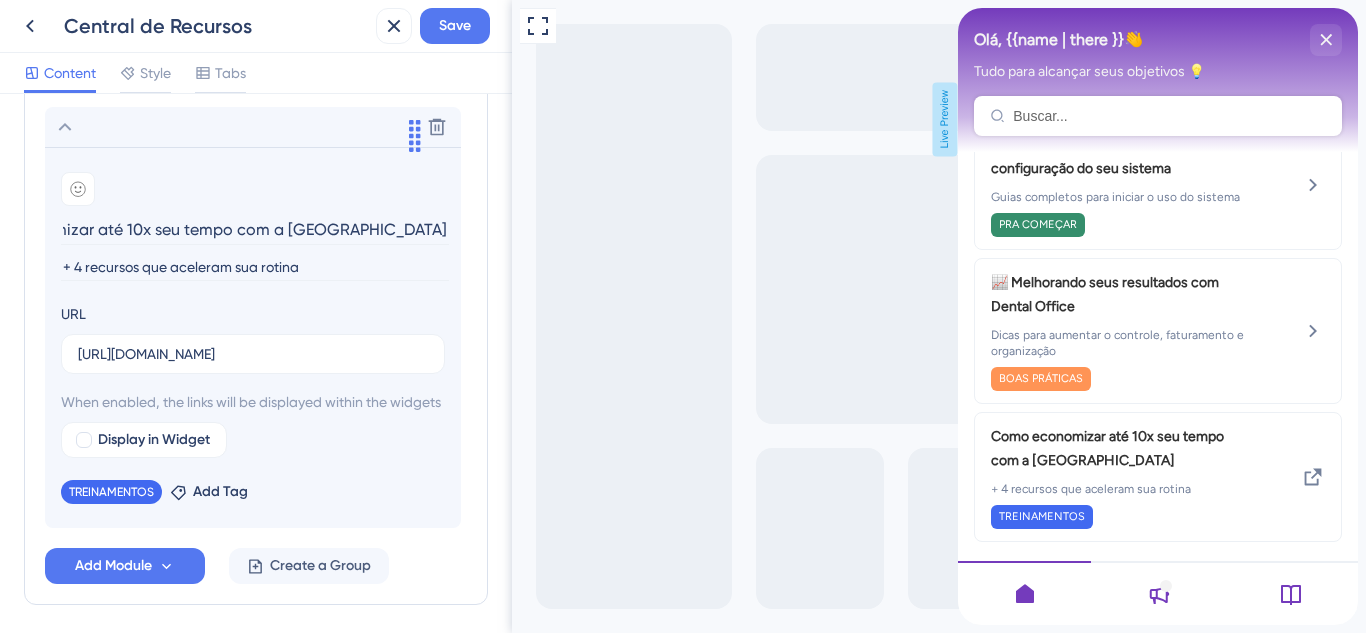 scroll, scrollTop: 0, scrollLeft: 2, axis: horizontal 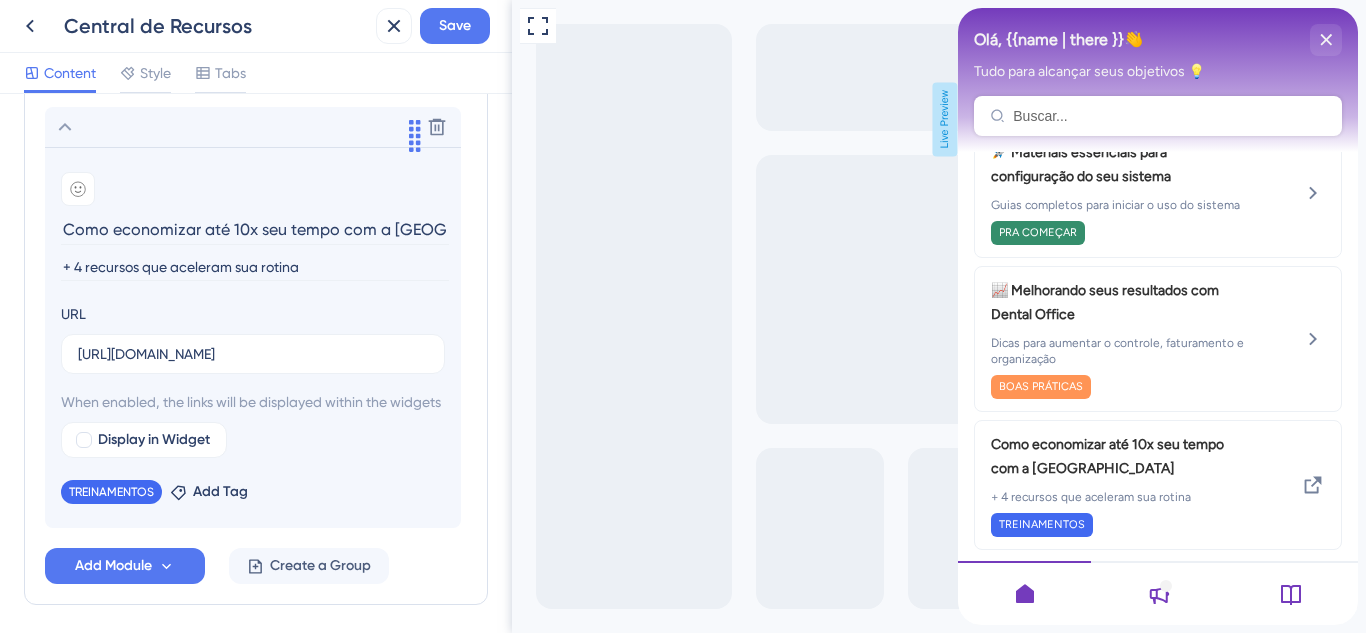 click on "Como economizar até 10x seu tempo com a [GEOGRAPHIC_DATA]" at bounding box center [255, 229] 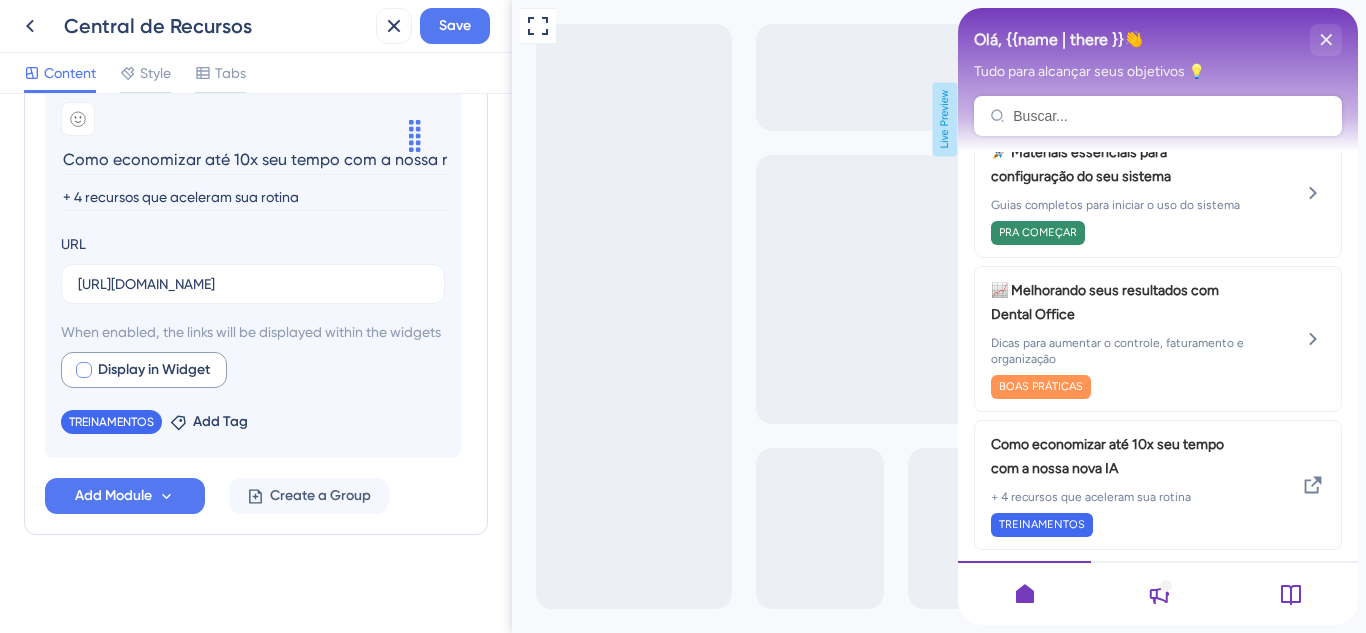 scroll, scrollTop: 1332, scrollLeft: 0, axis: vertical 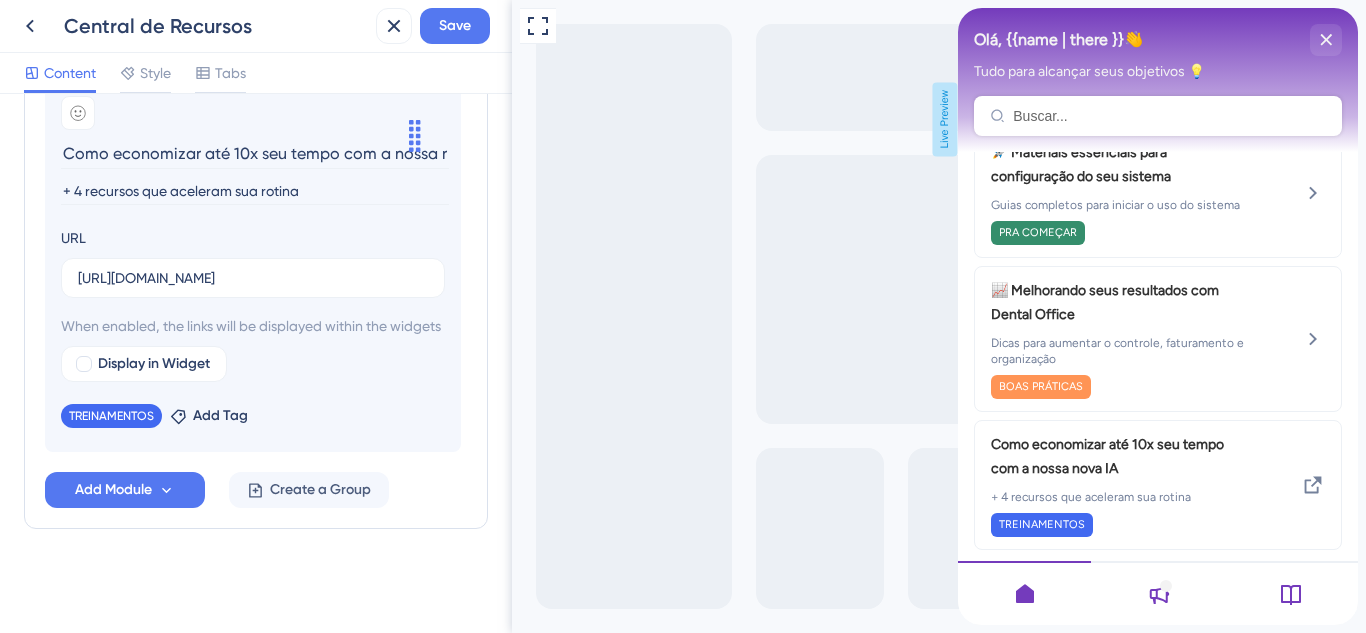 type on "Como economizar até 10x seu tempo com a nossa nova IA" 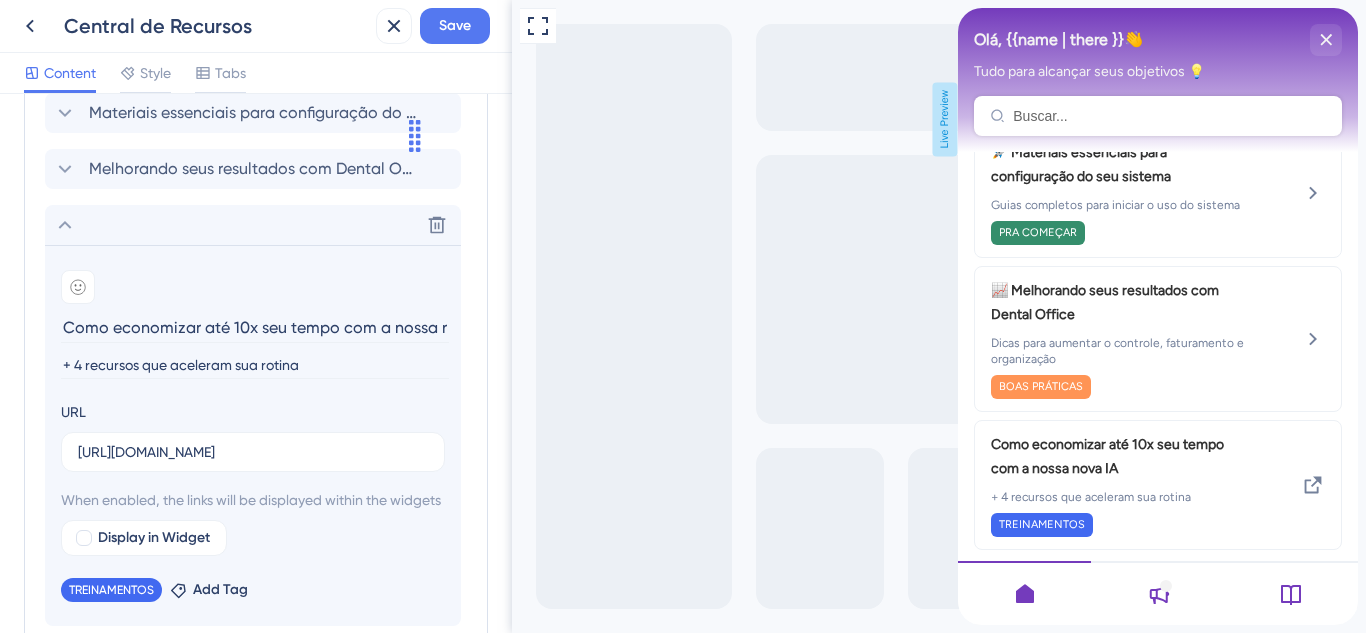 scroll, scrollTop: 1132, scrollLeft: 0, axis: vertical 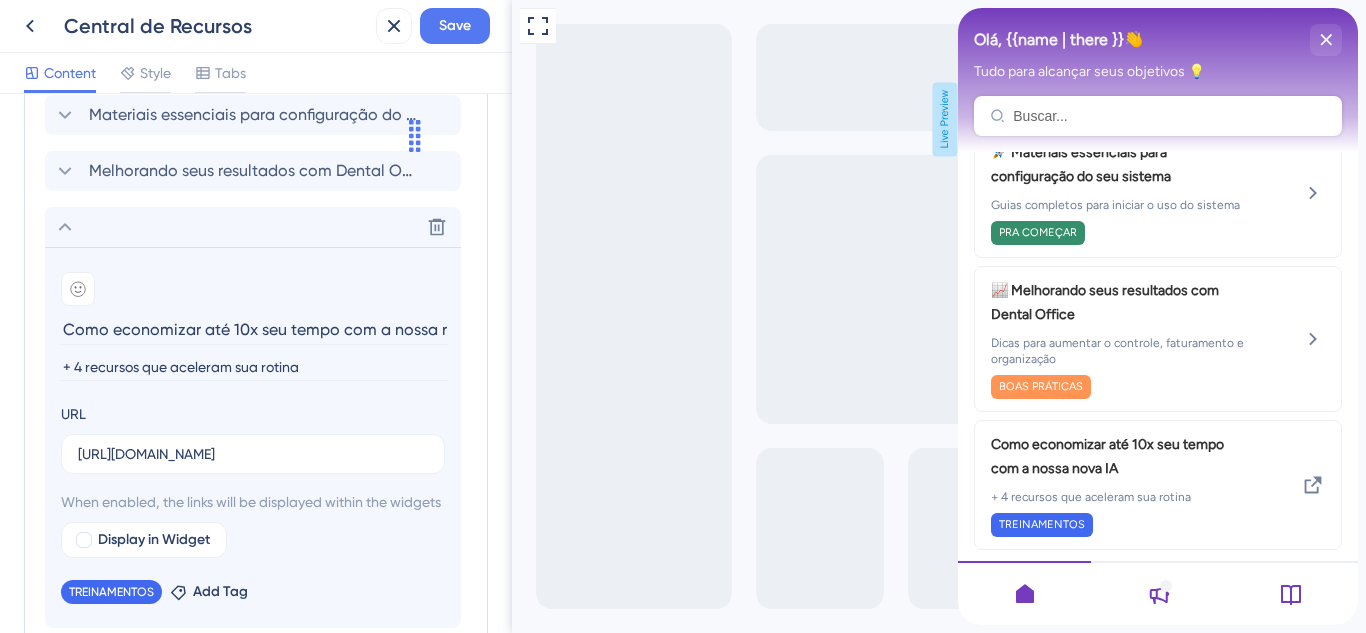 click on "Como economizar até 10x seu tempo com a nossa nova IA" at bounding box center (255, 329) 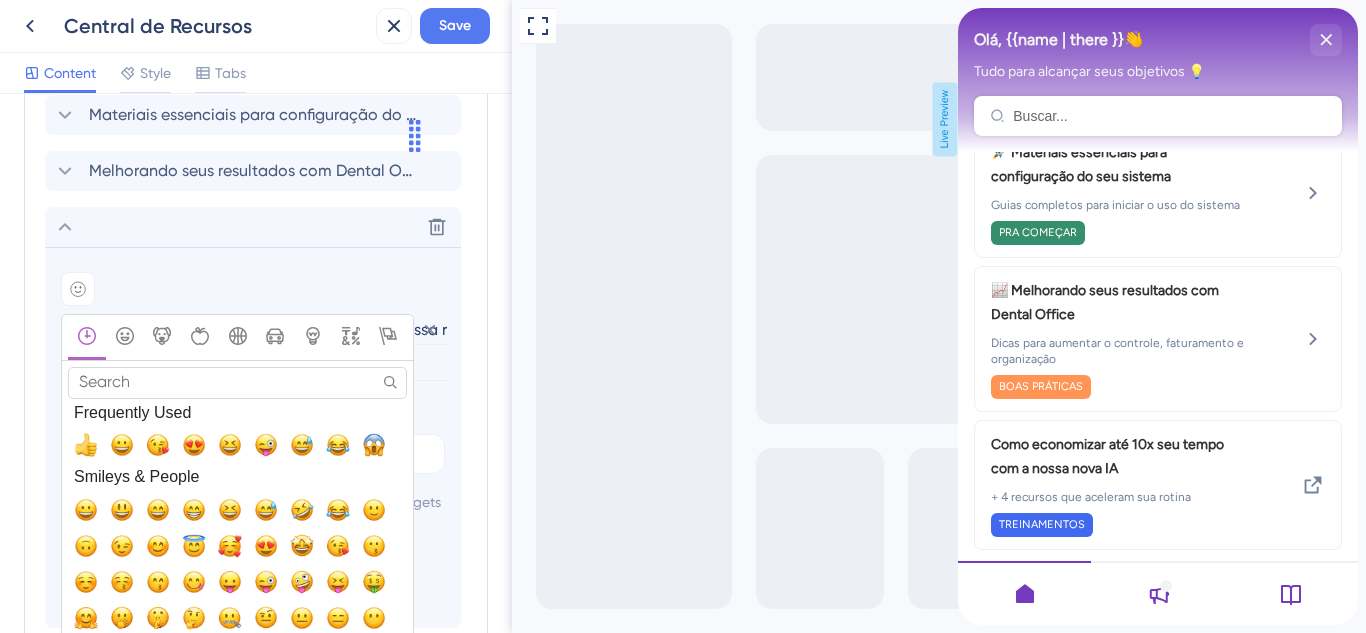 click on "Search" at bounding box center (237, 382) 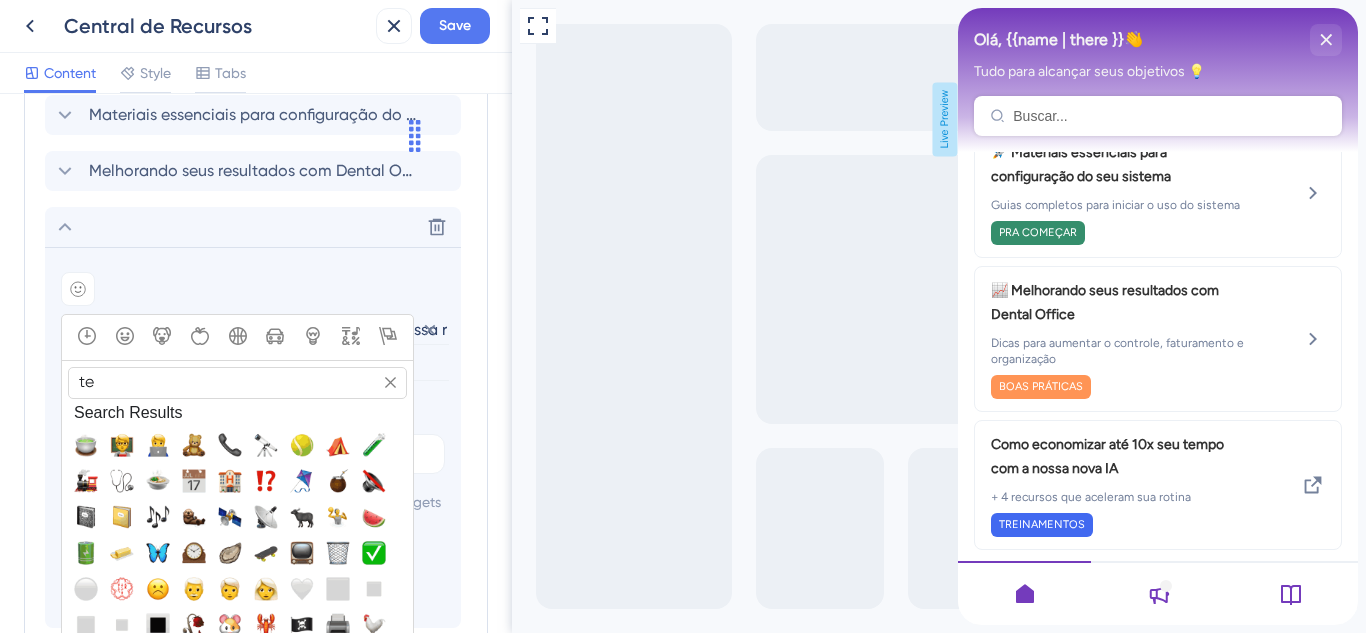type on "t" 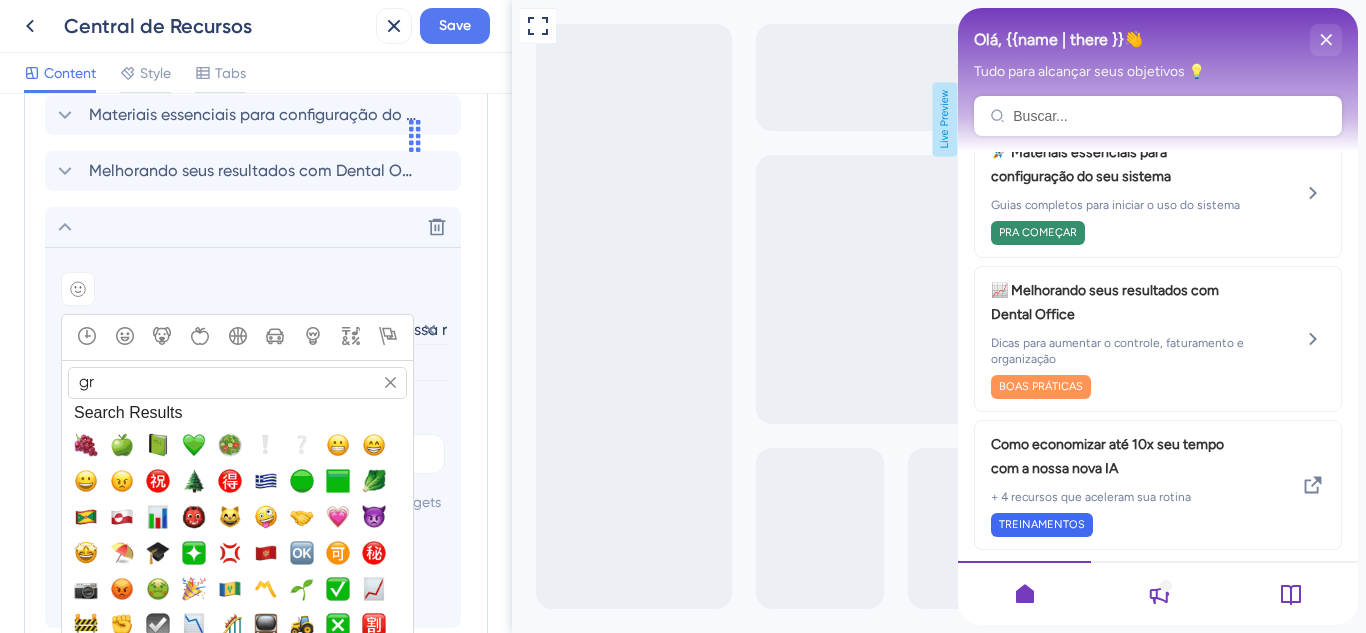 type on "g" 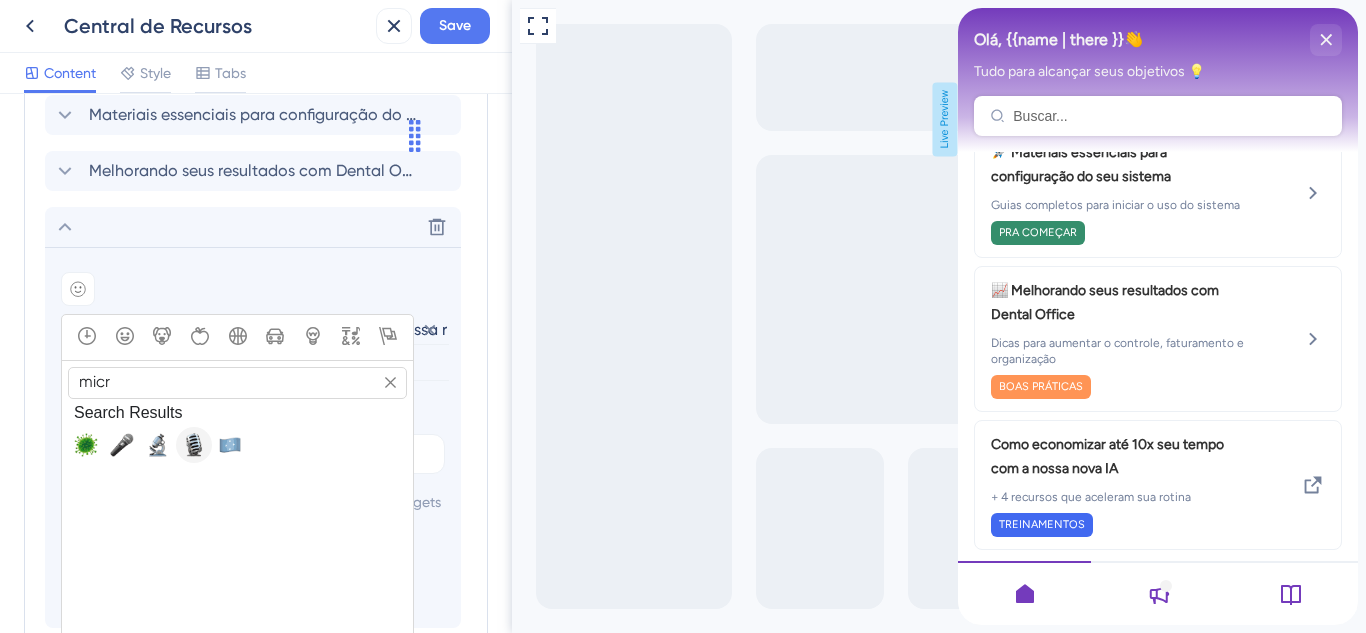 type on "micr" 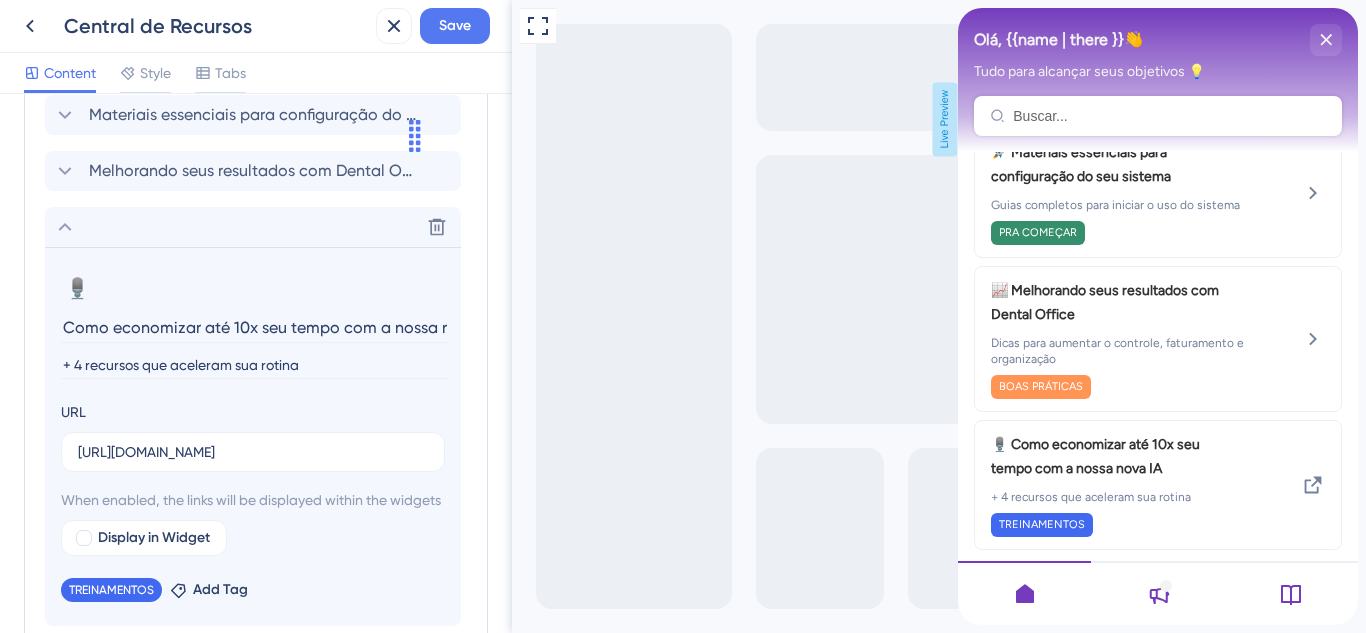 click on "Resource Center Header Title Olá, {{name | there }}👋 4 Olá, {{name | there }}👋 Subtitle Tudo para alcançar seus objetivos 💡 0 Search Function Search Bar Search Bar Placeholder Buscar... No Search Result Message Essa busca não gerou resultados... Open in New Tab Message Abrir em nova aba 3 Bring search results from a Knowledge Base Connect with UserGuiding Domain [URL][DOMAIN_NAME] Search Language Portuguese (Default) Modules Add a module to create your resource center.  Learn More. Treinamentos Dental Office Primeiros passos Materiais essenciais para configuração do seu sistema Melhorando seus resultados com Dental Office Delete 🎙️ Change emoji Remove emoji Como economizar até 10x seu tempo com a nossa nova IA + 4 recursos que aceleram sua rotina URL [URL][DOMAIN_NAME] When enabled, the links will be displayed within the widgets Display in Widget TREINAMENTOS Remove Add Tag Add Module Create a Group" at bounding box center [256, 363] 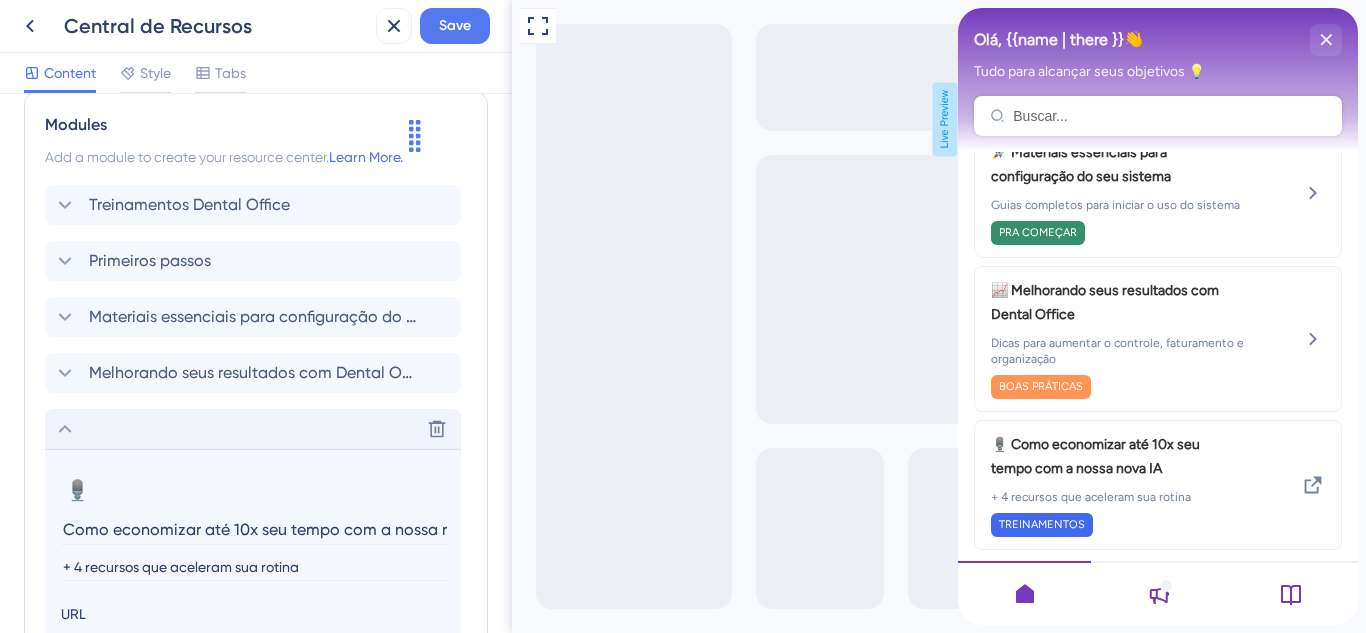 click 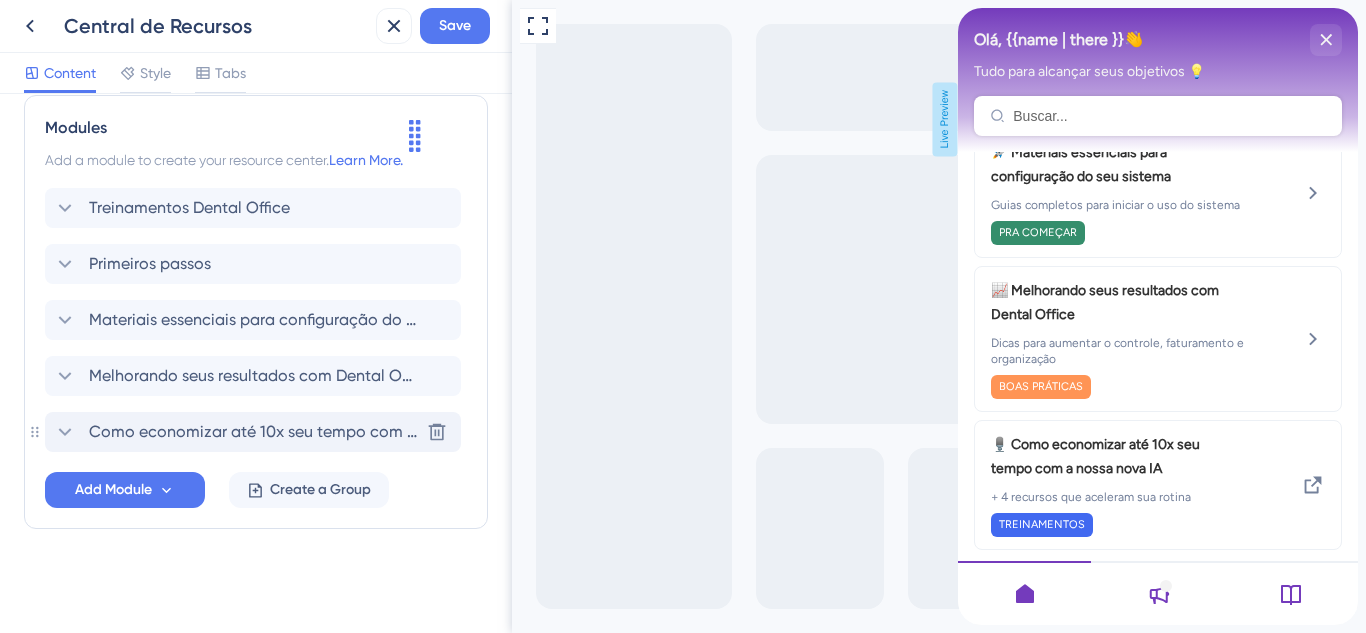 scroll, scrollTop: 927, scrollLeft: 0, axis: vertical 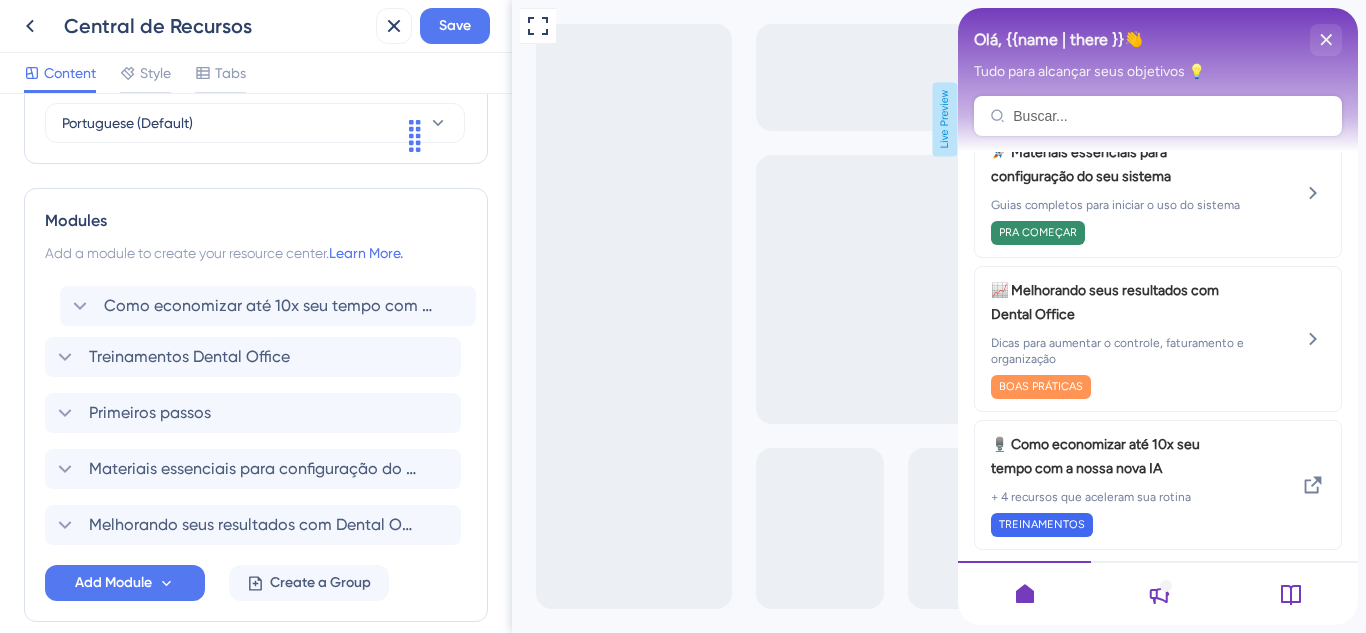 drag, startPoint x: 50, startPoint y: 427, endPoint x: 69, endPoint y: 296, distance: 132.3707 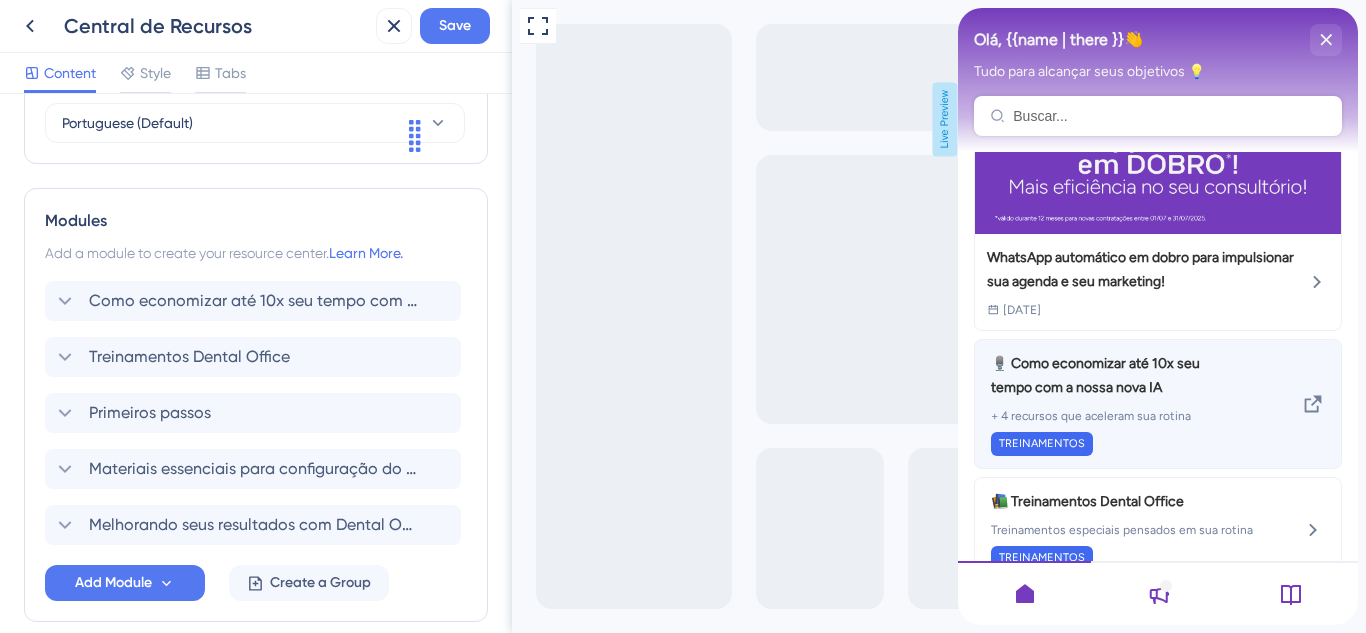 scroll, scrollTop: 387, scrollLeft: 0, axis: vertical 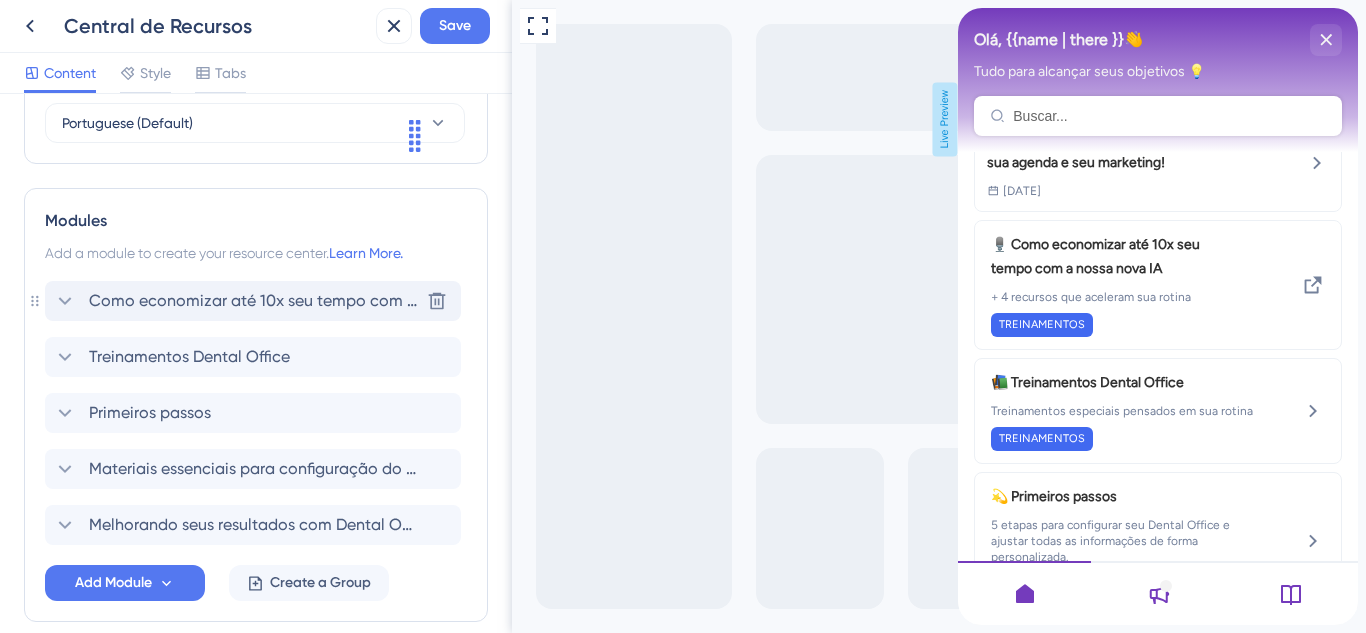 click on "Como economizar até 10x seu tempo com a nossa nova IA" at bounding box center [254, 301] 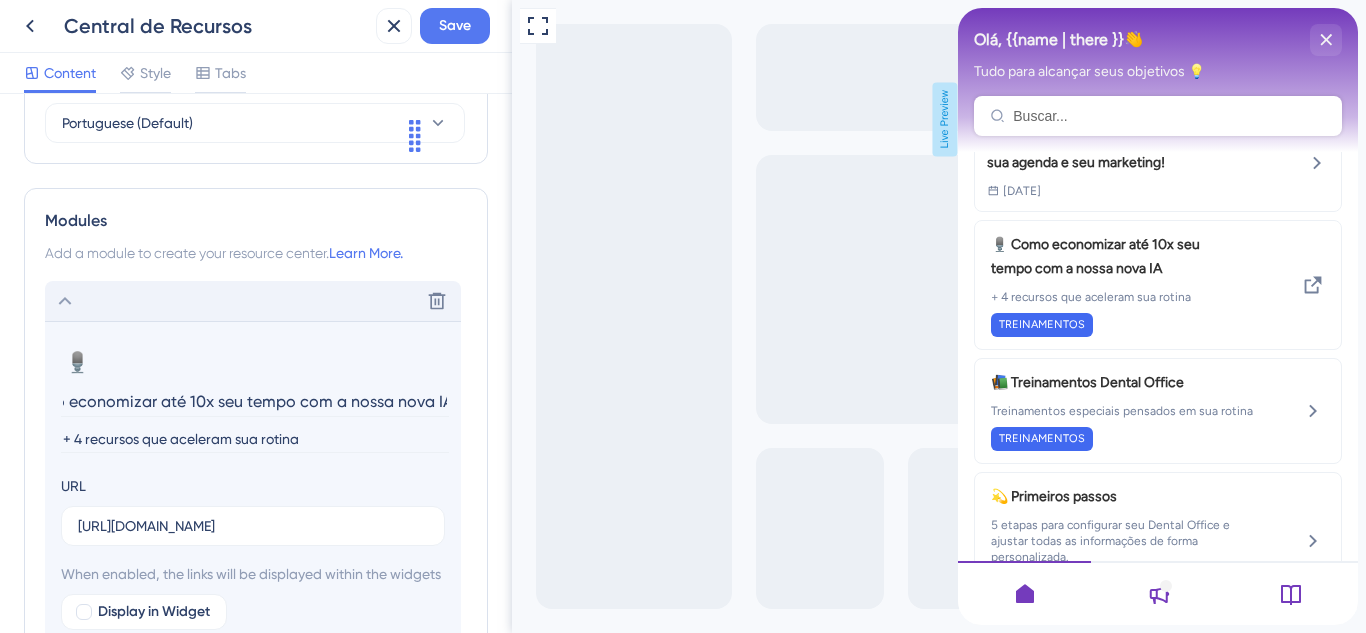 scroll, scrollTop: 0, scrollLeft: 0, axis: both 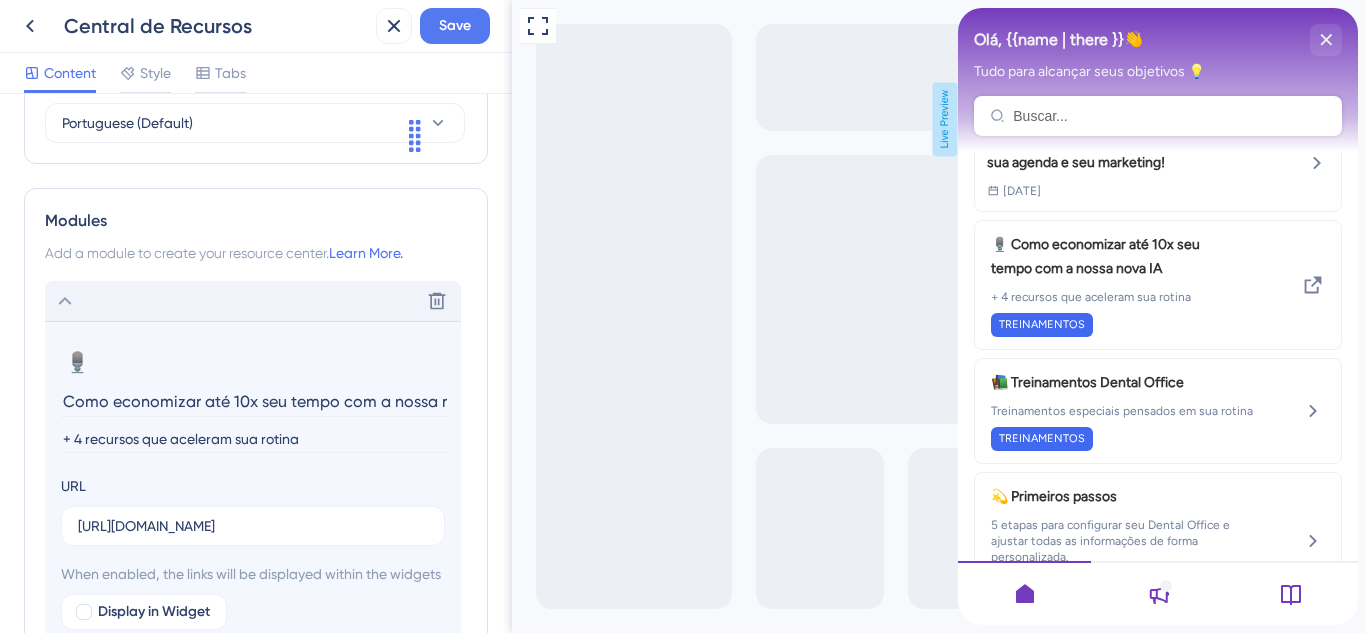 drag, startPoint x: 75, startPoint y: 405, endPoint x: 0, endPoint y: 415, distance: 75.66373 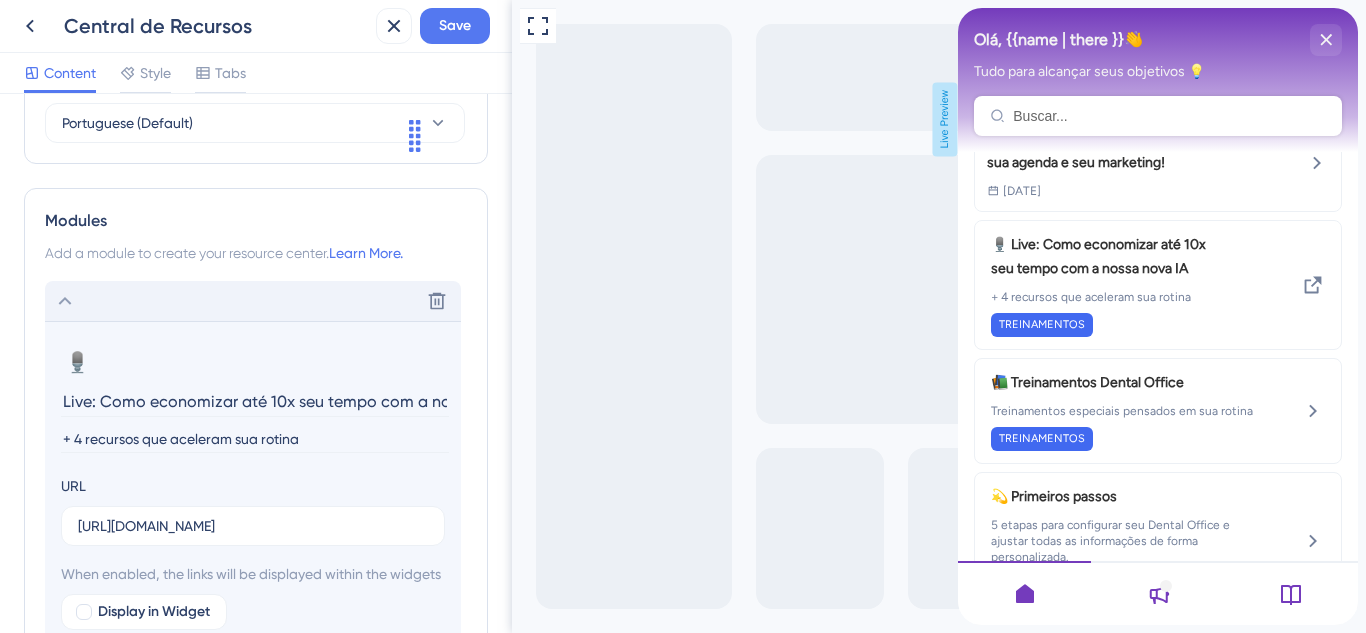 type on "Live: Como economizar até 10x seu tempo com a nossa nova IA" 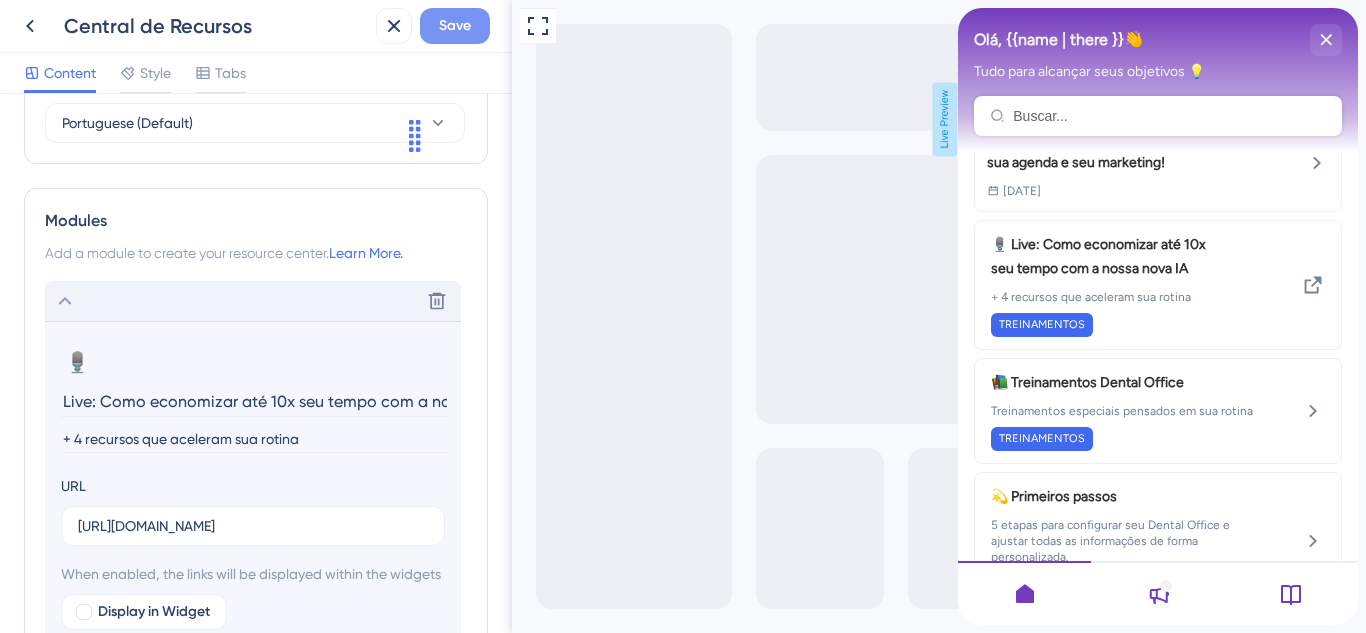 click on "Save" at bounding box center [455, 26] 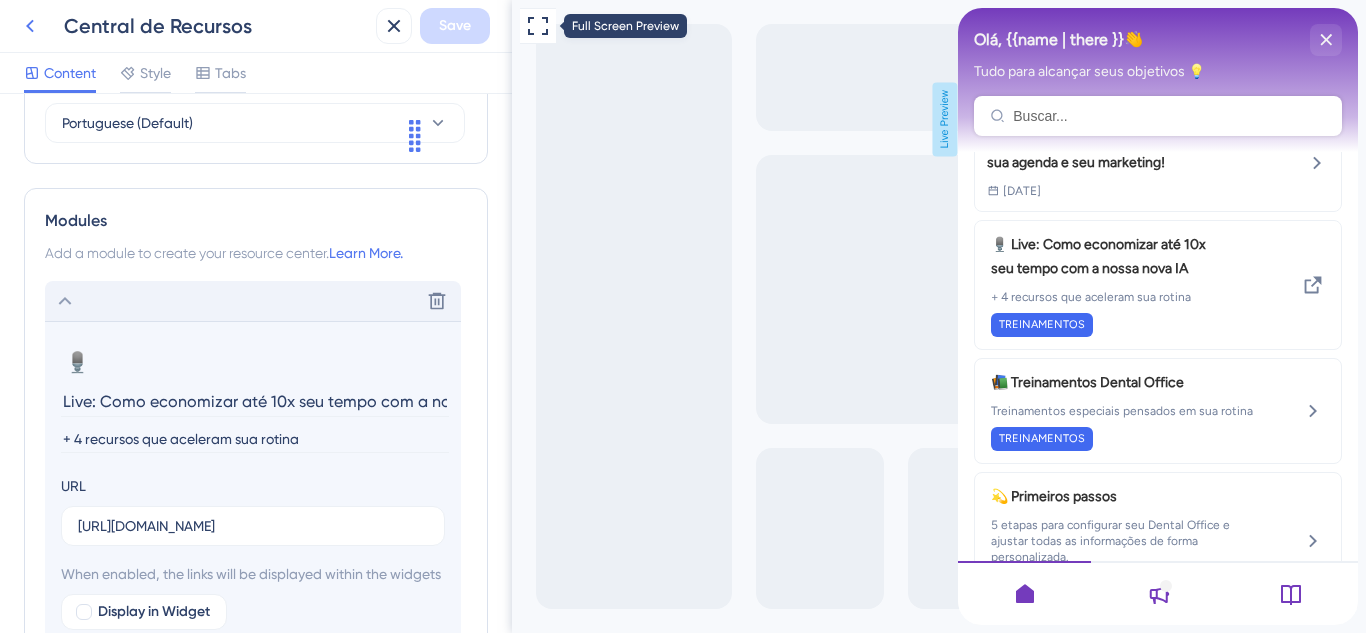 click at bounding box center (30, 26) 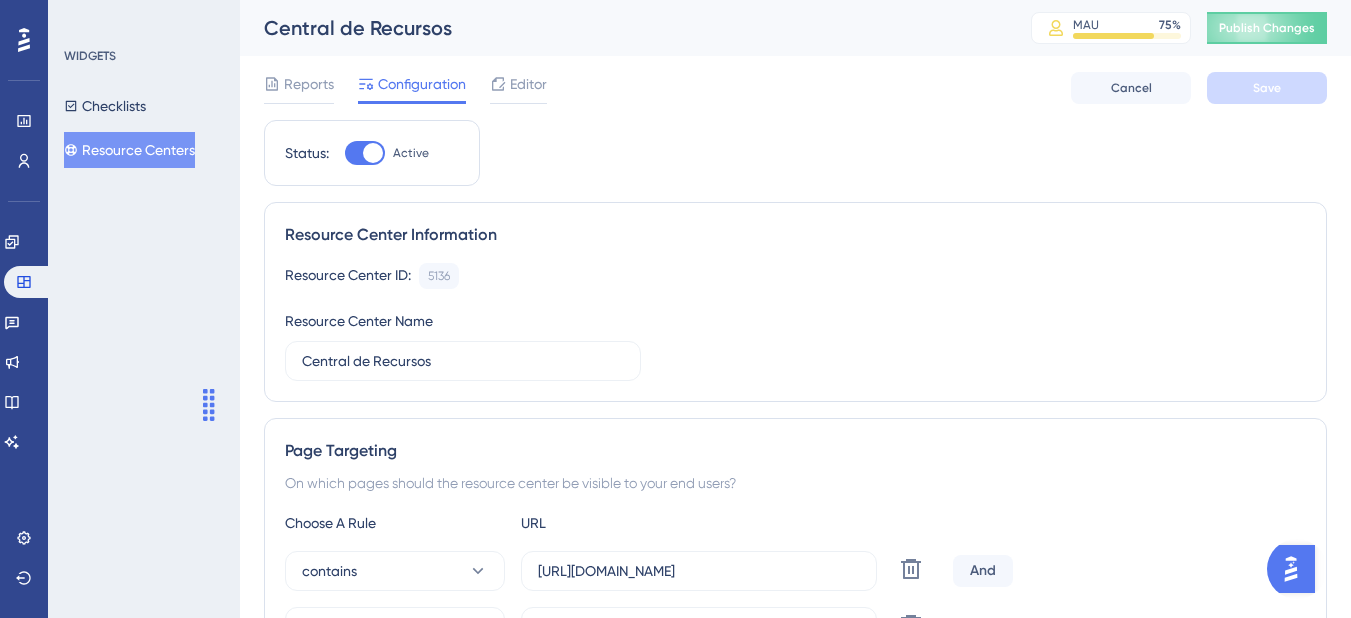 drag, startPoint x: 414, startPoint y: 119, endPoint x: 180, endPoint y: 482, distance: 431.8854 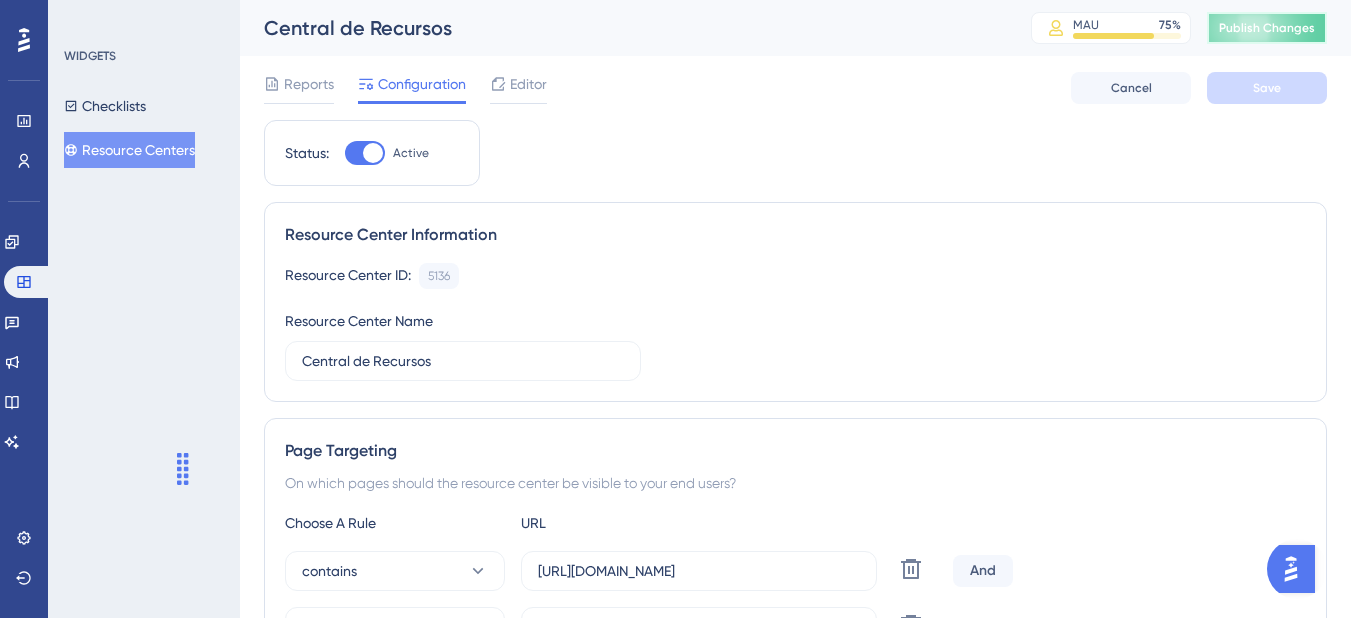 click on "Publish Changes" at bounding box center (1267, 28) 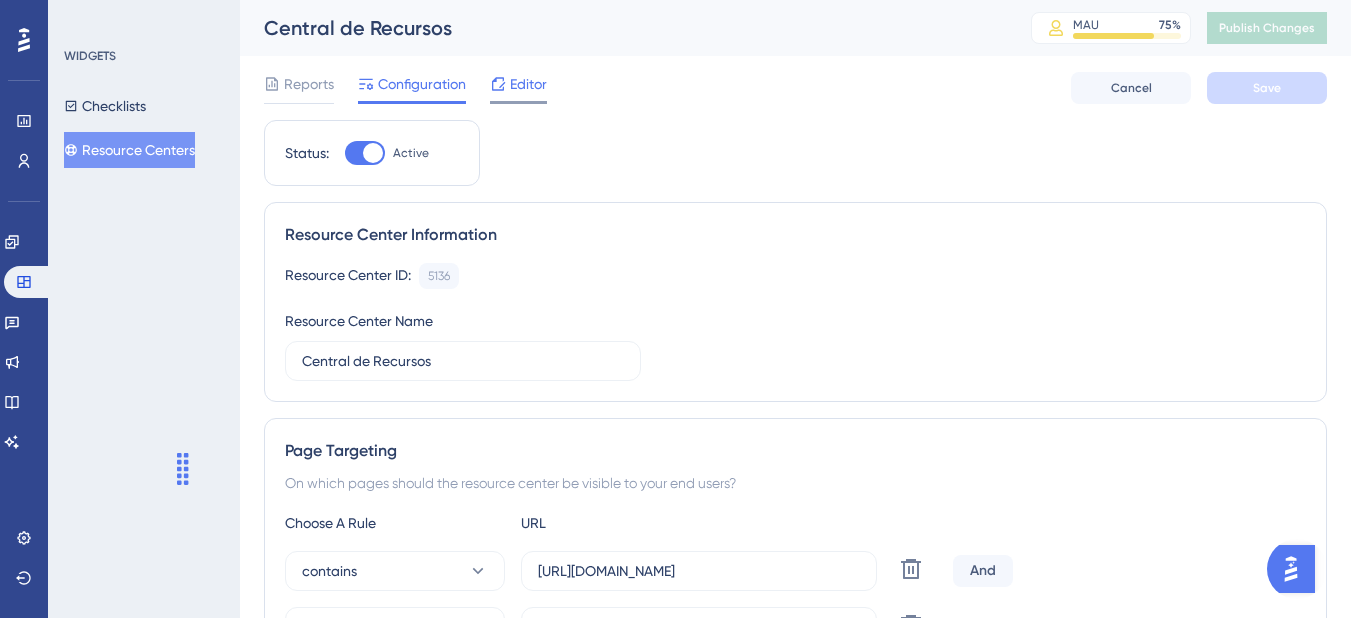 click 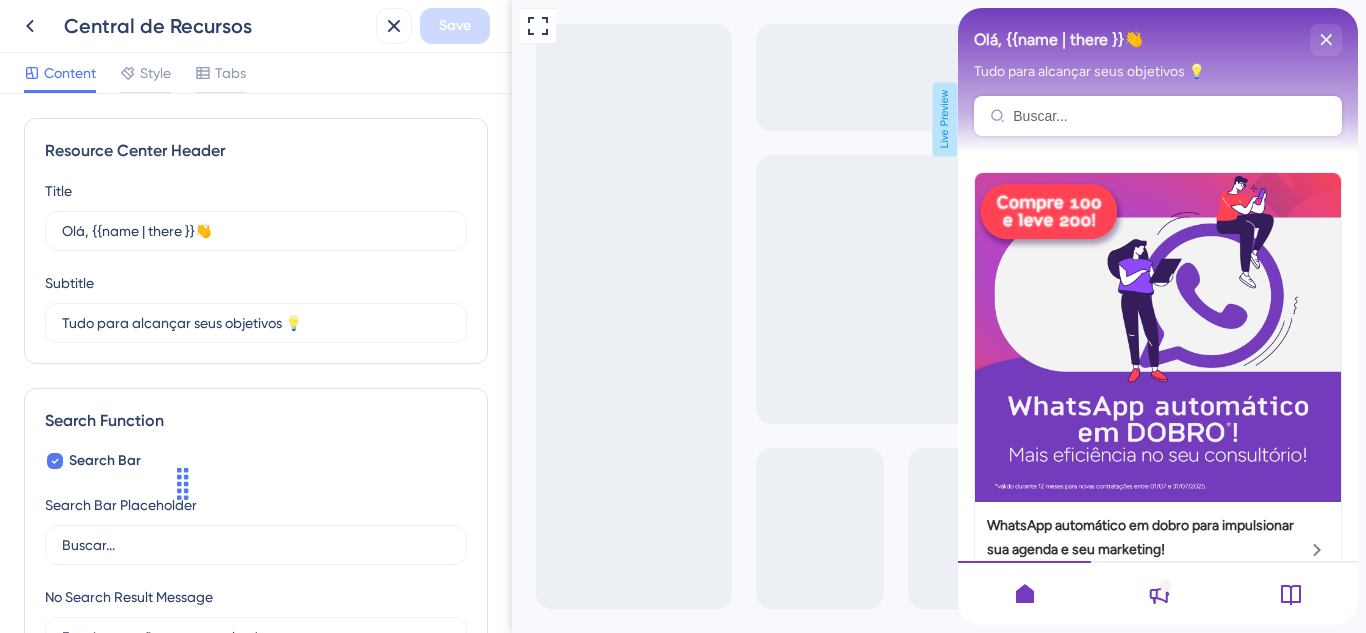 scroll, scrollTop: 0, scrollLeft: 0, axis: both 